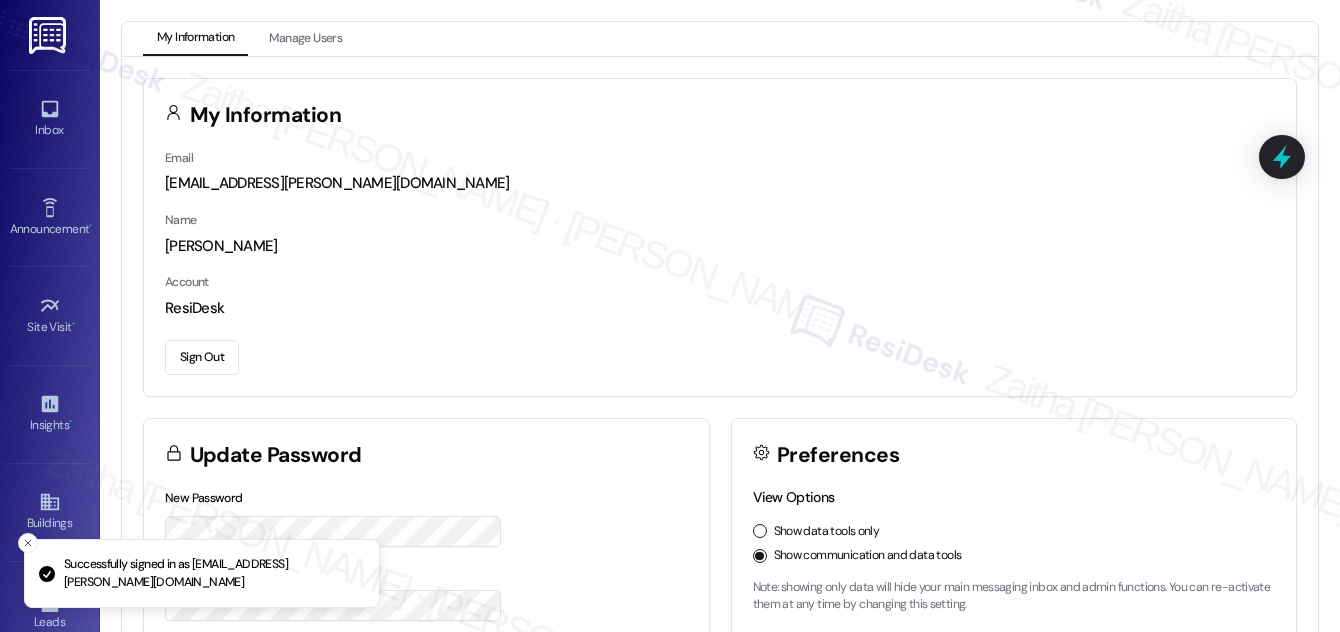 scroll, scrollTop: 0, scrollLeft: 0, axis: both 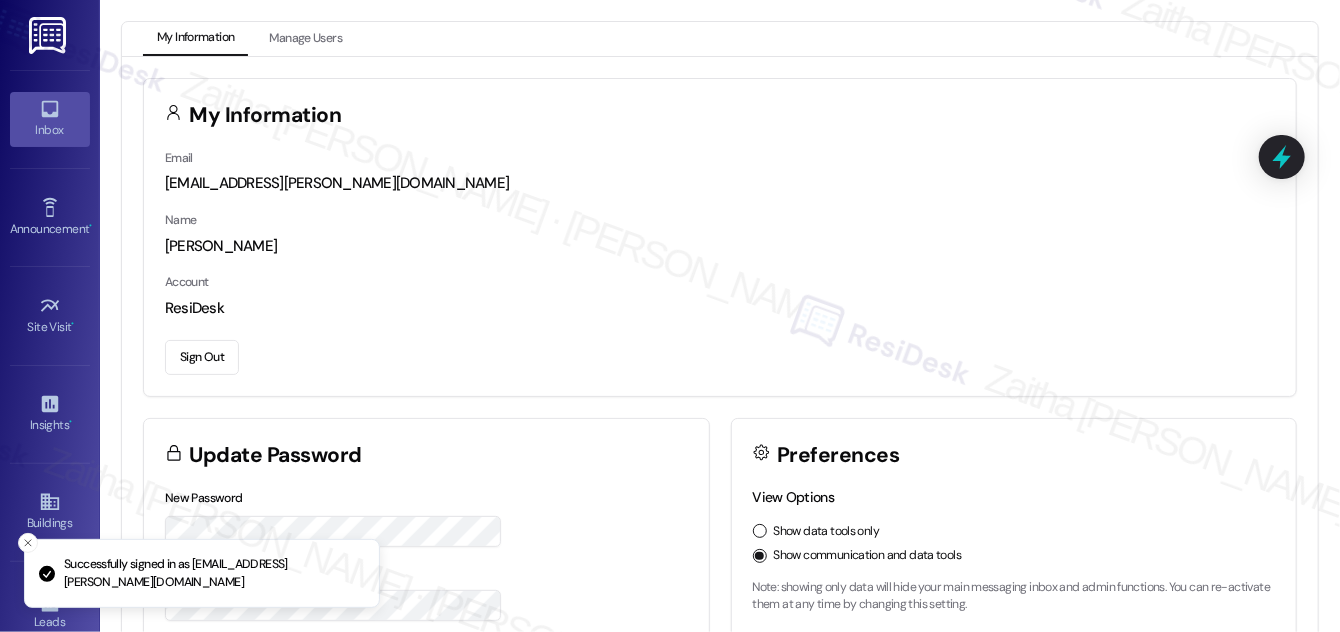 click on "Inbox" at bounding box center (50, 130) 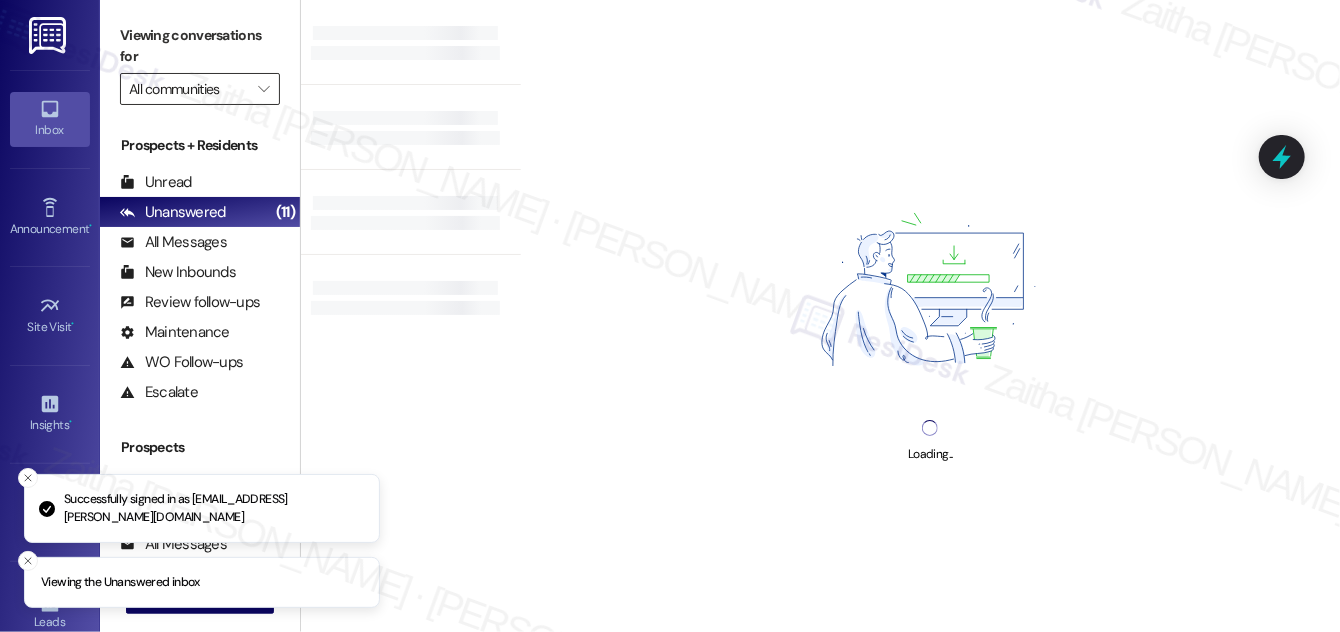 click on "All communities" at bounding box center [188, 89] 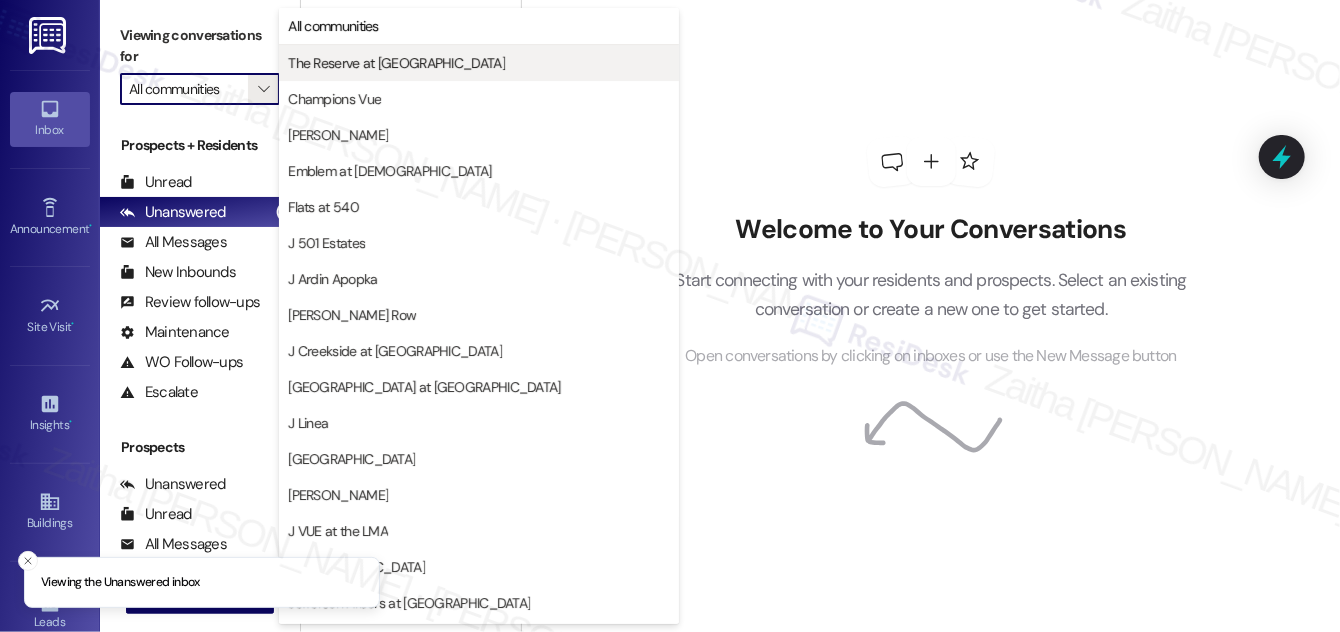 click on "The Reserve at [GEOGRAPHIC_DATA]" at bounding box center [396, 63] 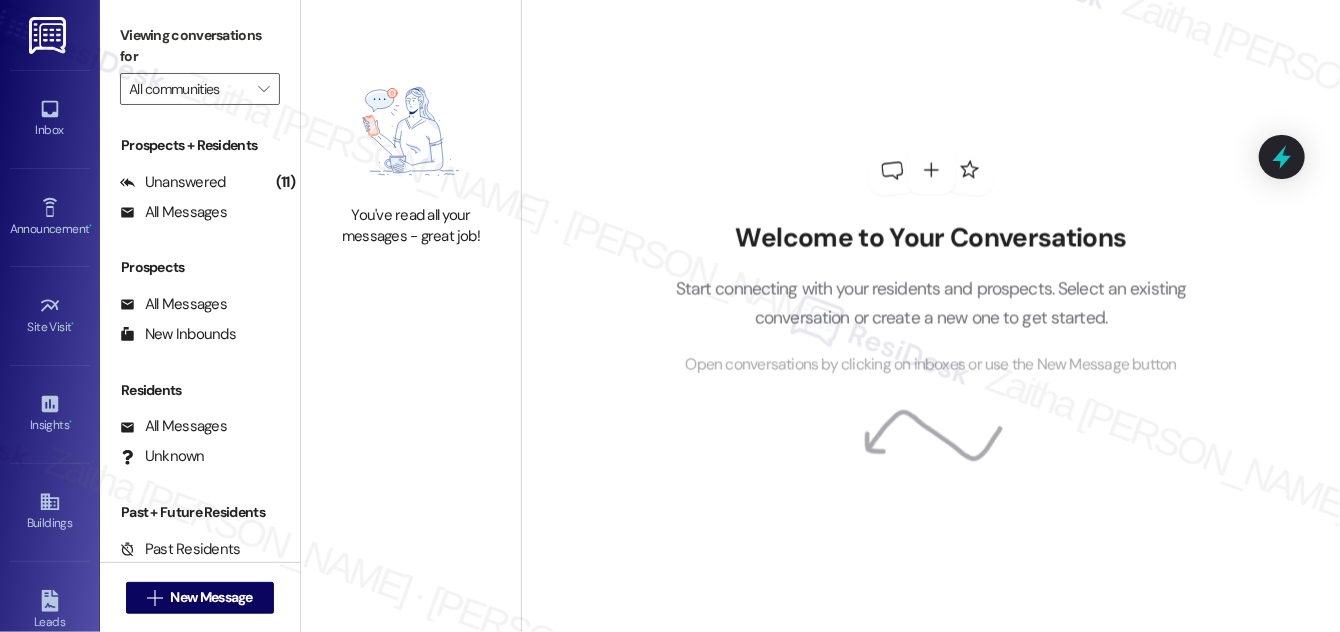 type on "The Reserve at [GEOGRAPHIC_DATA]" 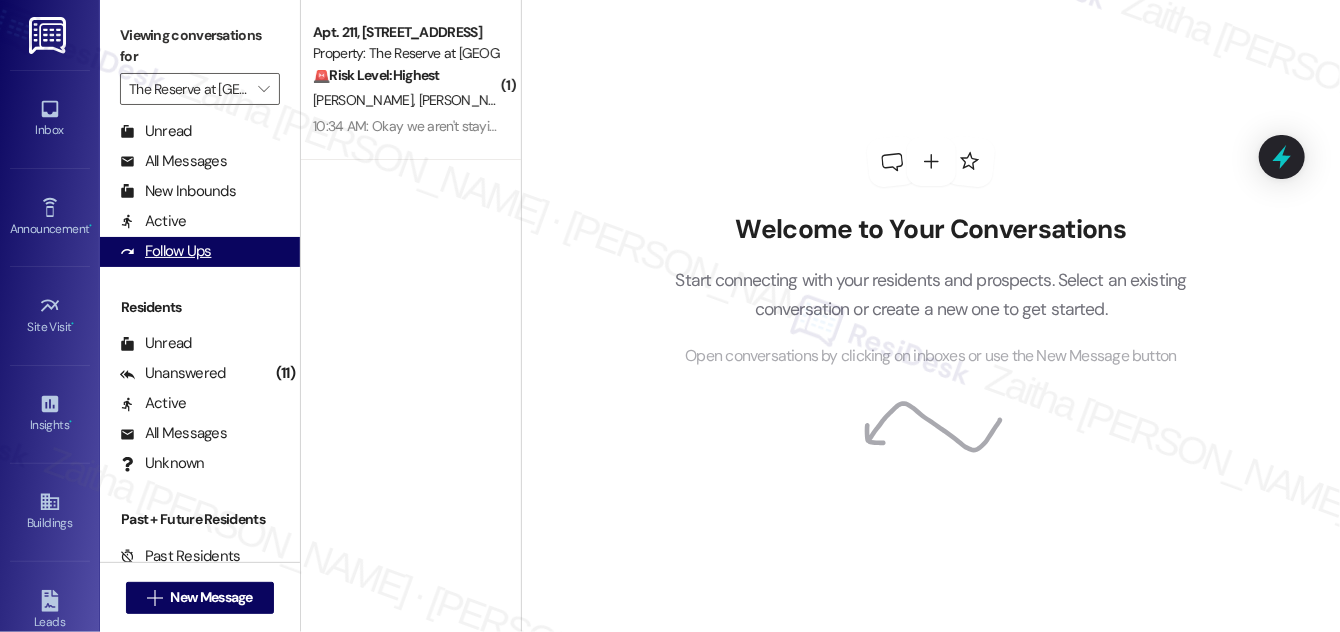 scroll, scrollTop: 384, scrollLeft: 0, axis: vertical 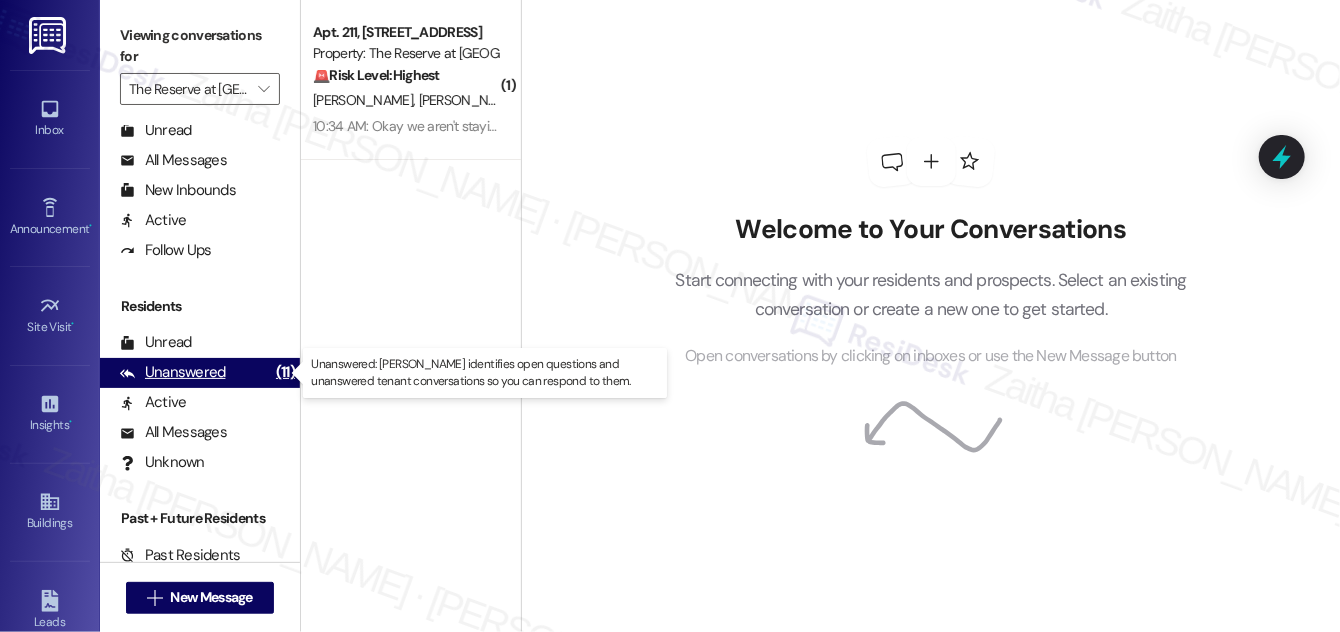 click on "Unanswered" at bounding box center (173, 372) 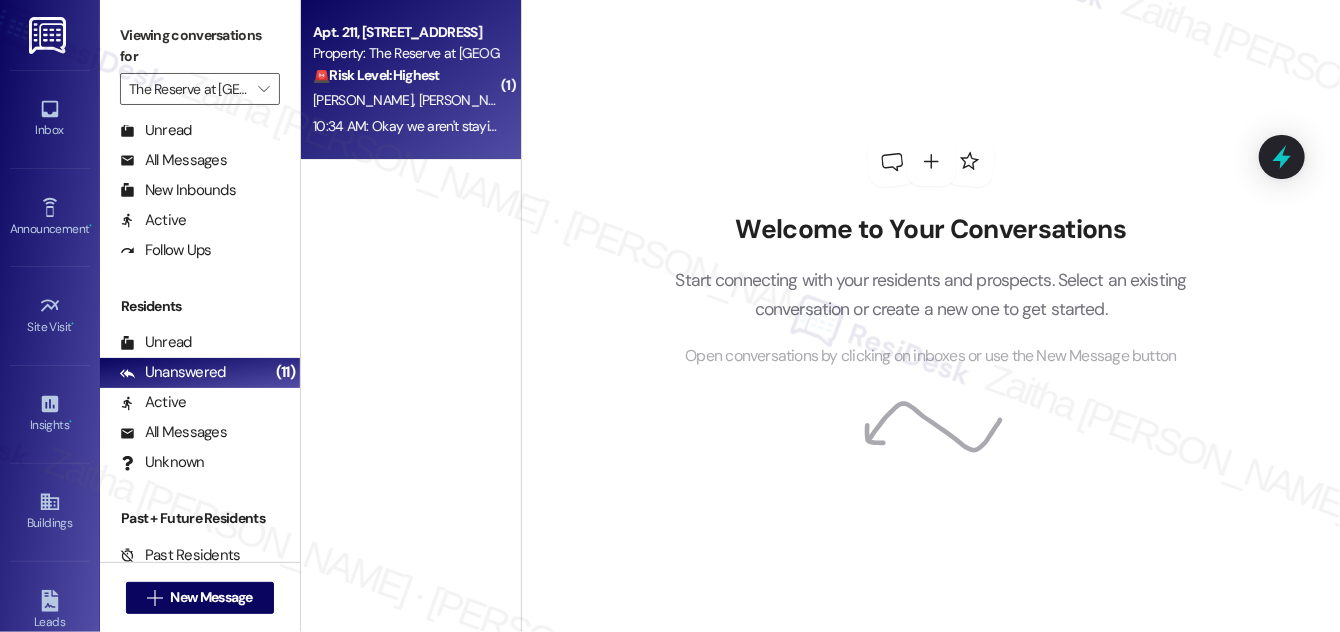 click on "[PERSON_NAME] [PERSON_NAME]" at bounding box center (405, 100) 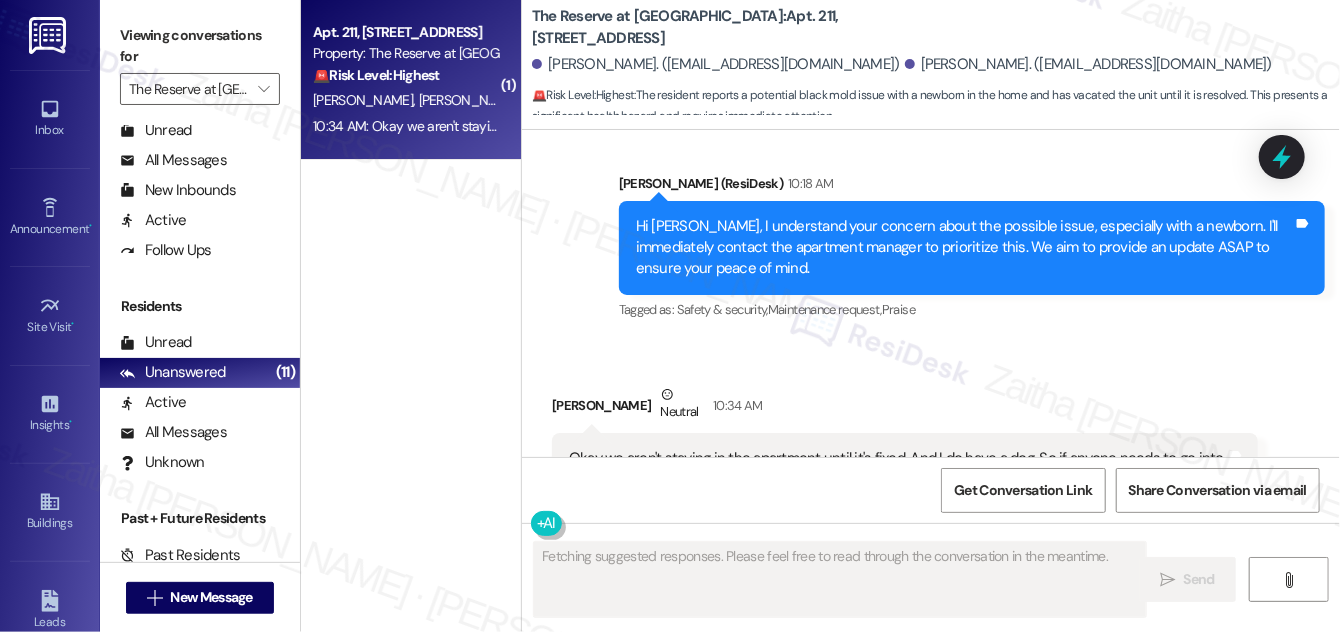 scroll, scrollTop: 3636, scrollLeft: 0, axis: vertical 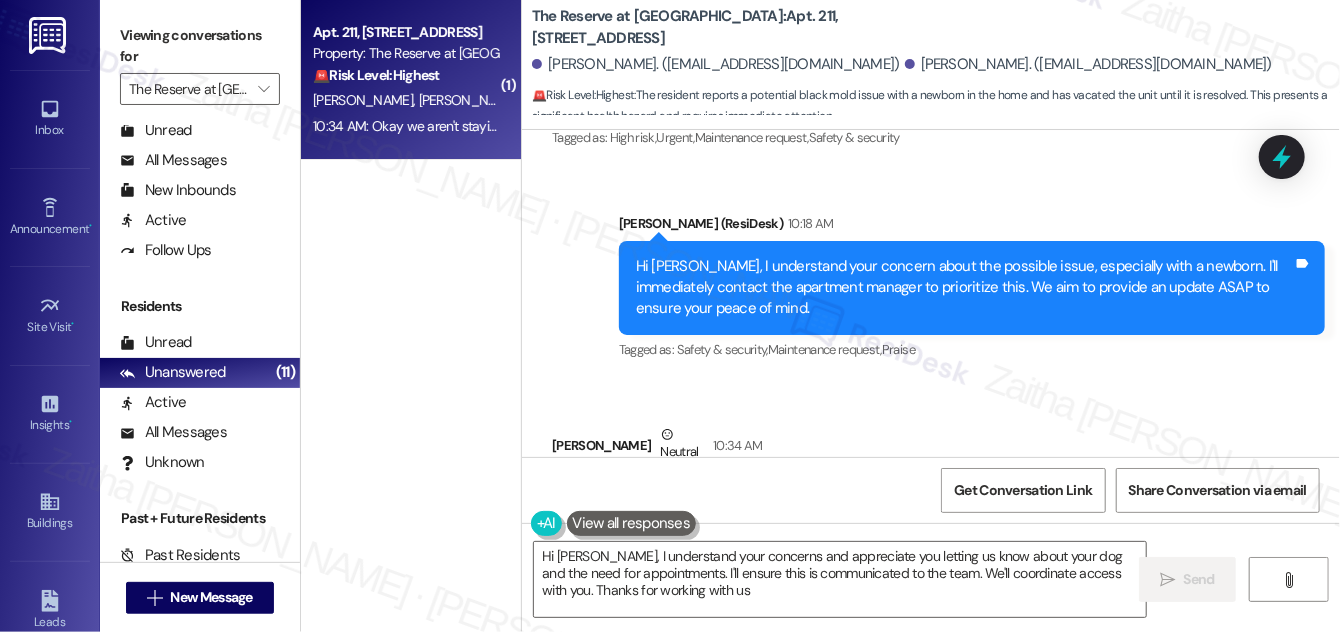 type on "Hi [PERSON_NAME], I understand your concerns and appreciate you letting us know about your dog and the need for appointments. I'll ensure this is communicated to the team. We'll coordinate access with you. Thanks for working with us!" 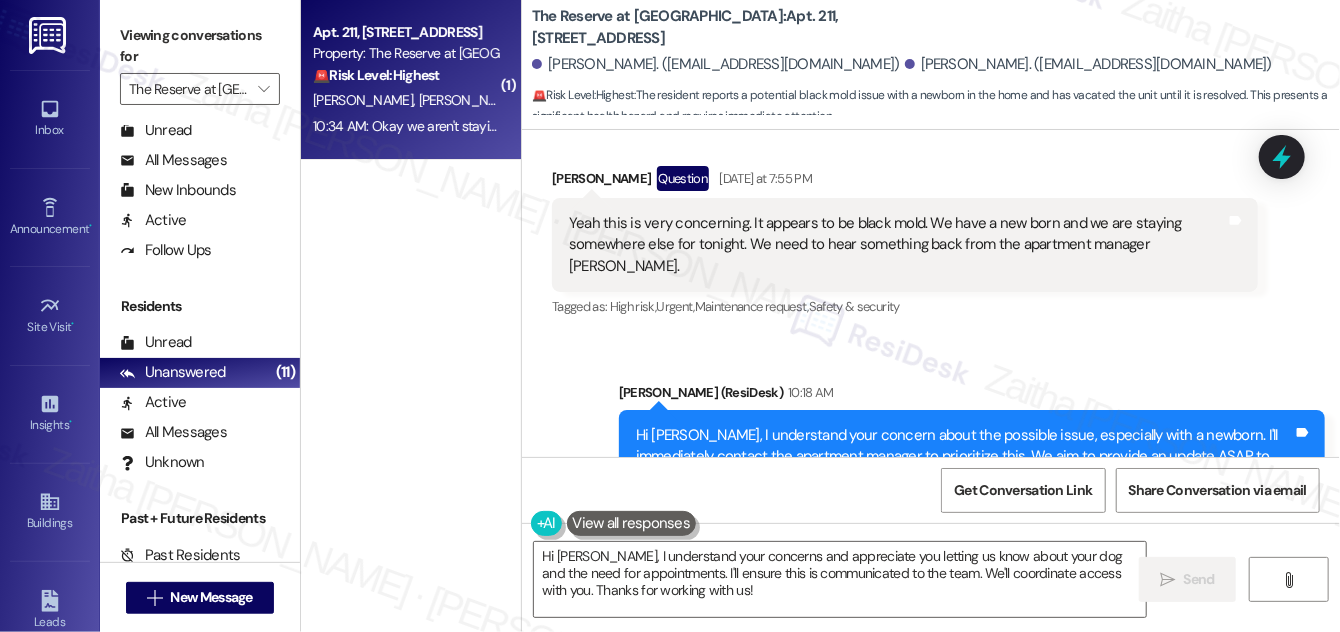 scroll, scrollTop: 3456, scrollLeft: 0, axis: vertical 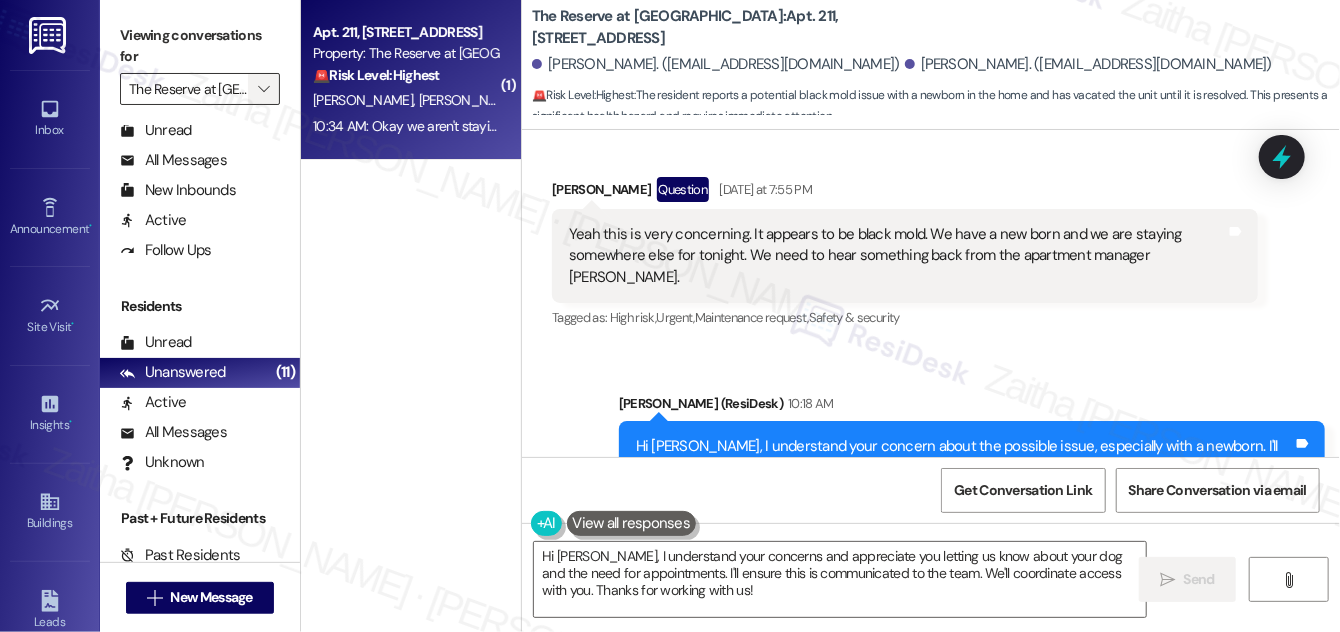 click on "" at bounding box center (263, 89) 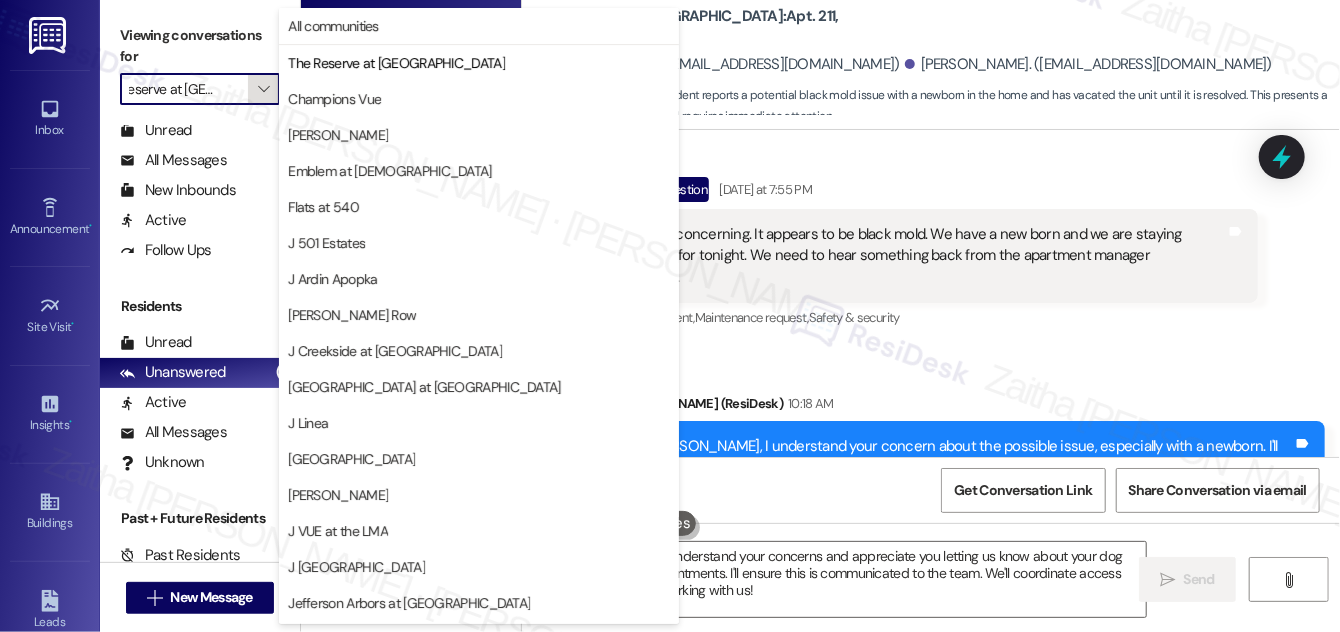 scroll, scrollTop: 0, scrollLeft: 0, axis: both 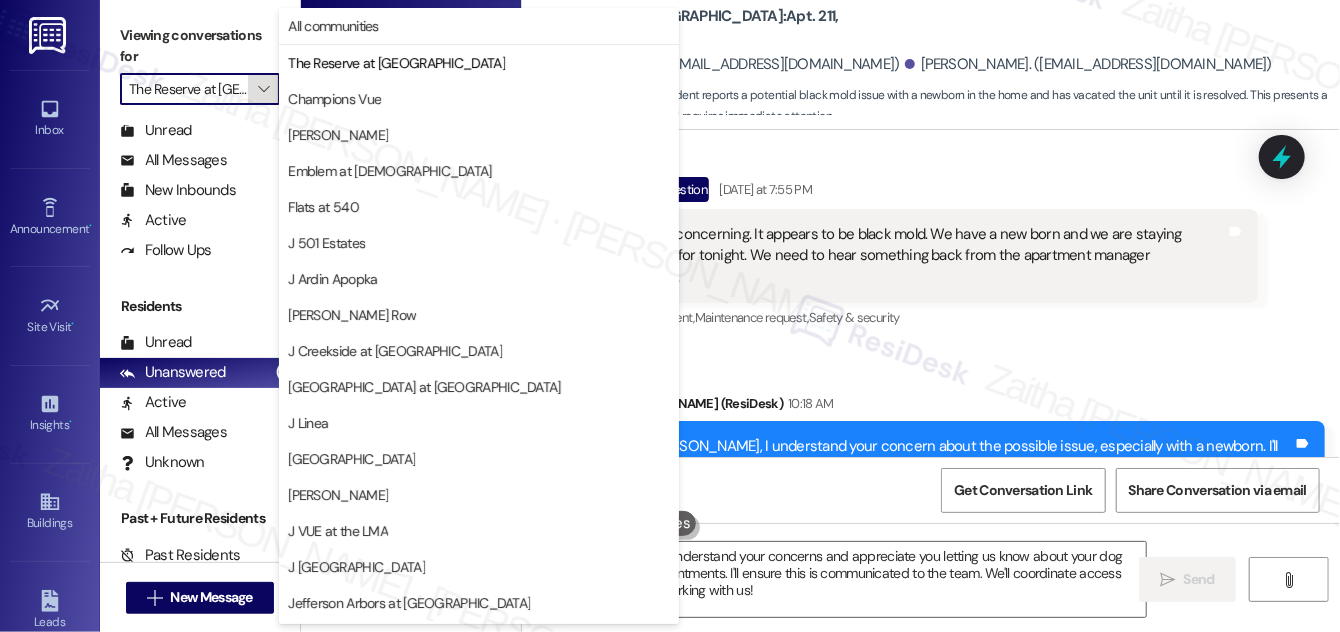 click on "" at bounding box center (263, 89) 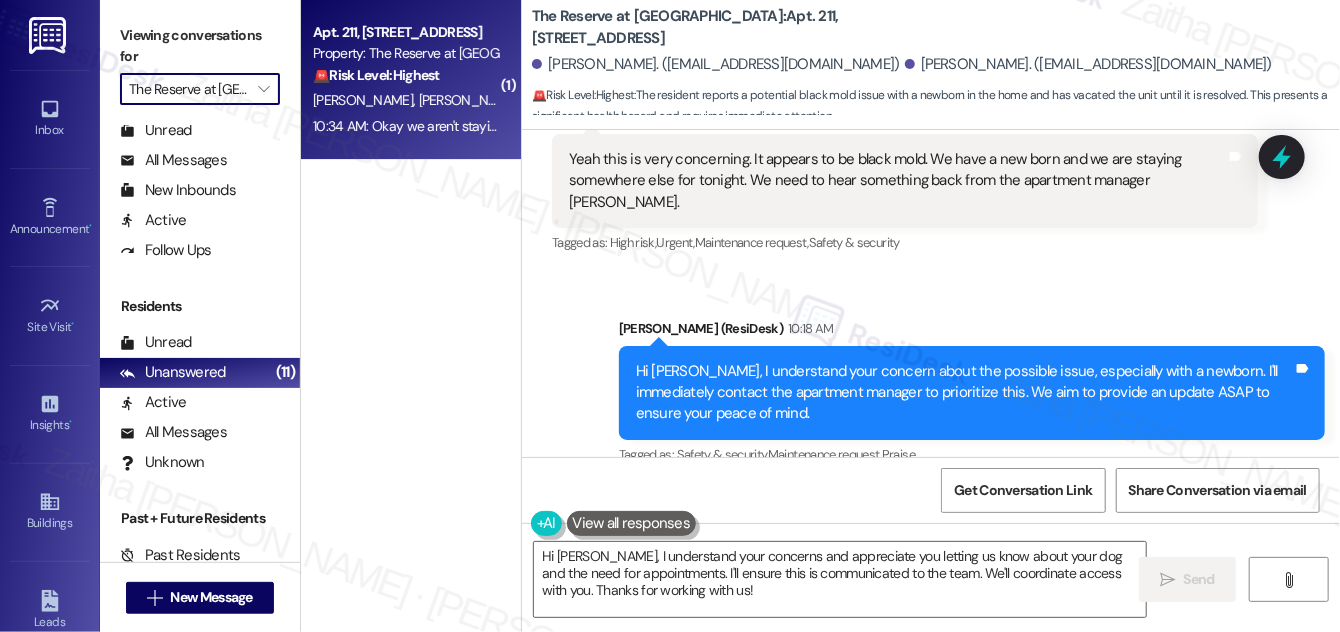 scroll, scrollTop: 3546, scrollLeft: 0, axis: vertical 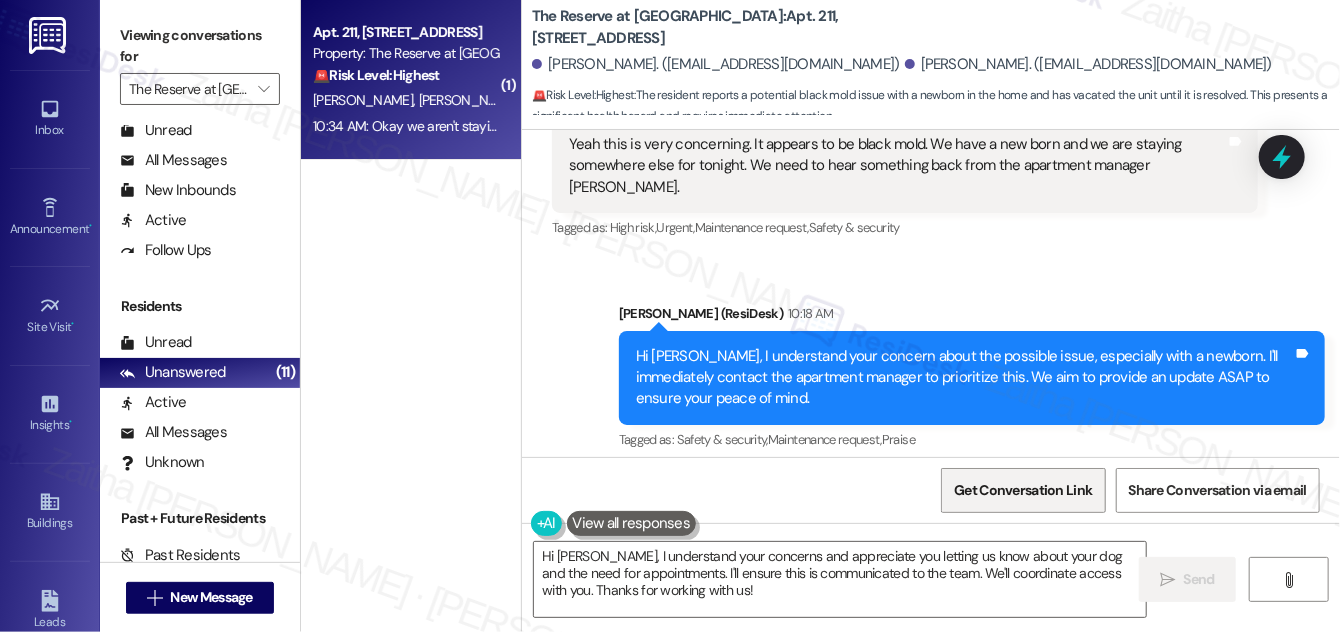 click on "Get Conversation Link" at bounding box center (1023, 490) 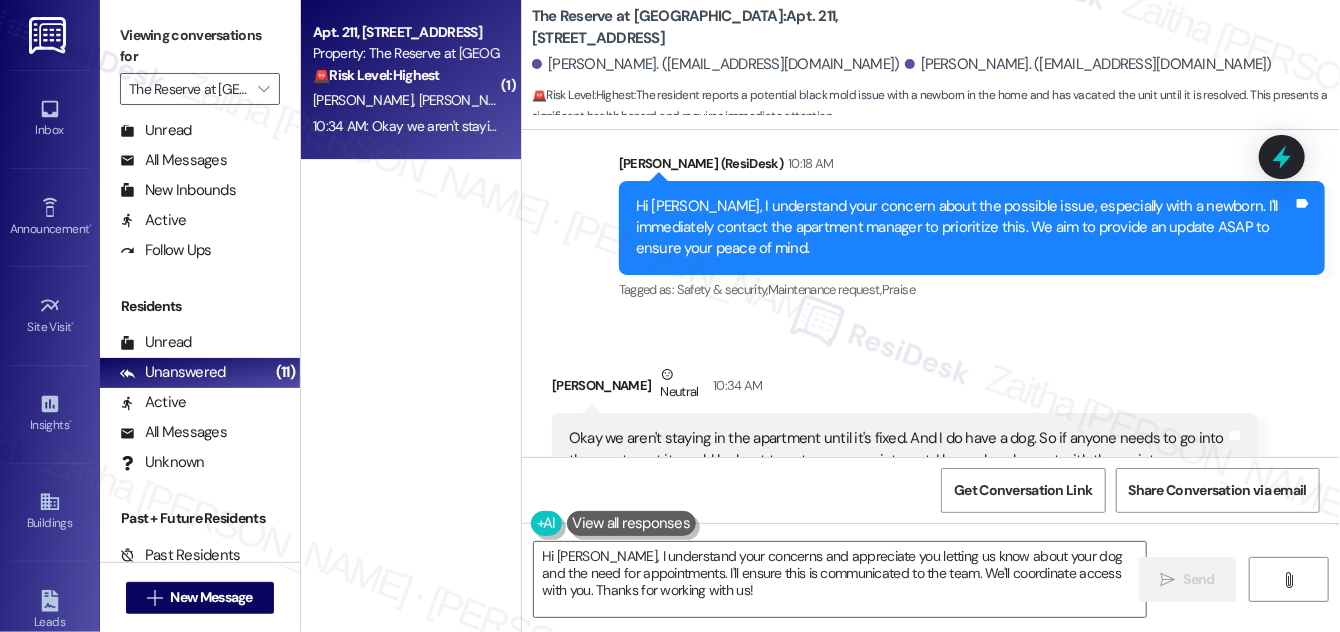 scroll, scrollTop: 3728, scrollLeft: 0, axis: vertical 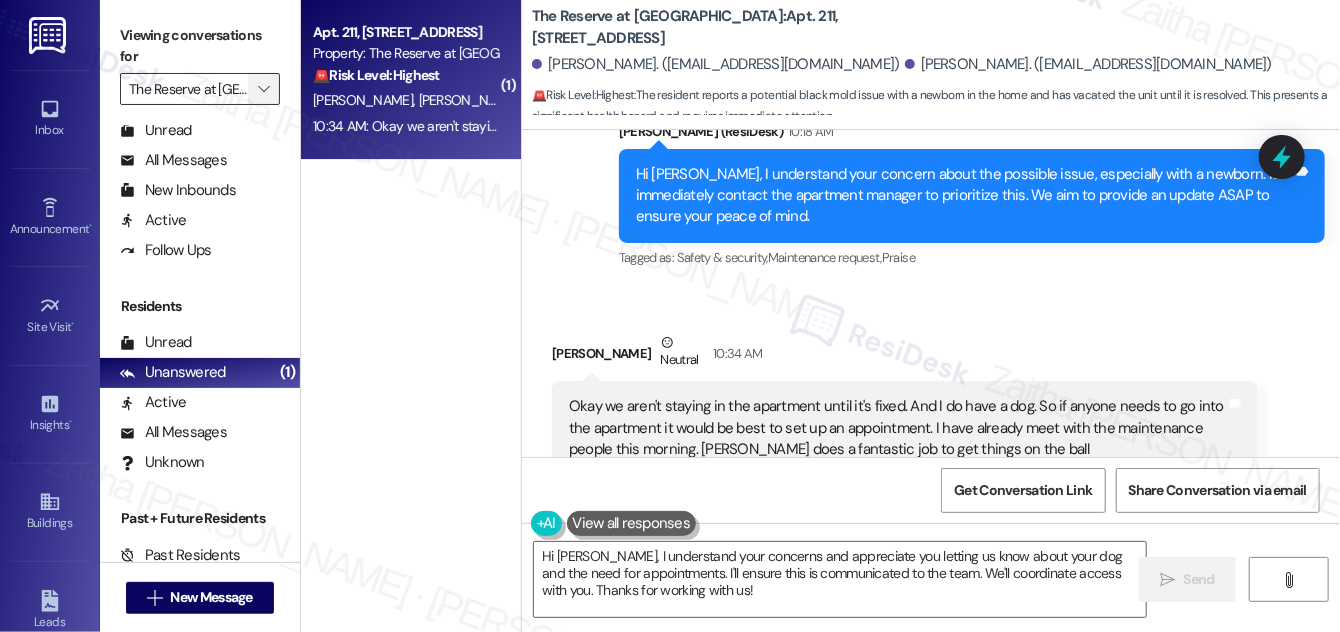 click on "" at bounding box center [263, 89] 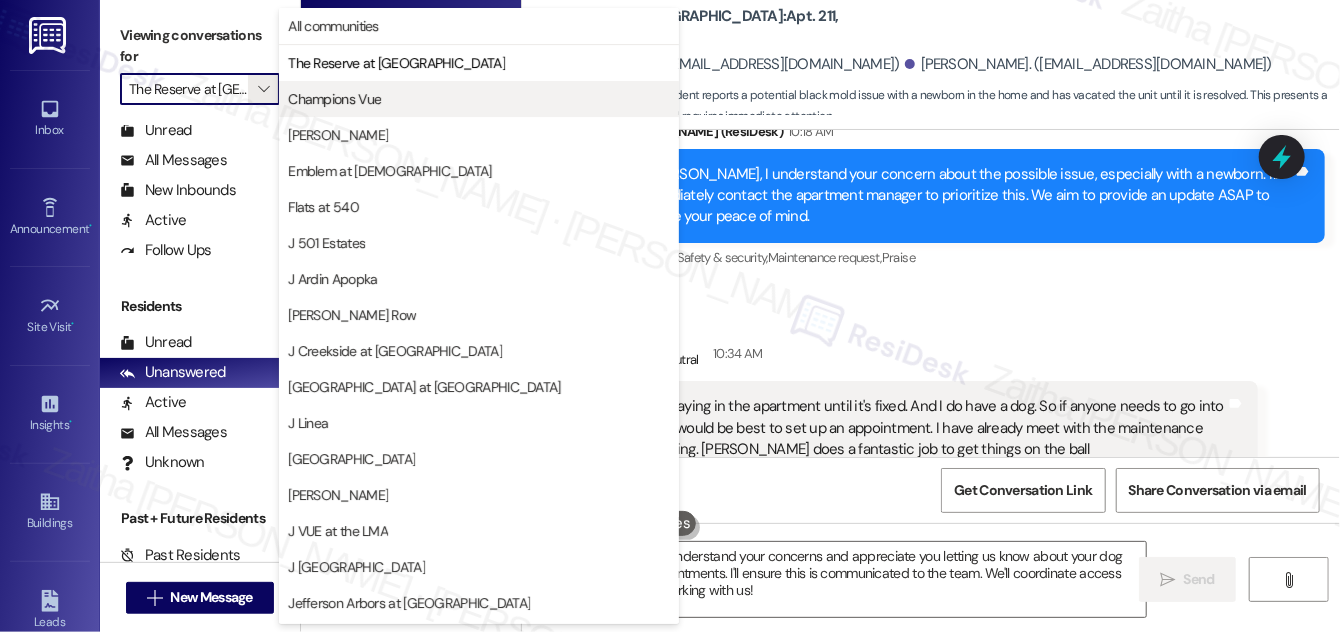 click on "Champions Vue" at bounding box center [479, 99] 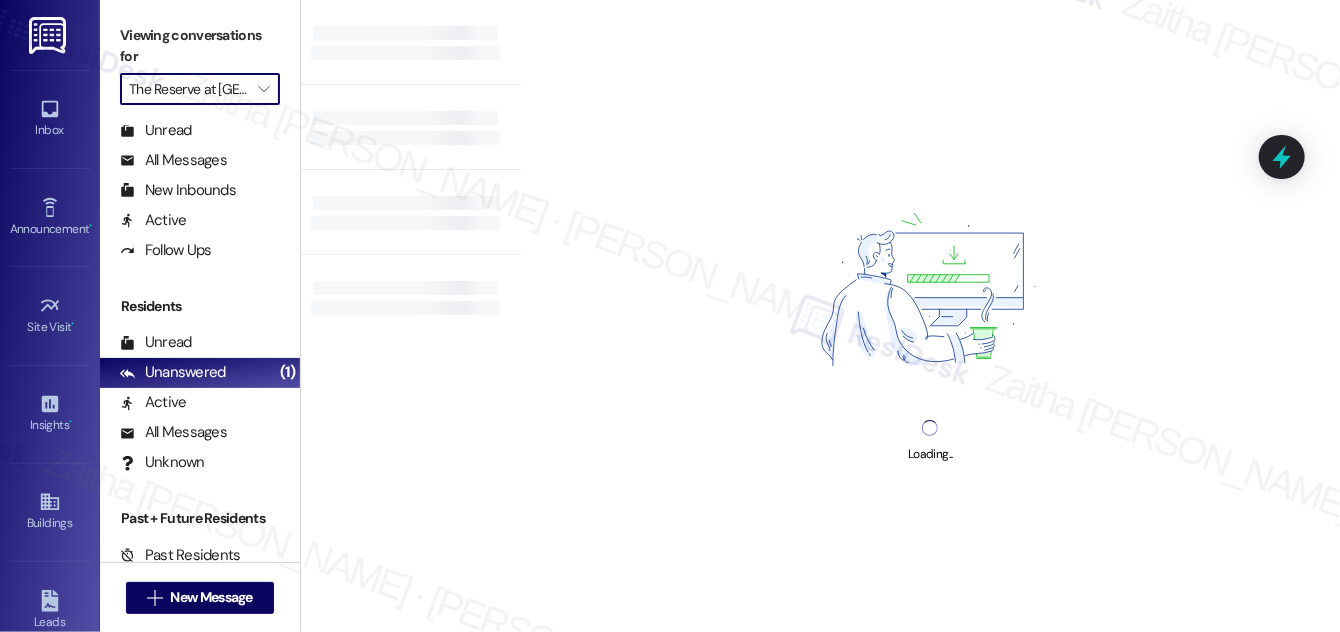 type on "Champions Vue" 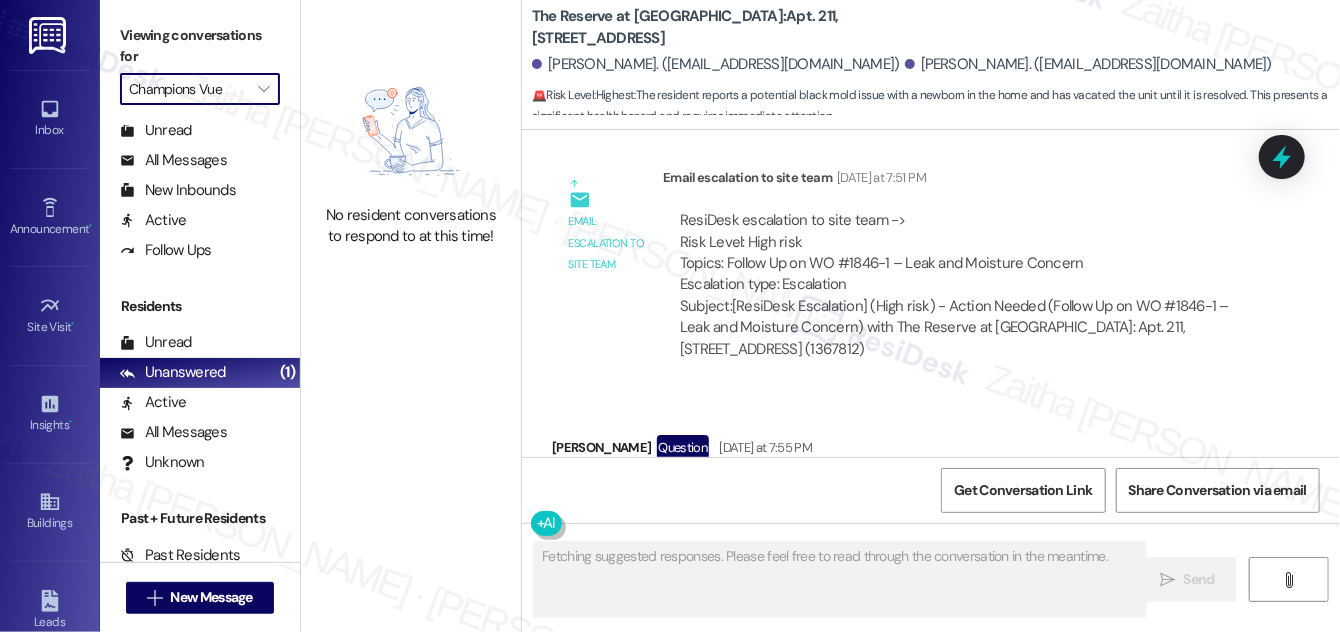 scroll, scrollTop: 3727, scrollLeft: 0, axis: vertical 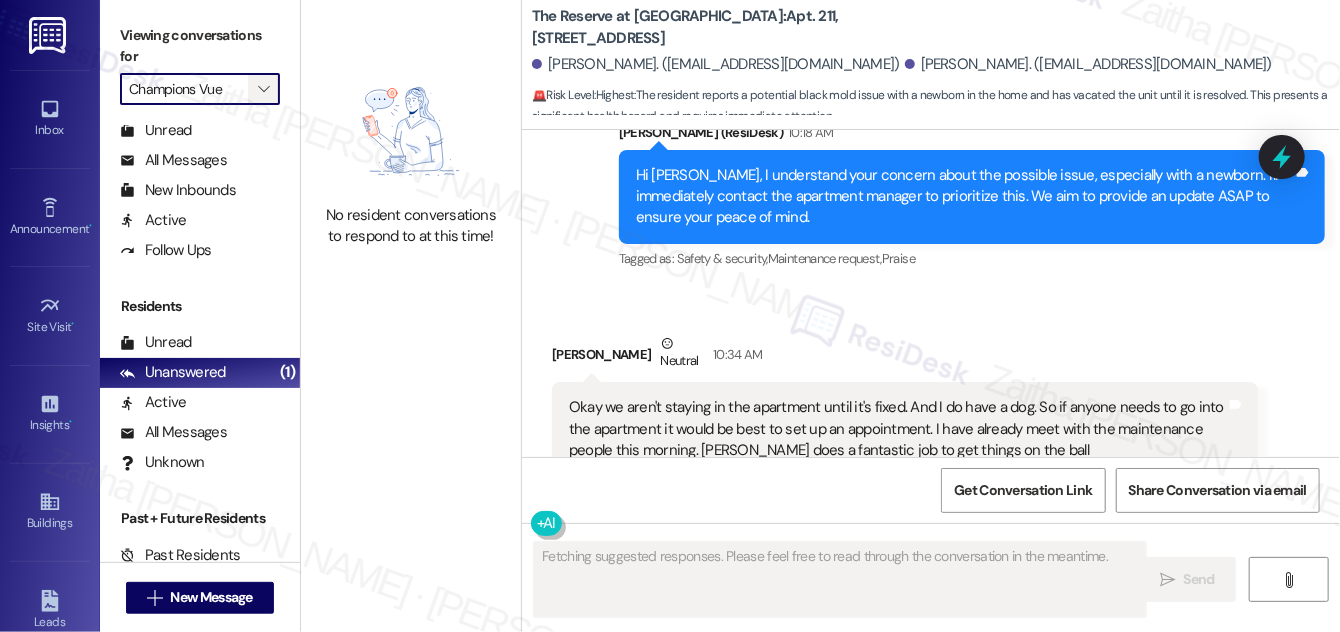 click on "" at bounding box center [263, 89] 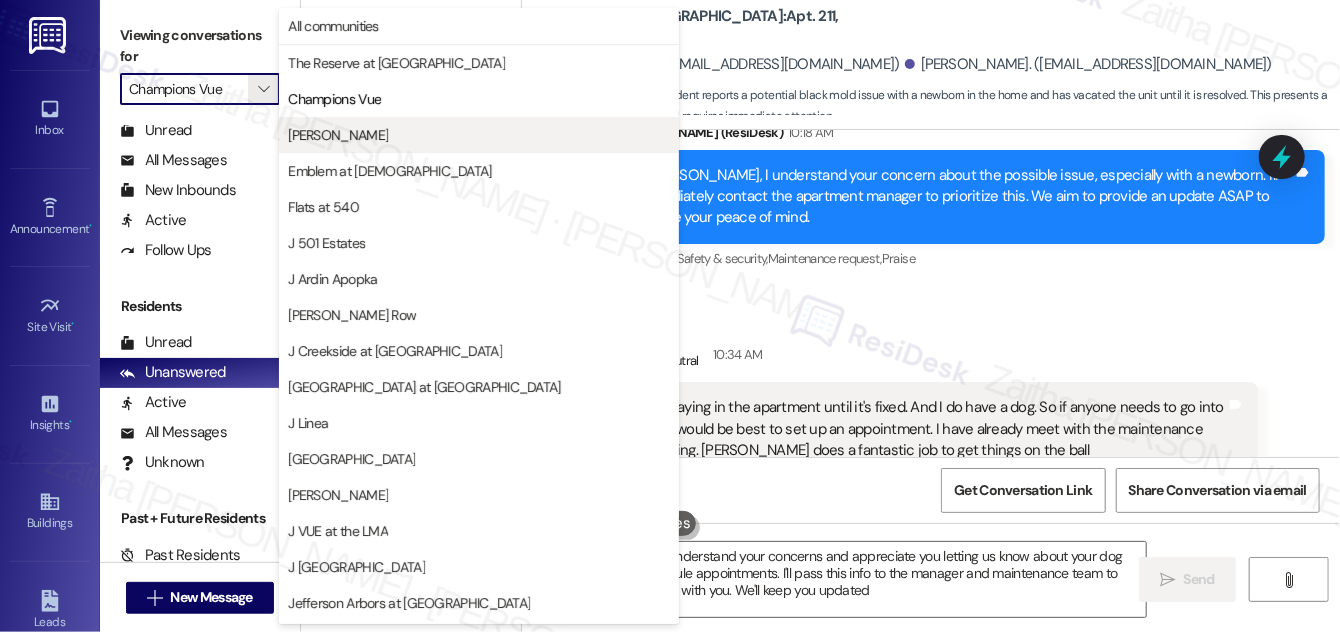 type on "Hi [PERSON_NAME], I understand your concerns and appreciate you letting us know about your dog and the need to schedule appointments. I'll pass this info to the manager and maintenance team to ensure they coordinate with you. We'll keep you updated!" 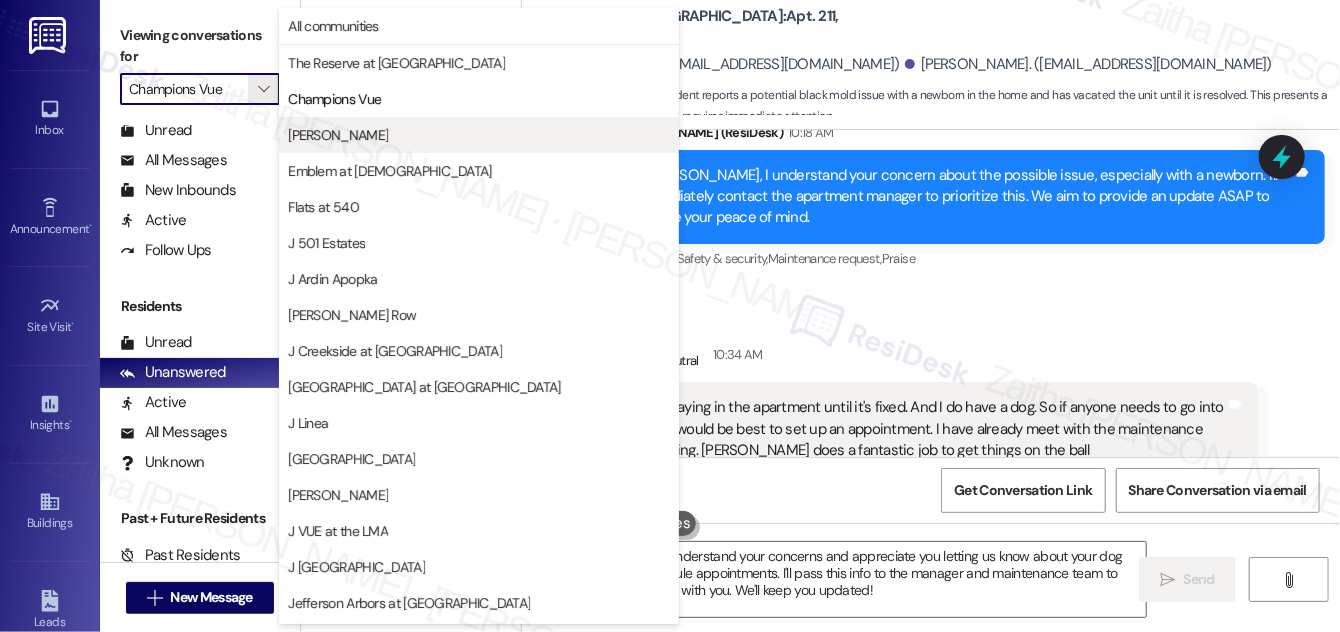 click on "[PERSON_NAME]" at bounding box center (479, 135) 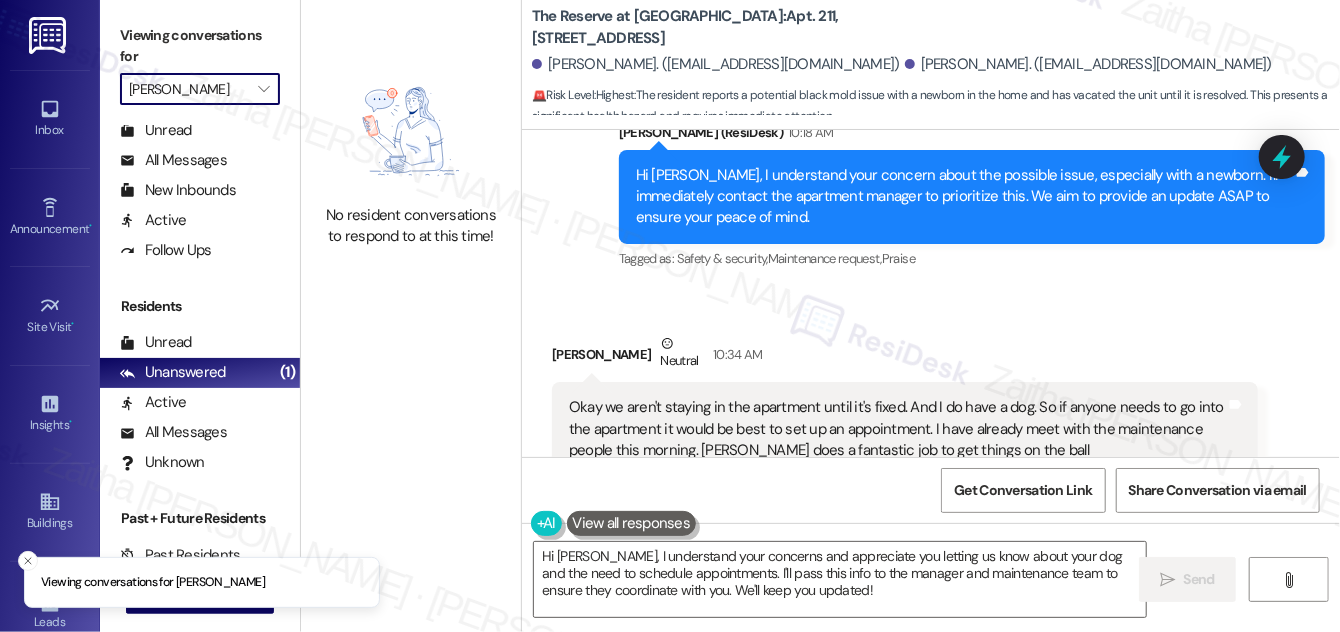 click on "[PERSON_NAME]" at bounding box center [188, 89] 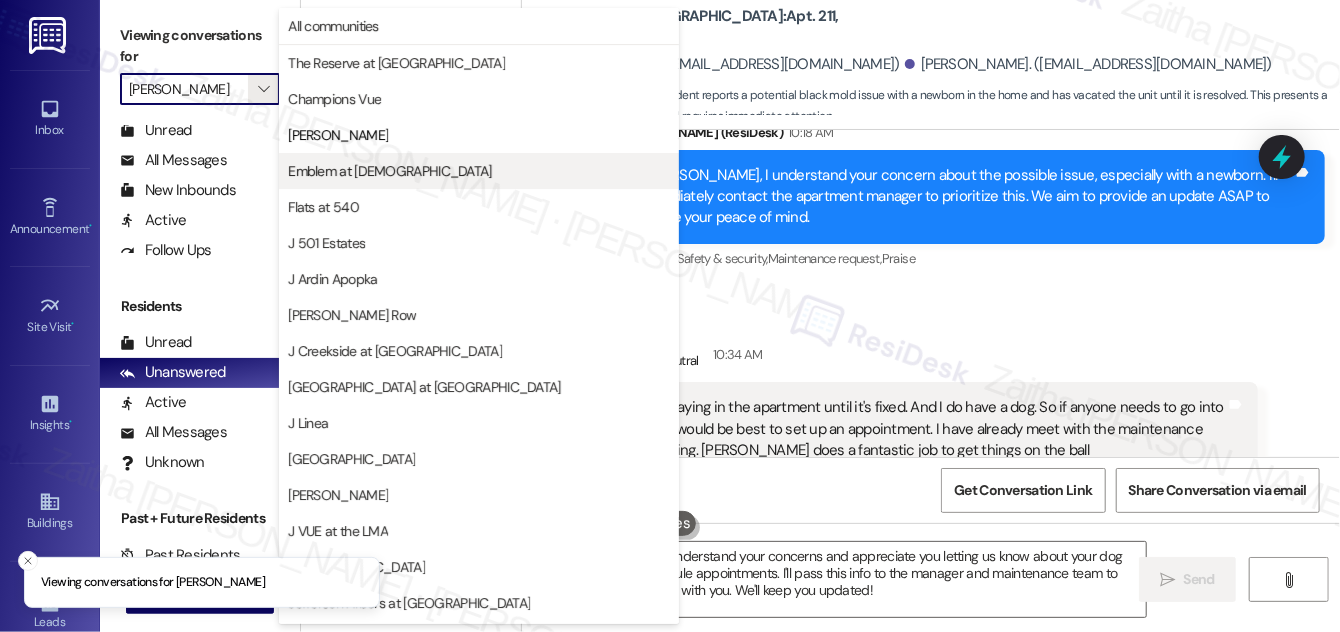 click on "Emblem at [DEMOGRAPHIC_DATA]" at bounding box center [389, 171] 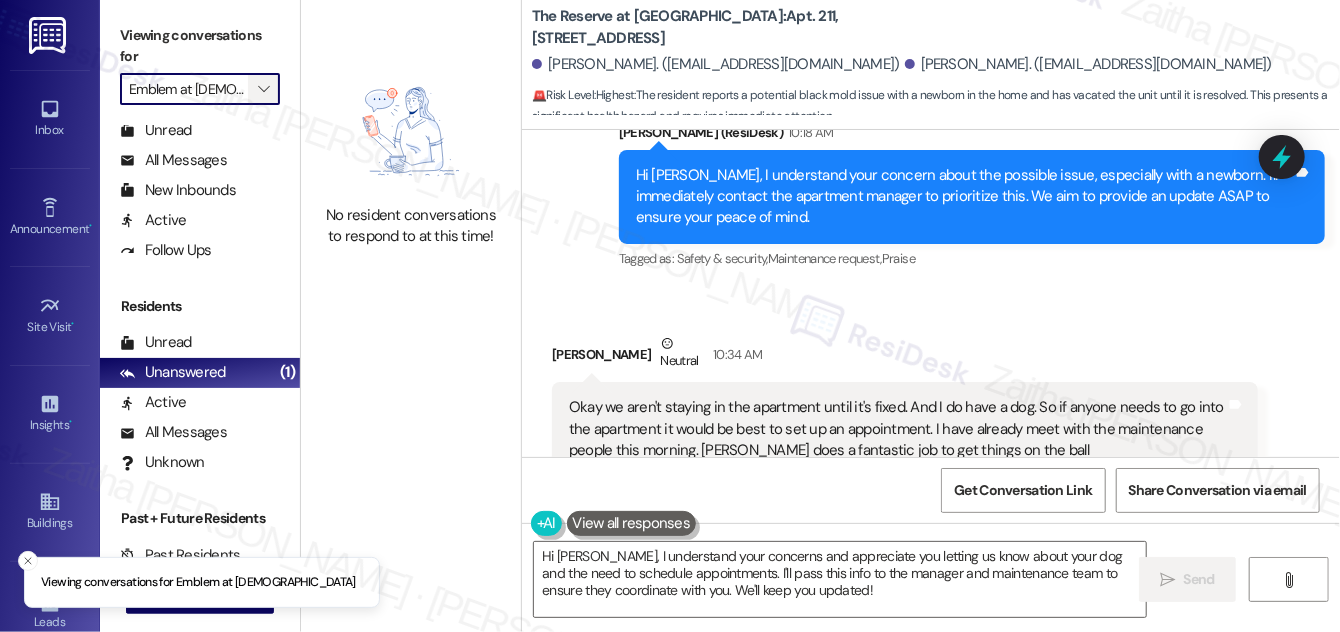 click on "" at bounding box center (263, 89) 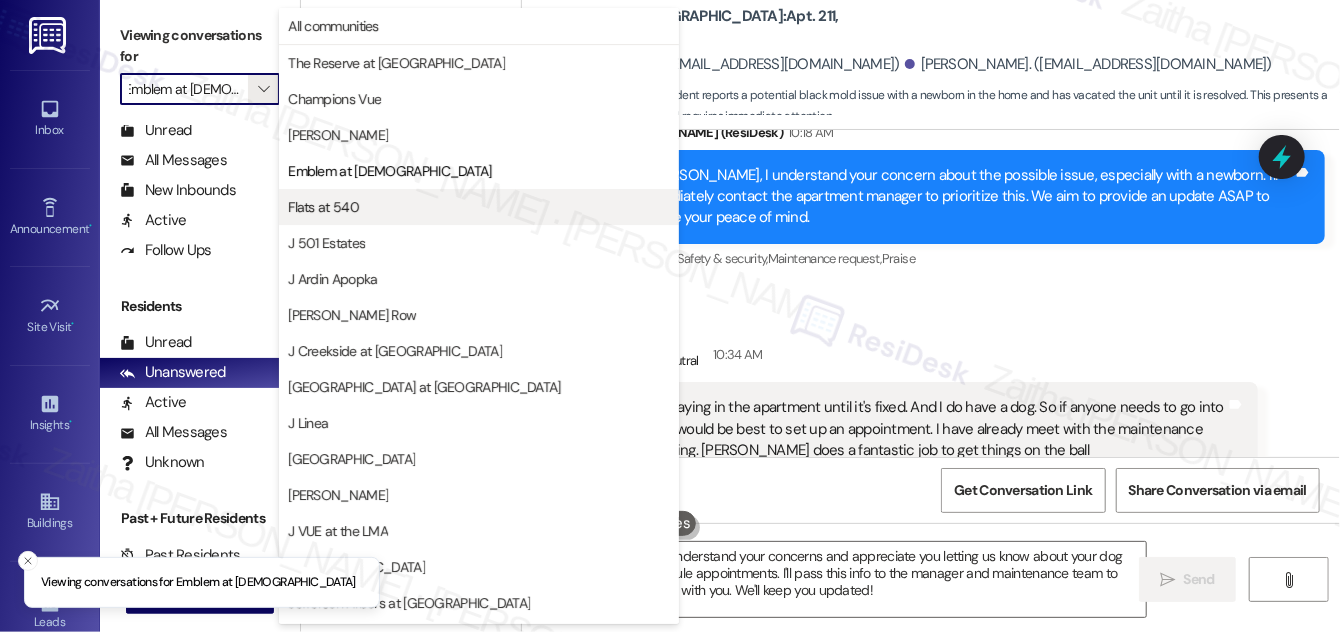 click on "Flats at 540" at bounding box center [323, 207] 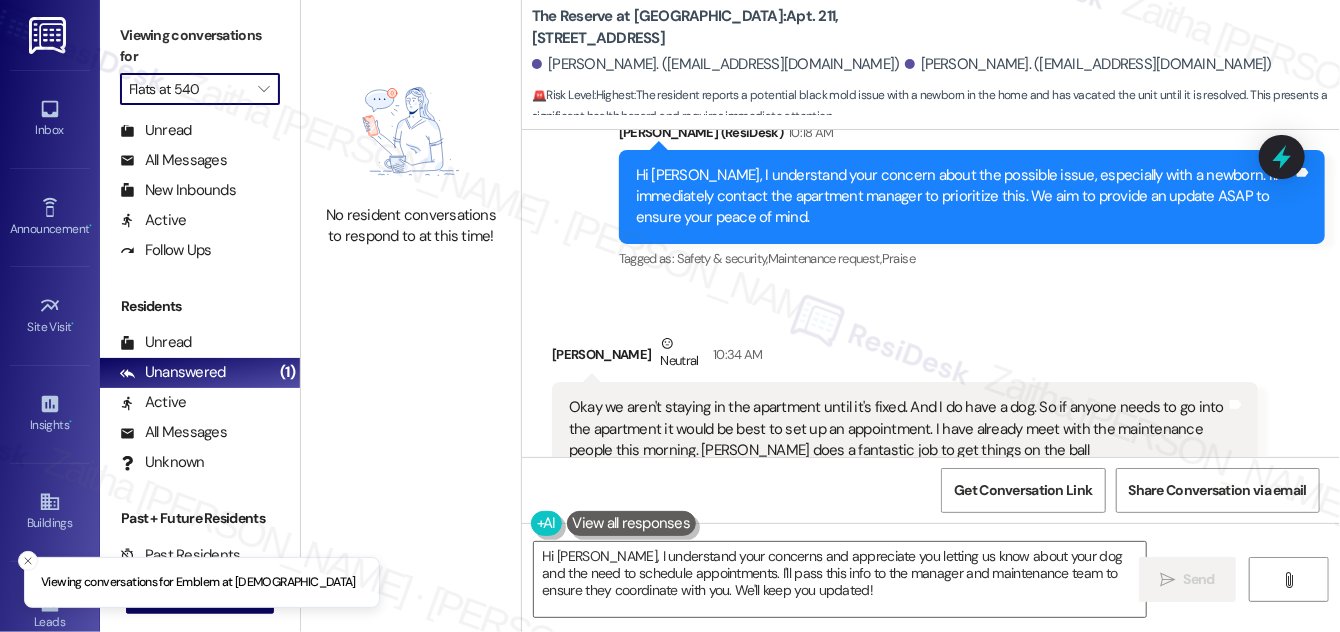 scroll, scrollTop: 0, scrollLeft: 0, axis: both 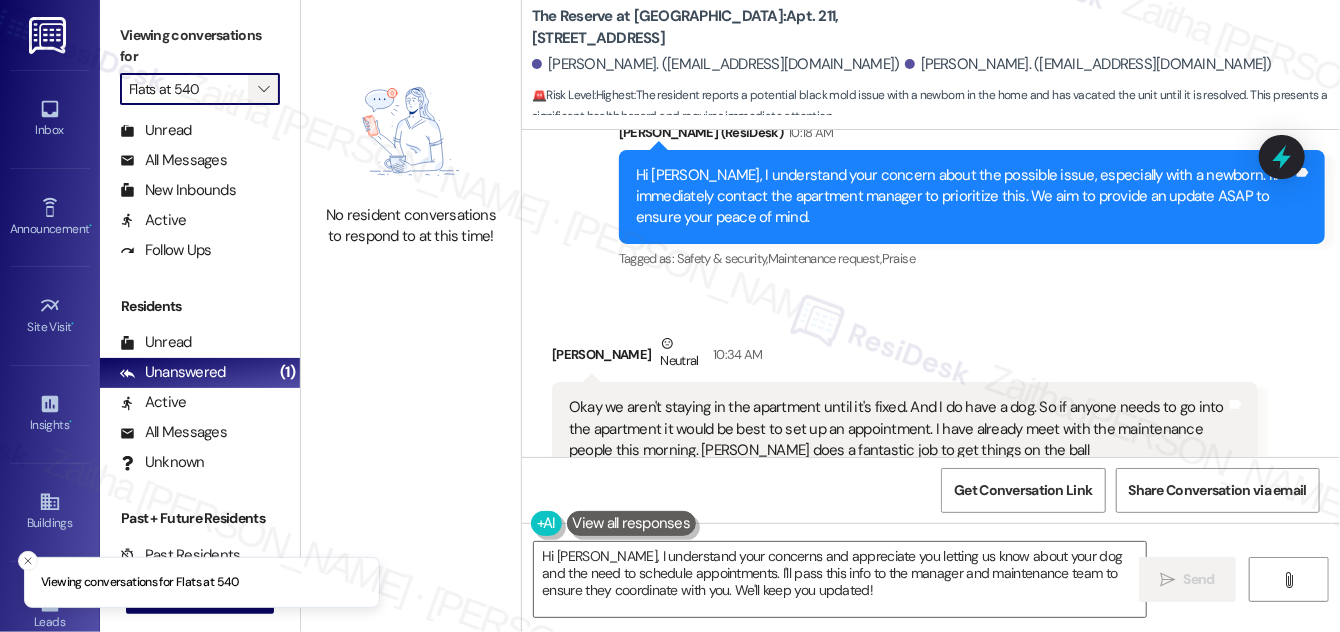 click on "" at bounding box center (264, 89) 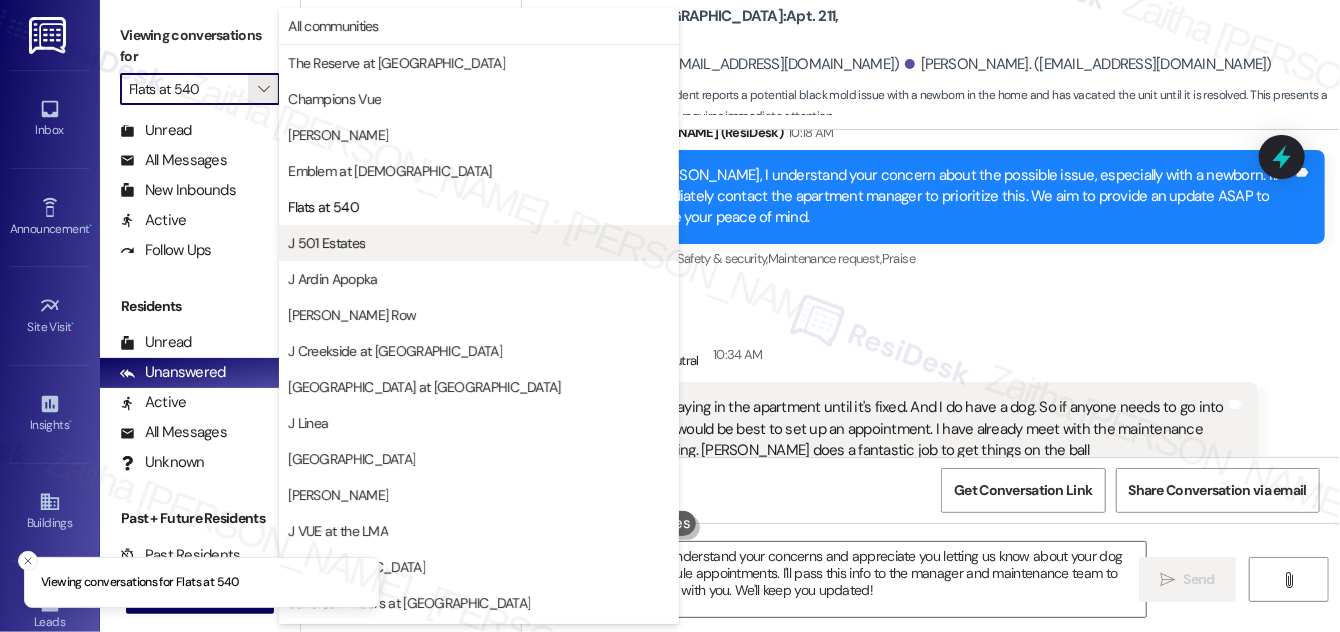 click on "J 501 Estates" at bounding box center (326, 243) 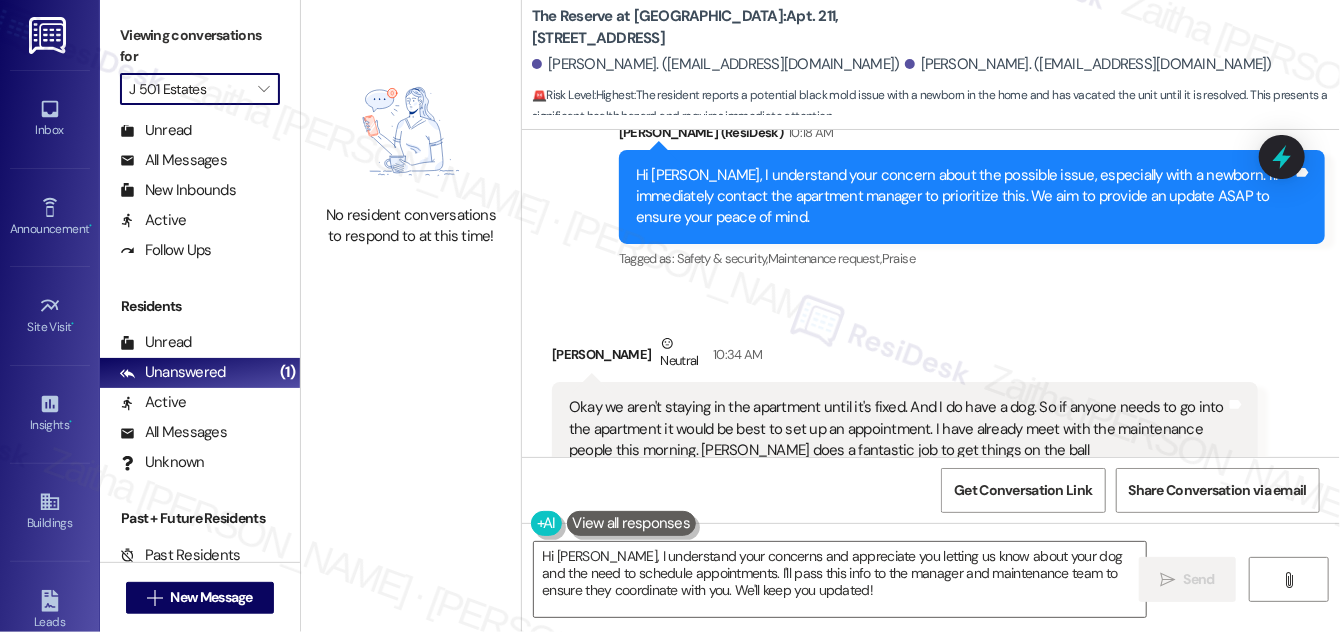 click on "J 501 Estates" at bounding box center (188, 89) 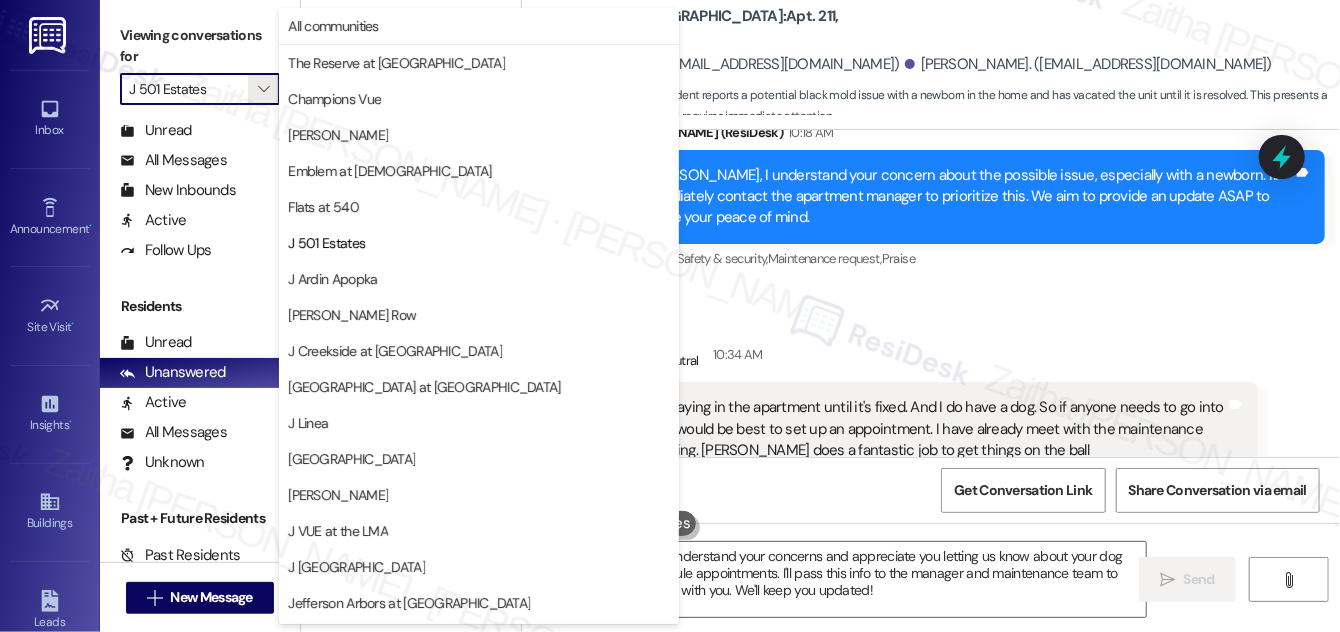 click on "J Ardin Apopka" at bounding box center (479, 279) 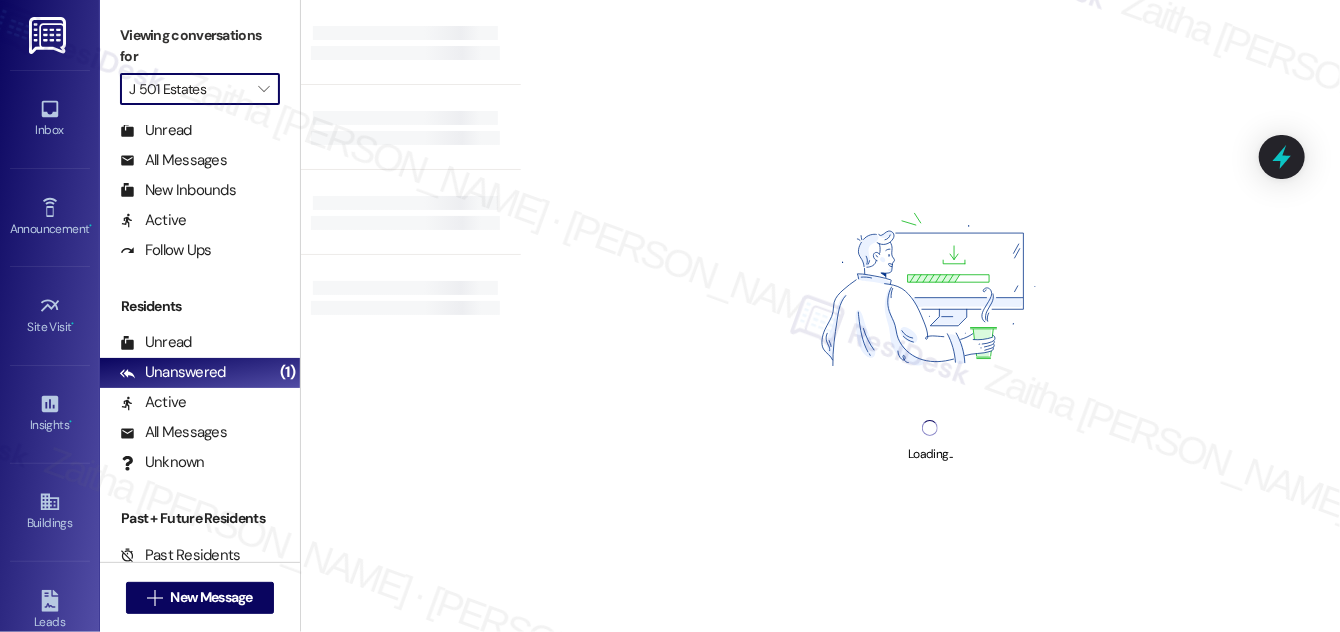 type on "J Ardin Apopka" 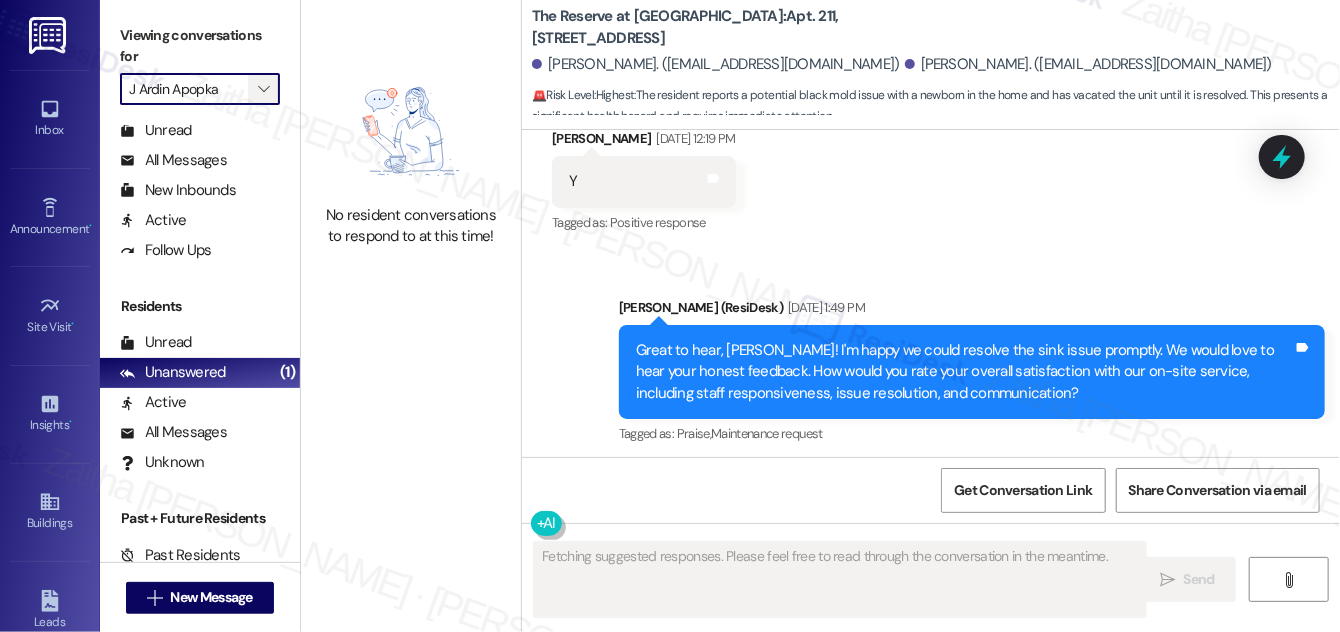 click on "" at bounding box center (263, 89) 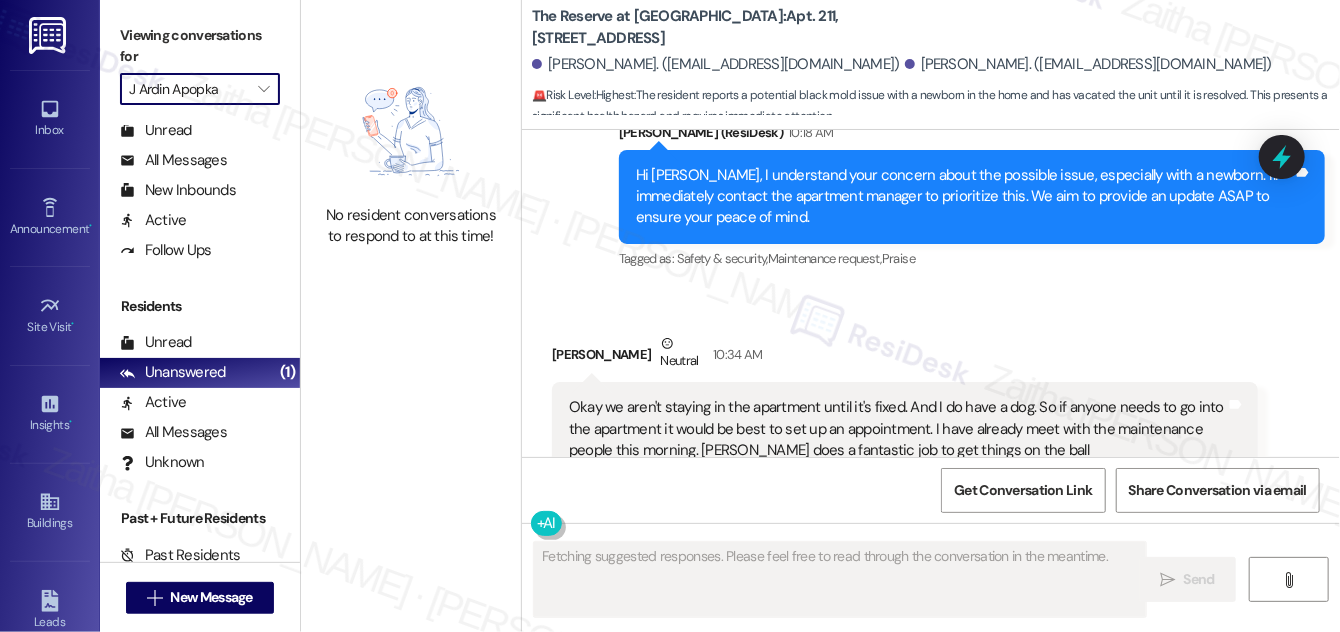 scroll, scrollTop: 3728, scrollLeft: 0, axis: vertical 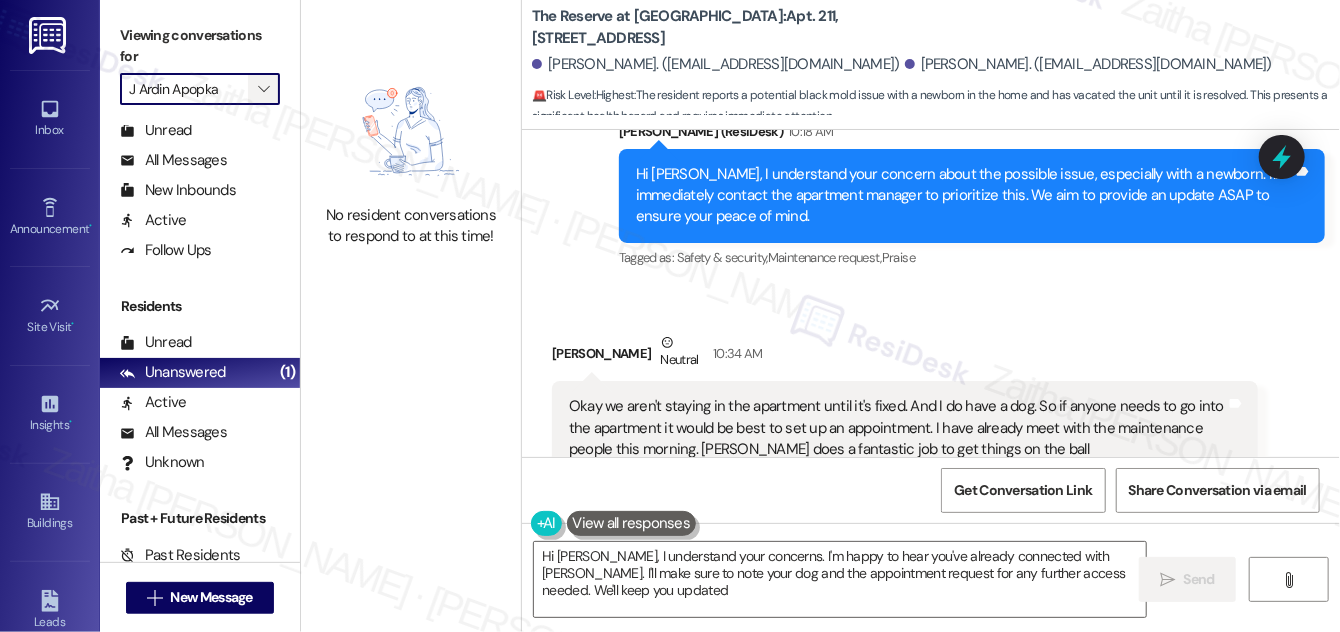 type on "Hi [PERSON_NAME], I understand your concerns. I'm happy to hear you've already connected with [PERSON_NAME]. I'll make sure to note your dog and the appointment request for any further access needed. We'll keep you updated!" 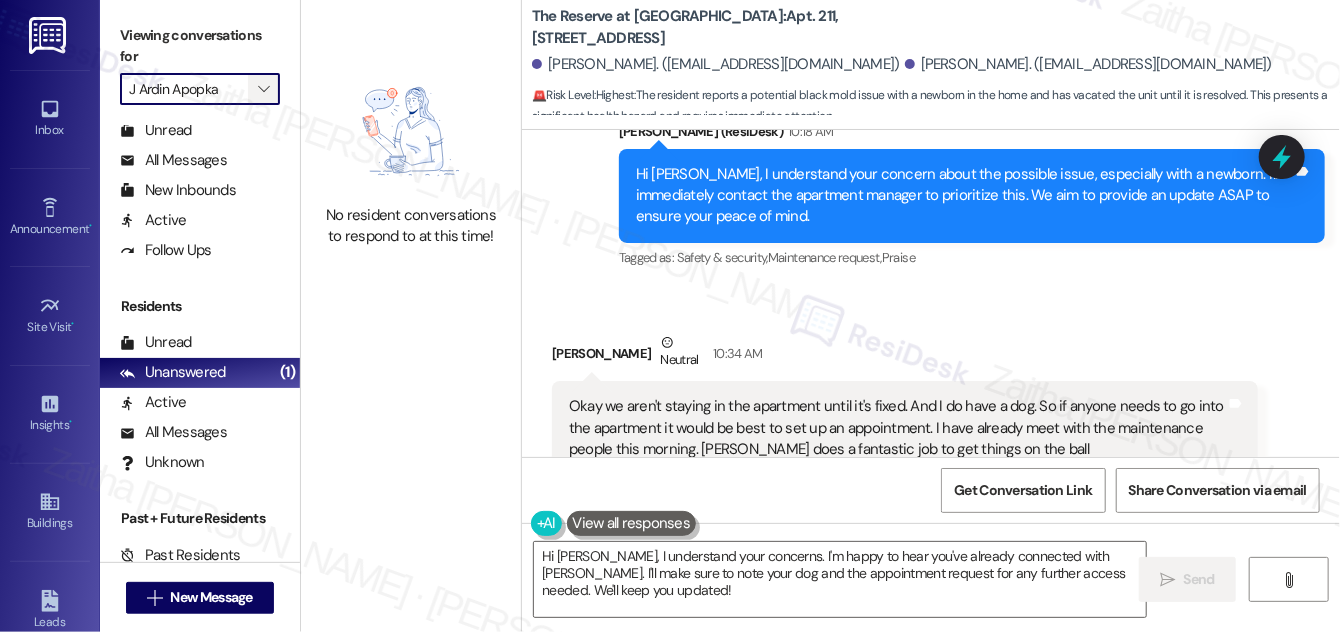 click on "" at bounding box center [263, 89] 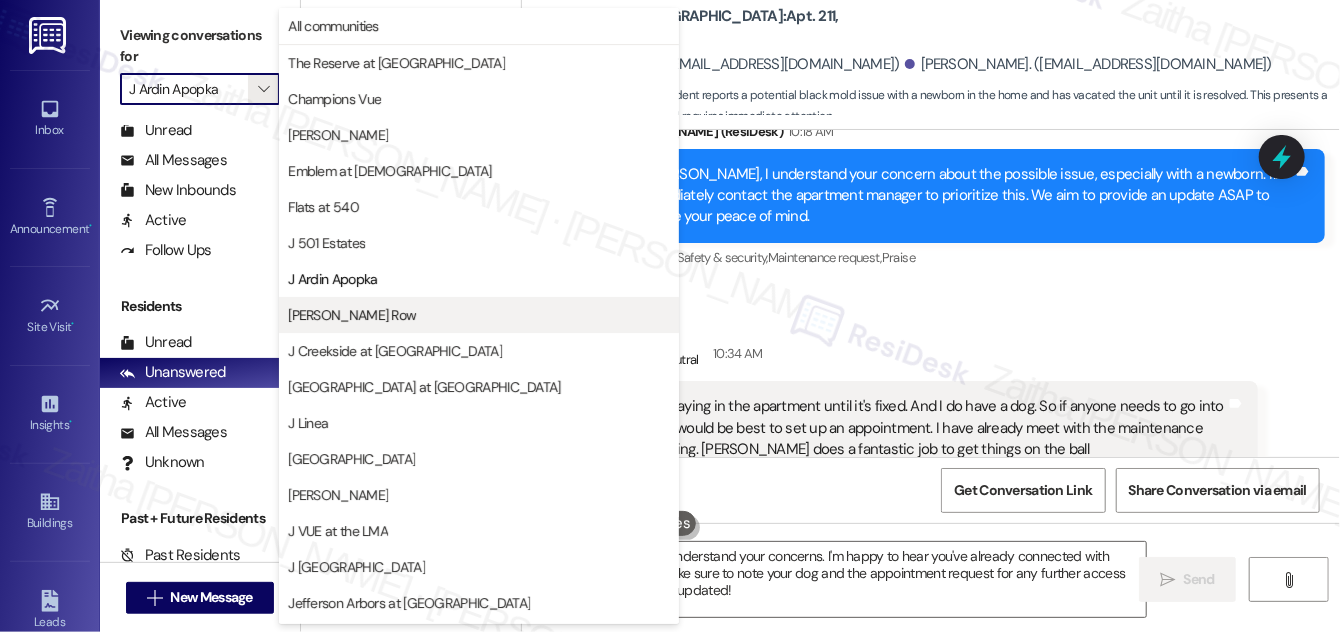 click on "[PERSON_NAME] Row" at bounding box center [352, 315] 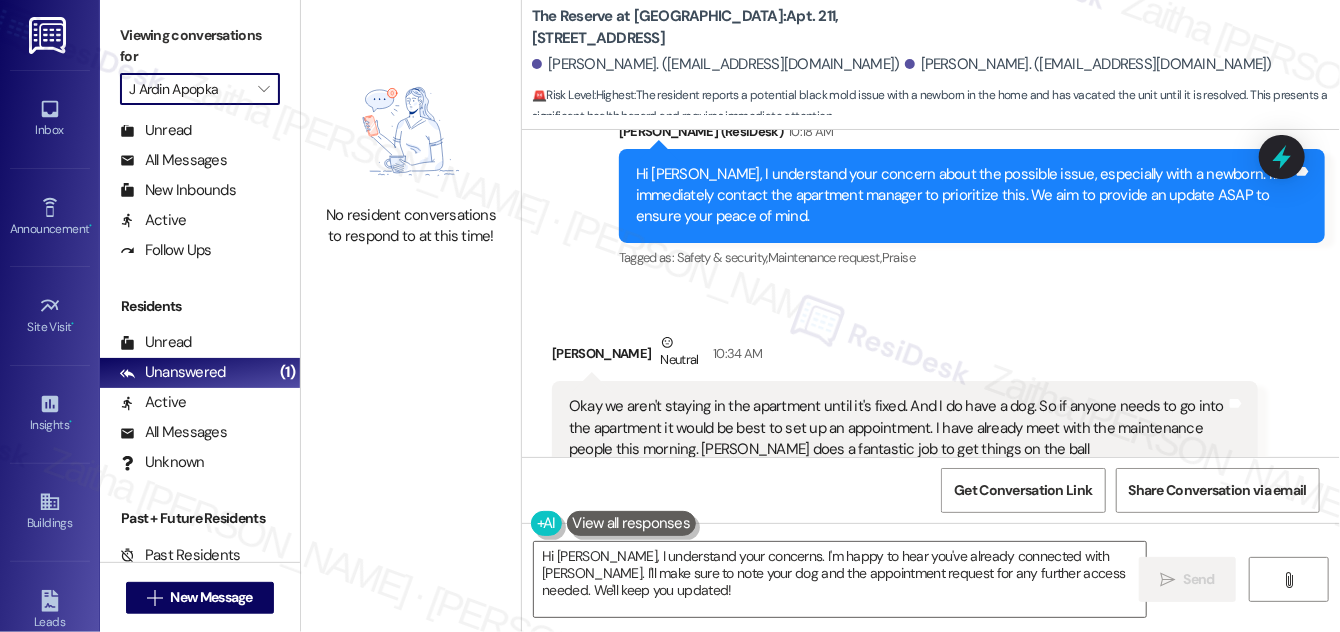 type on "[PERSON_NAME] Row" 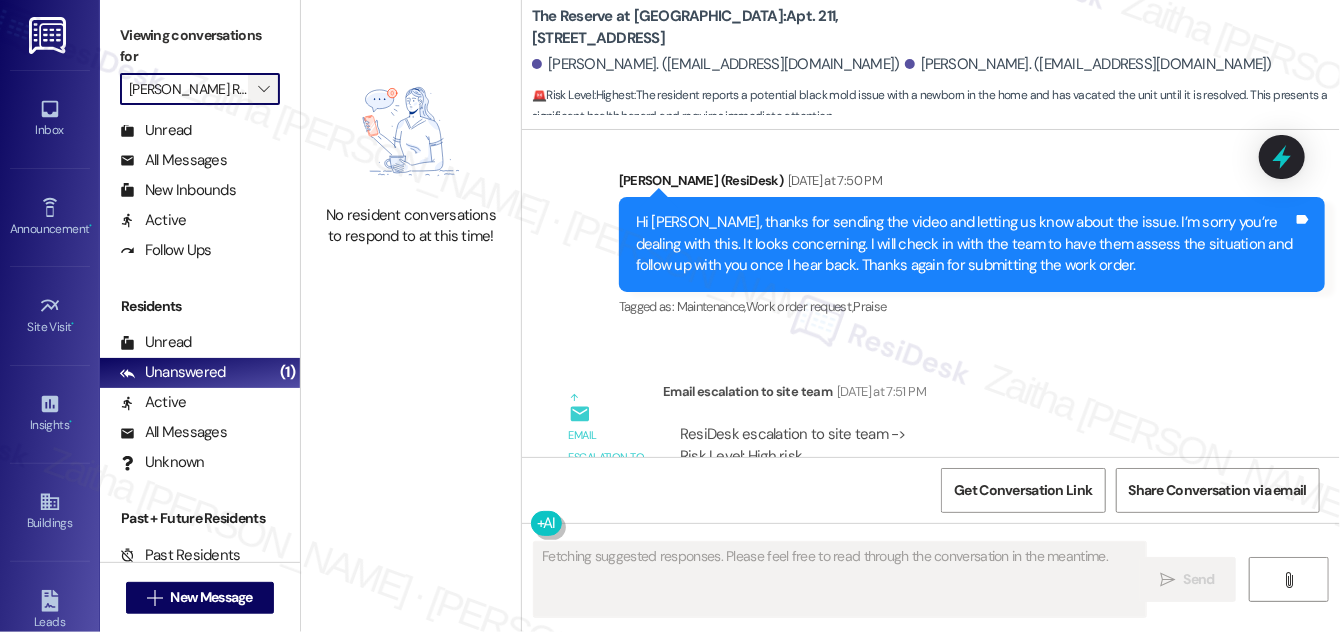 scroll, scrollTop: 3727, scrollLeft: 0, axis: vertical 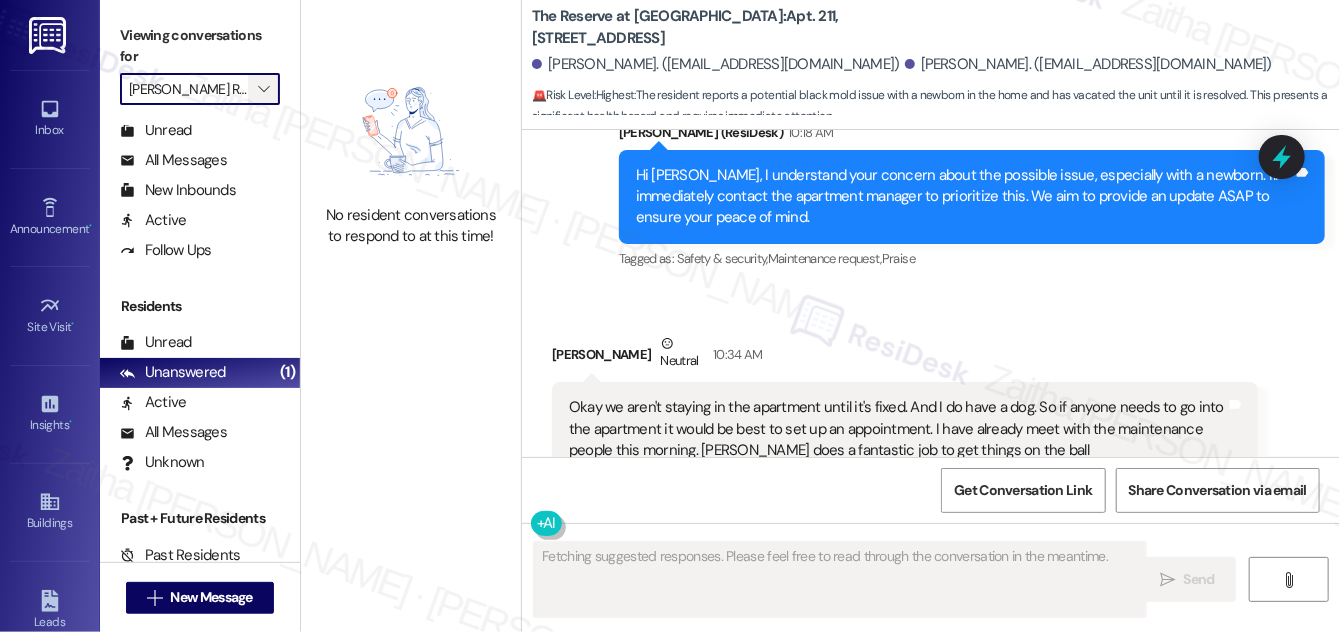click on "" at bounding box center [263, 89] 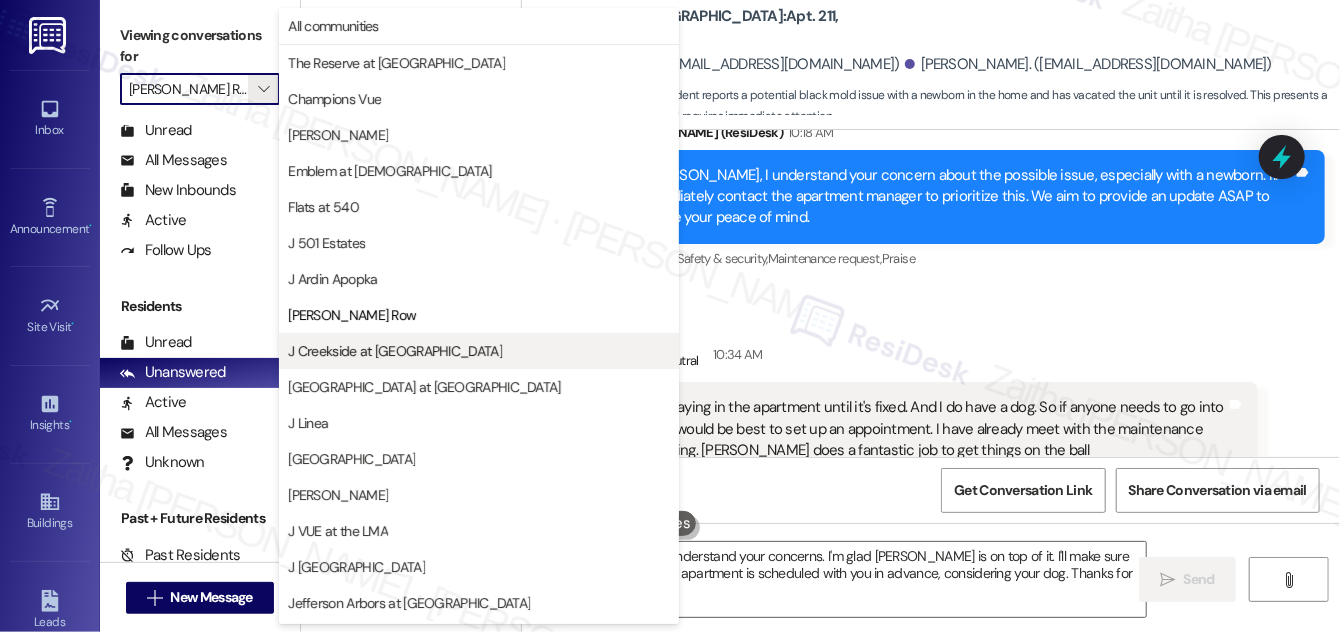 type on "Hi [PERSON_NAME], I understand your concerns. I'm glad [PERSON_NAME] is on top of it. I'll make sure that any entry into your apartment is scheduled with you in advance, considering your dog. Thanks for keeping us updated!" 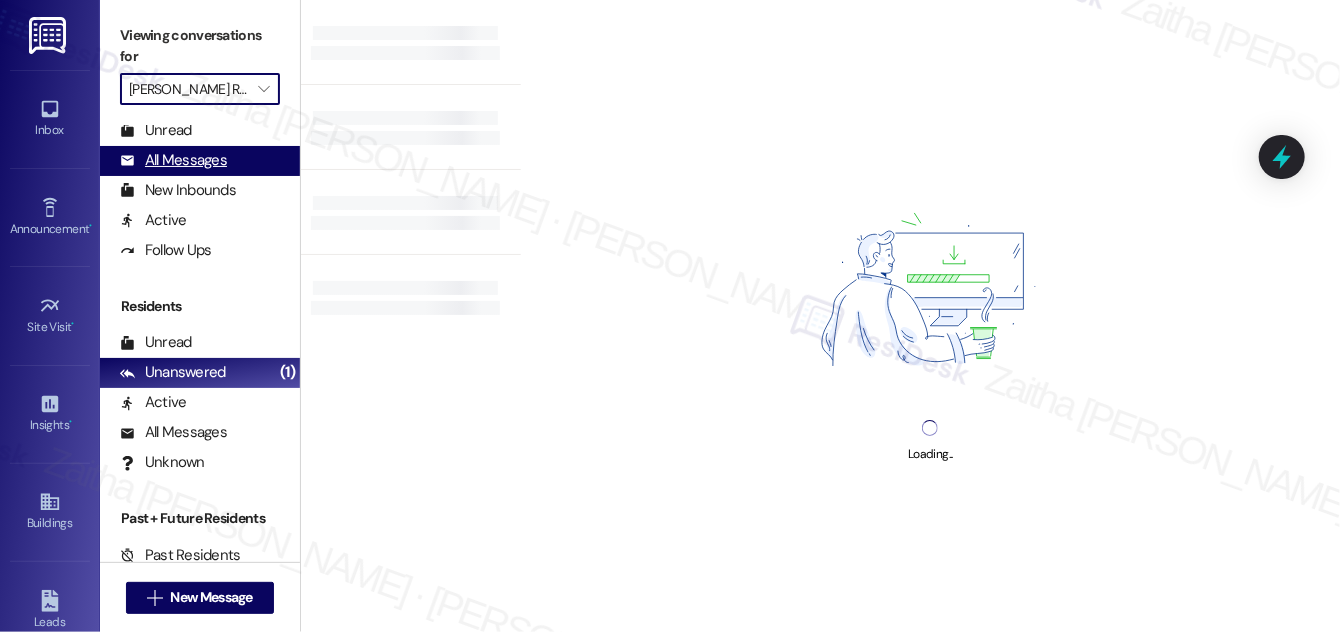 type on "J Creekside at [GEOGRAPHIC_DATA]" 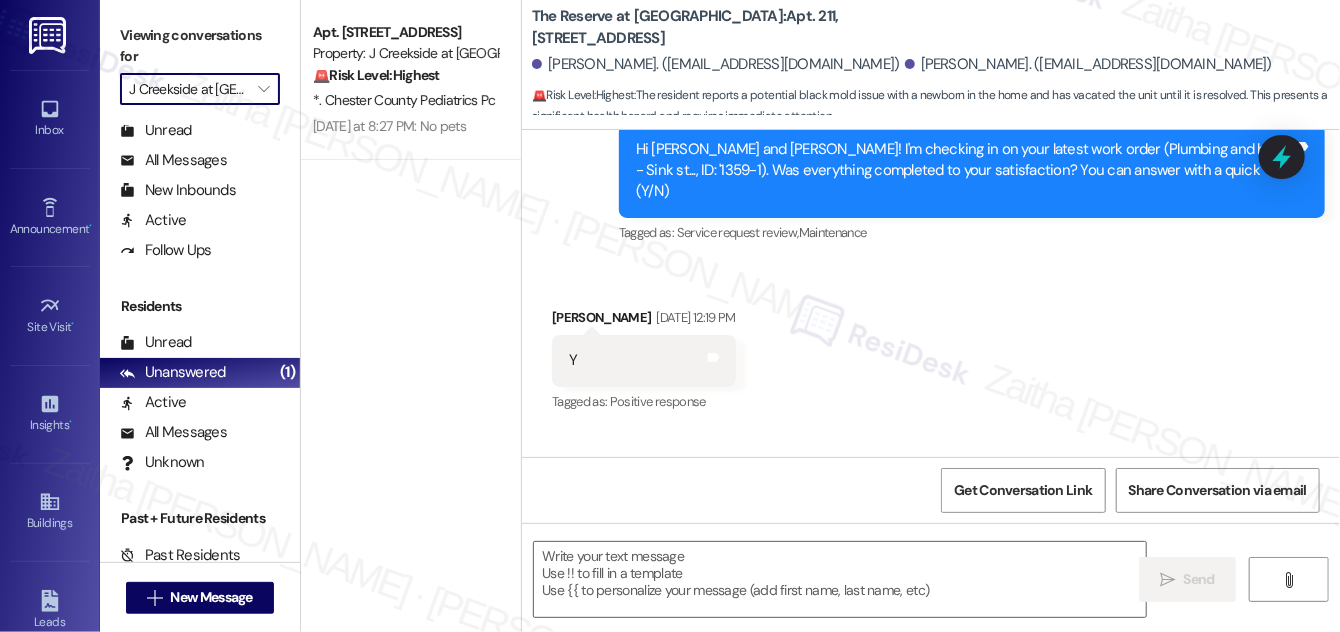 type on "Fetching suggested responses. Please feel free to read through the conversation in the meantime." 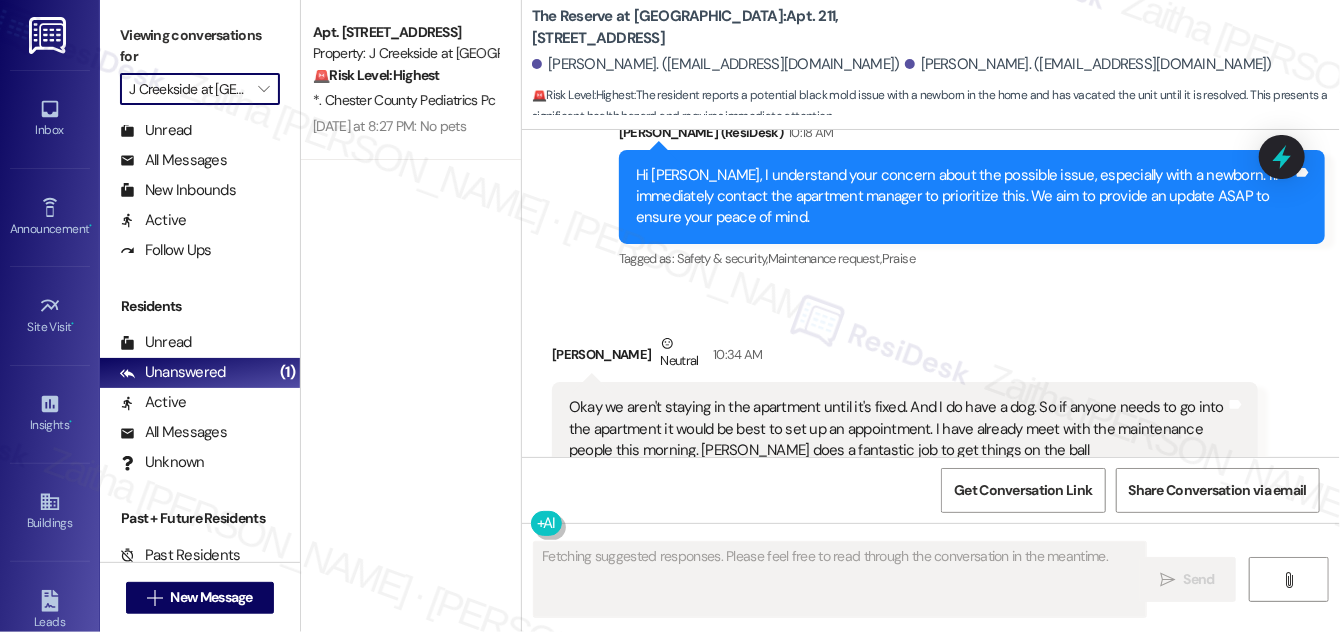 scroll, scrollTop: 3728, scrollLeft: 0, axis: vertical 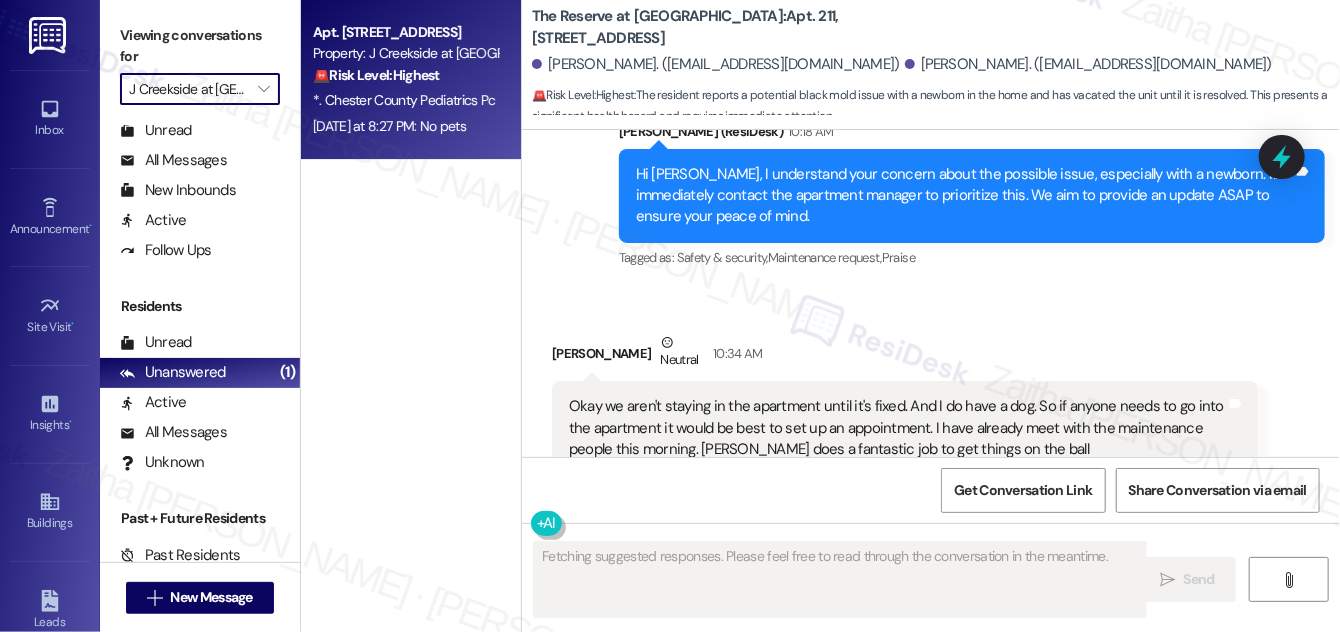 click on "Property: J Creekside at [GEOGRAPHIC_DATA]" at bounding box center (405, 53) 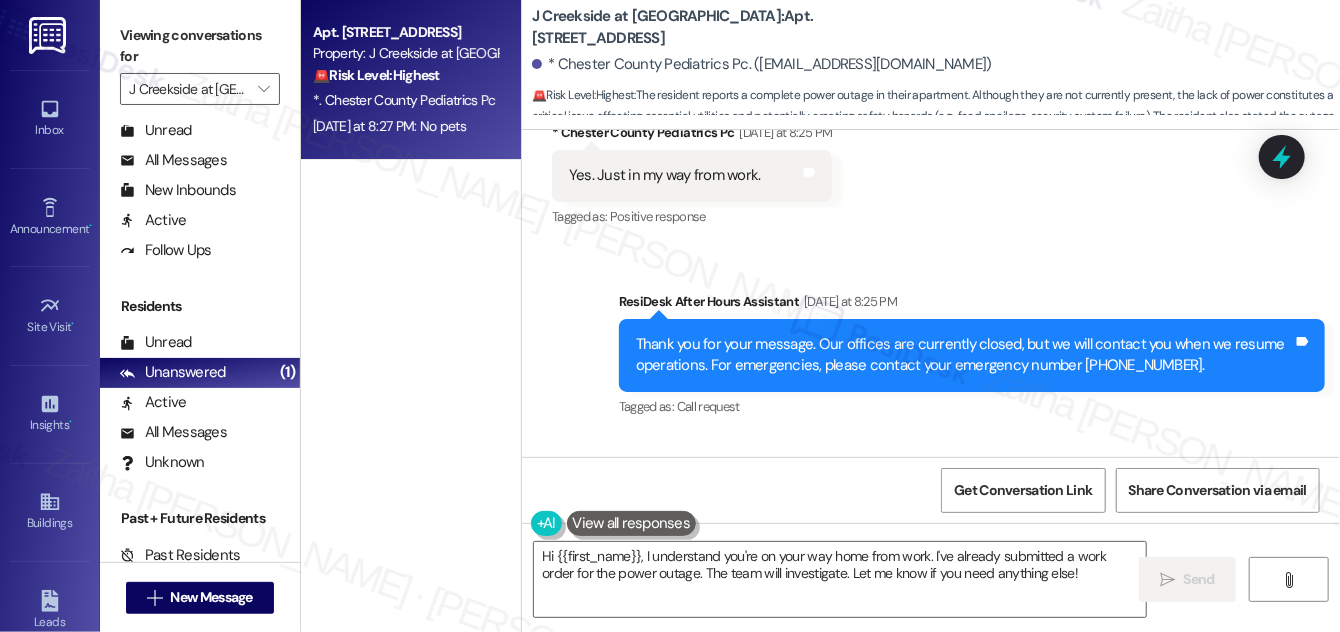scroll, scrollTop: 12125, scrollLeft: 0, axis: vertical 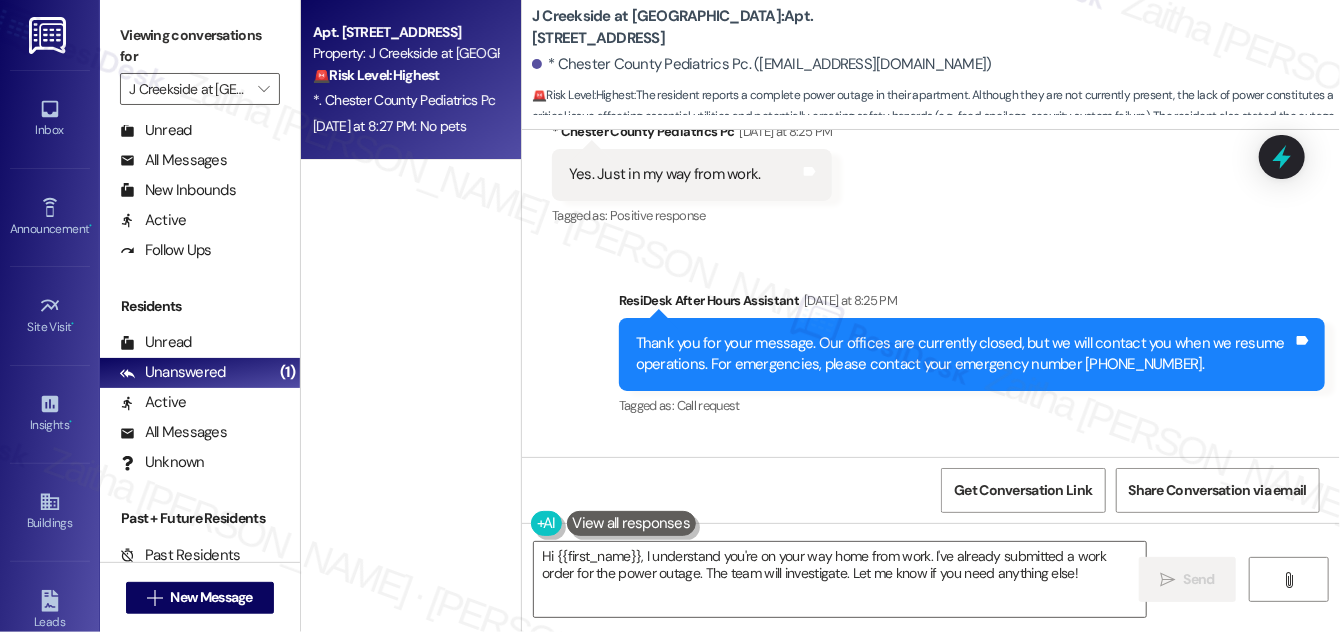 click on "J Creekside at [GEOGRAPHIC_DATA]:  Apt. [STREET_ADDRESS]       * Chester County Pediatrics Pc. ([EMAIL_ADDRESS][DOMAIN_NAME])   🚨  Risk Level:  Highest :  The resident reports a complete power outage in their apartment. Although they are not currently present, the lack of power constitutes a critical issue affecting essential utilities and potentially creating safety hazards (e.g., food spoilage, security system failure). The resident also stated the outage was present when they left at 4pm, indicating it has been ongoing for several hours." at bounding box center (936, 60) 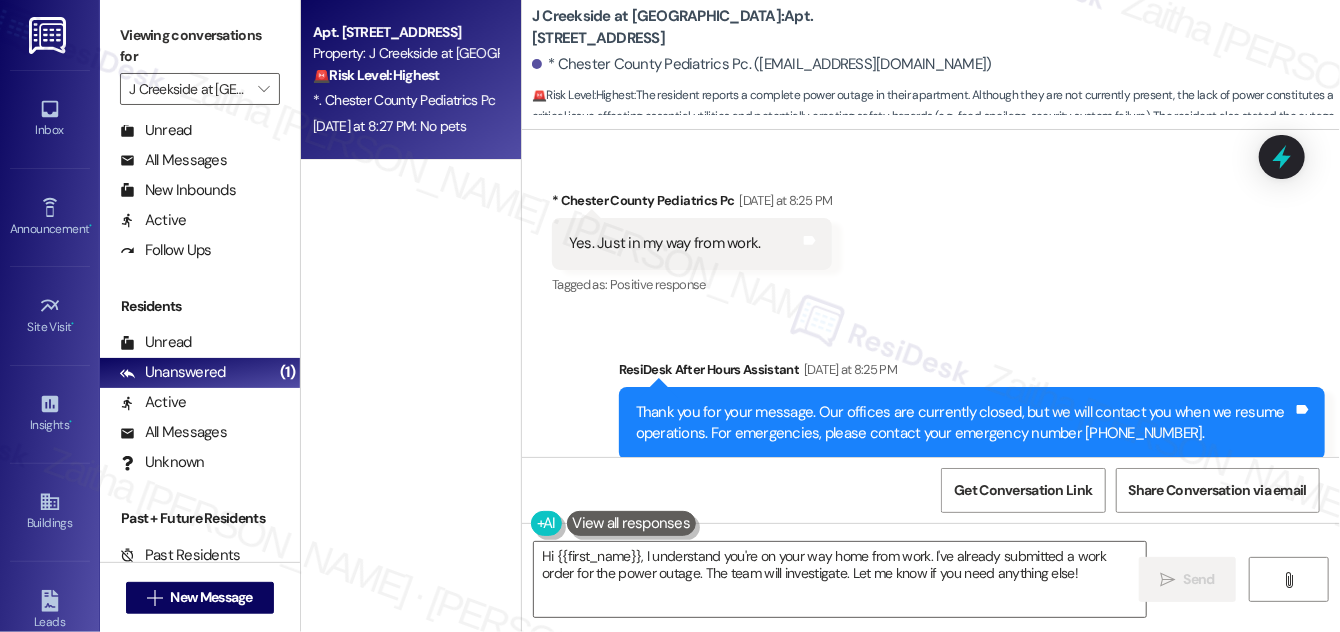 scroll, scrollTop: 12125, scrollLeft: 0, axis: vertical 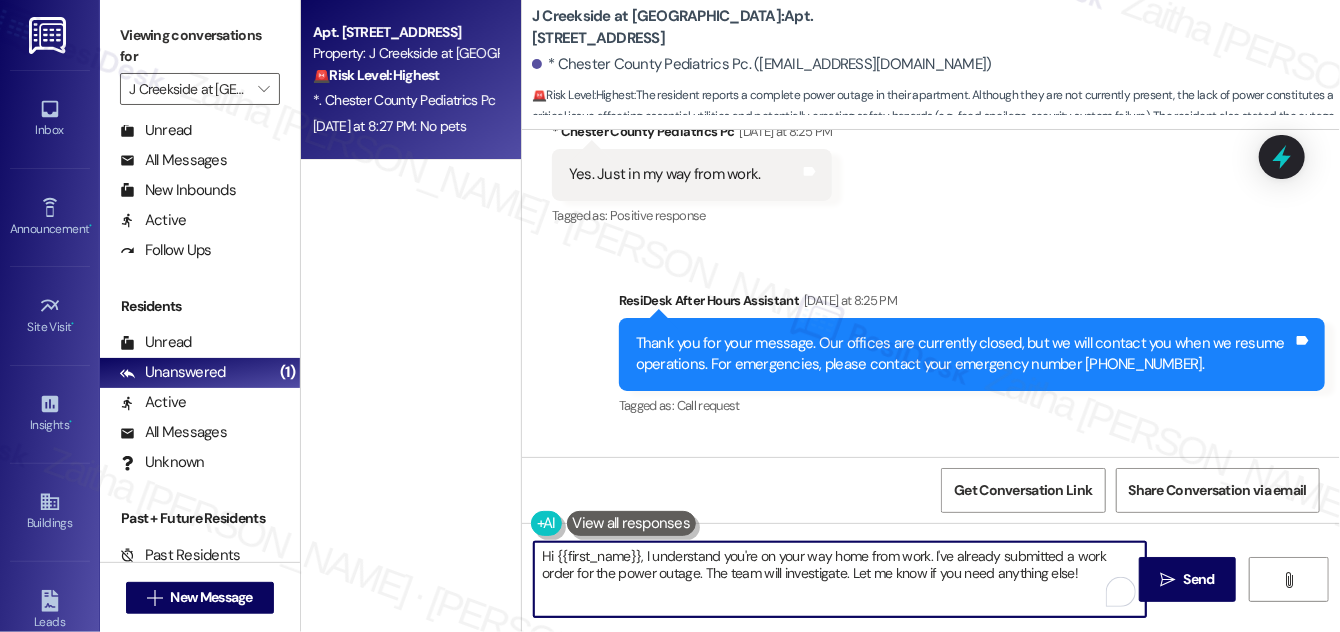 drag, startPoint x: 643, startPoint y: 556, endPoint x: 1050, endPoint y: 578, distance: 407.59415 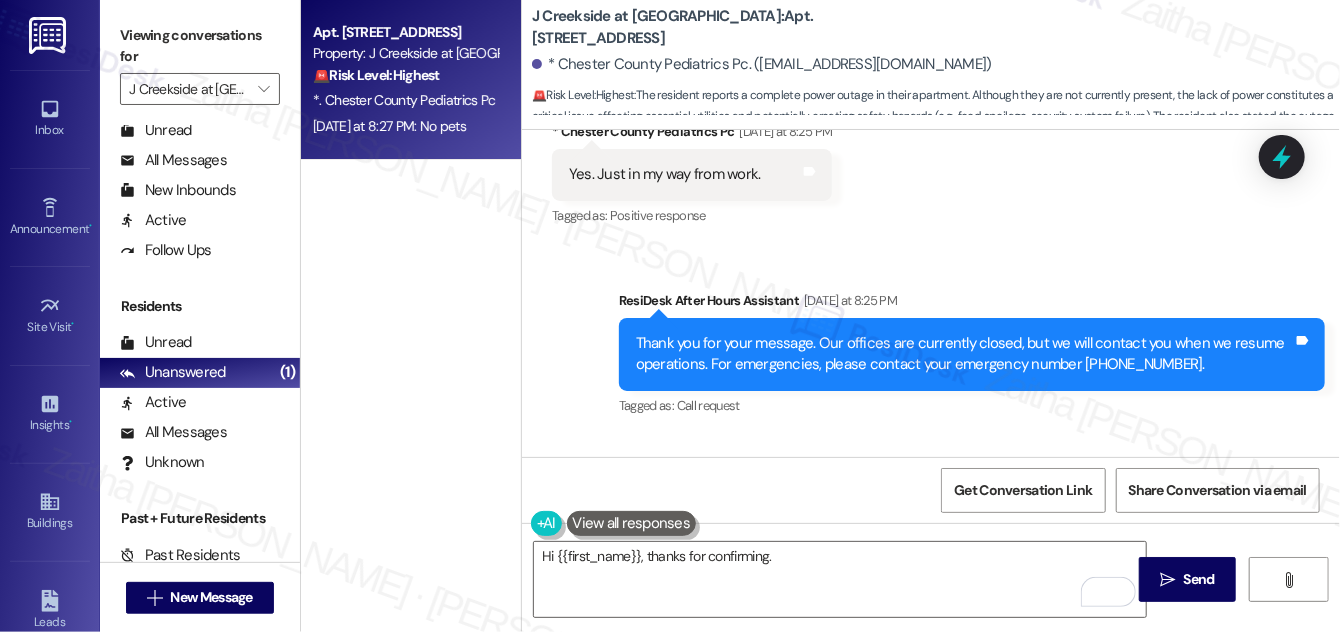 drag, startPoint x: 529, startPoint y: 27, endPoint x: 939, endPoint y: 28, distance: 410.00122 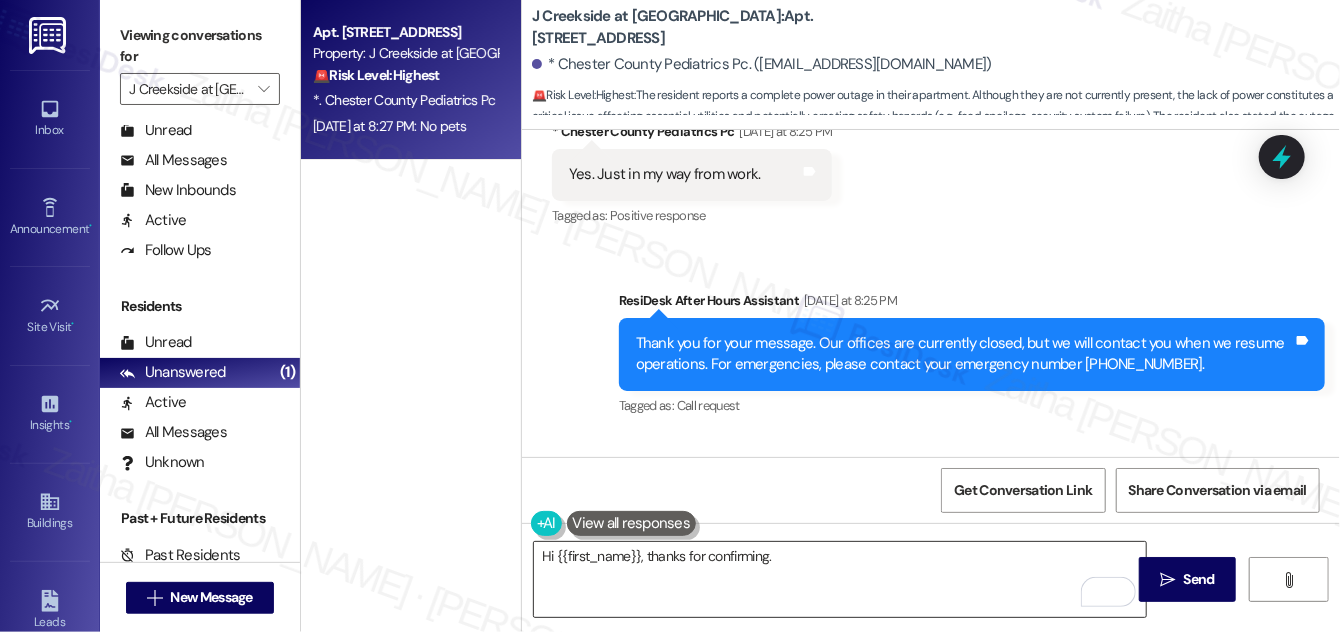 click on "Hi {{first_name}}, thanks for confirming." at bounding box center [840, 579] 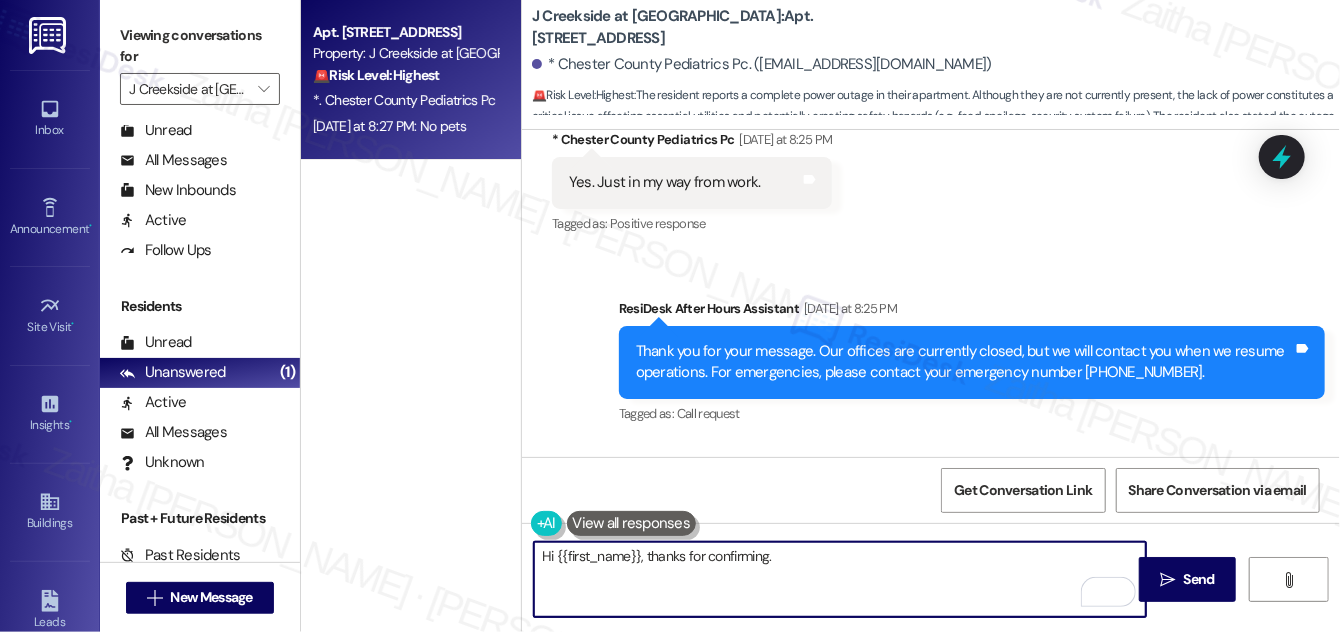 scroll, scrollTop: 12125, scrollLeft: 0, axis: vertical 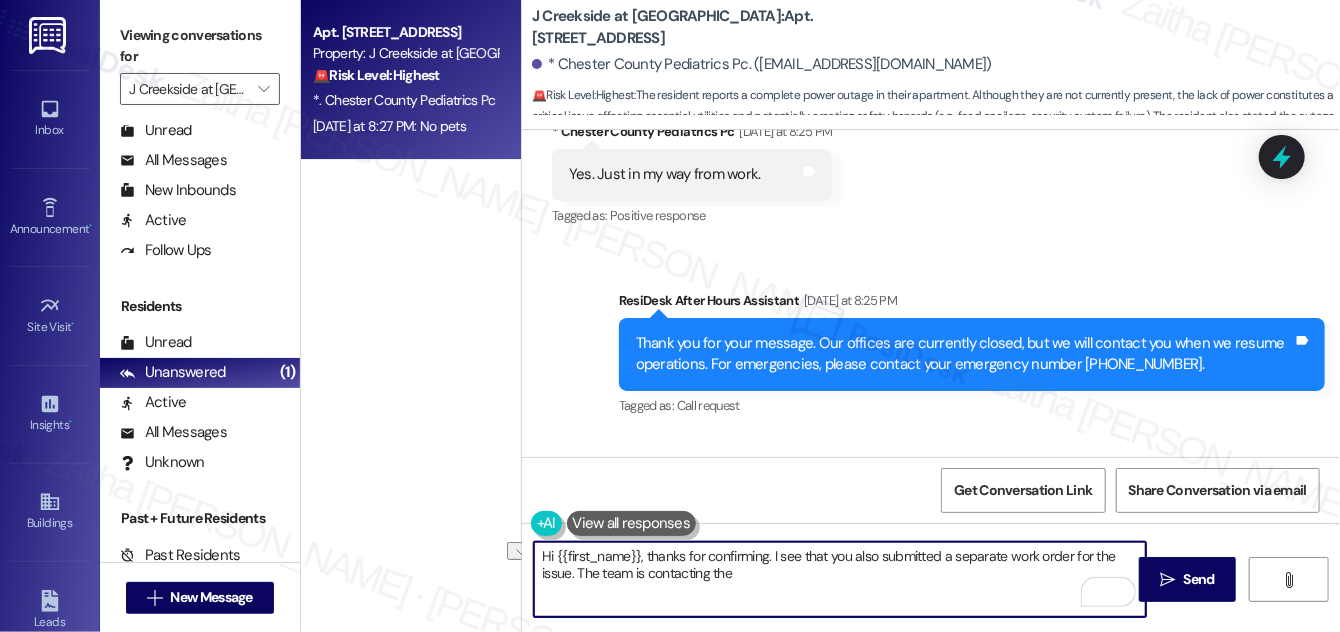drag, startPoint x: 578, startPoint y: 573, endPoint x: 792, endPoint y: 575, distance: 214.00934 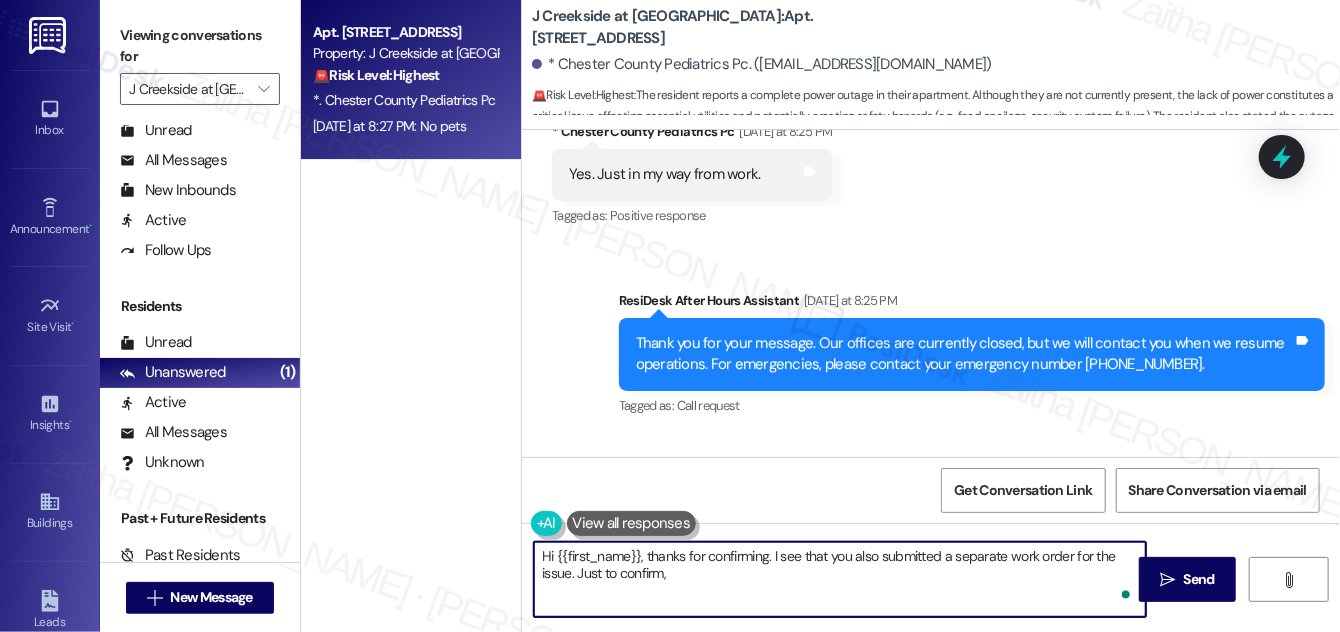 paste on "have you heard back from the team yet?" 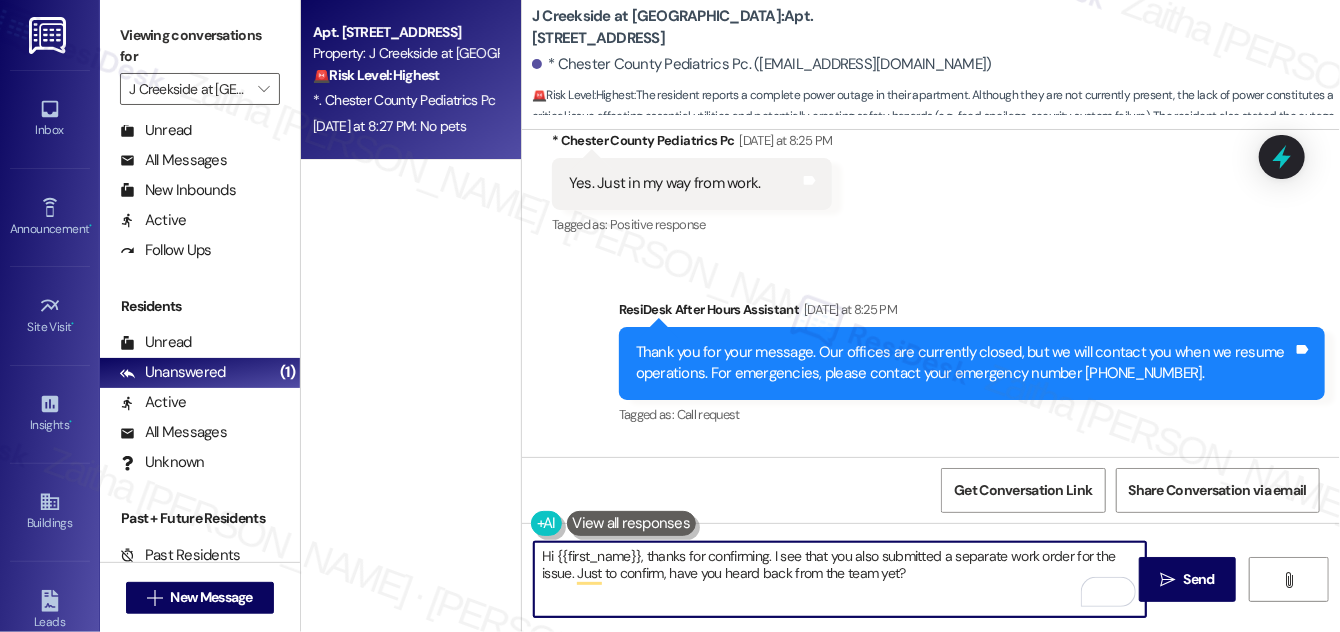 scroll, scrollTop: 12125, scrollLeft: 0, axis: vertical 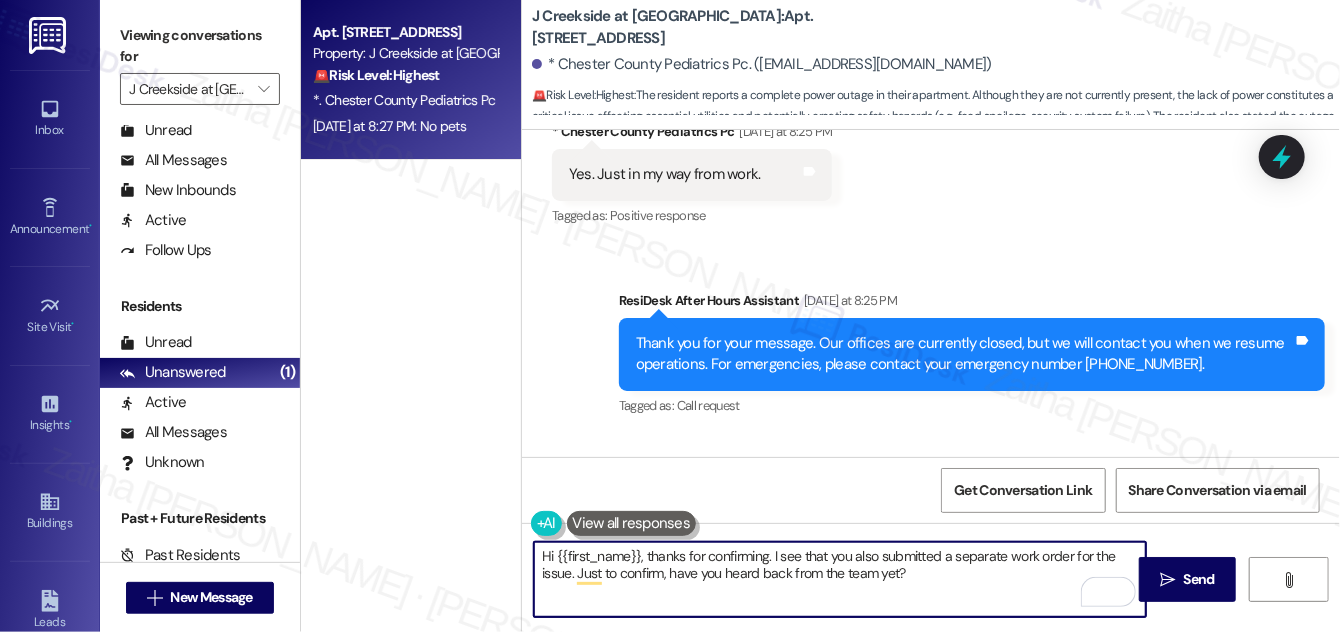 click on "Hi {{first_name}}, thanks for confirming. I see that you also submitted a separate work order for the issue. Just to confirm, have you heard back from the team yet?" at bounding box center [840, 579] 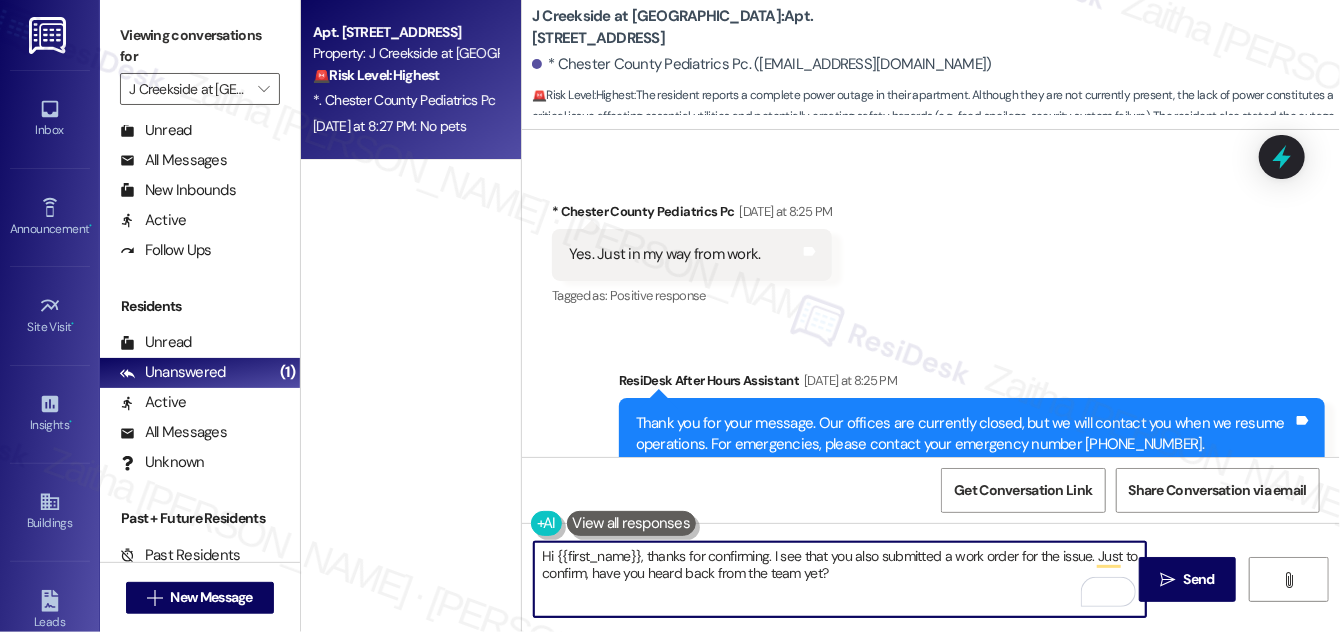 scroll, scrollTop: 12125, scrollLeft: 0, axis: vertical 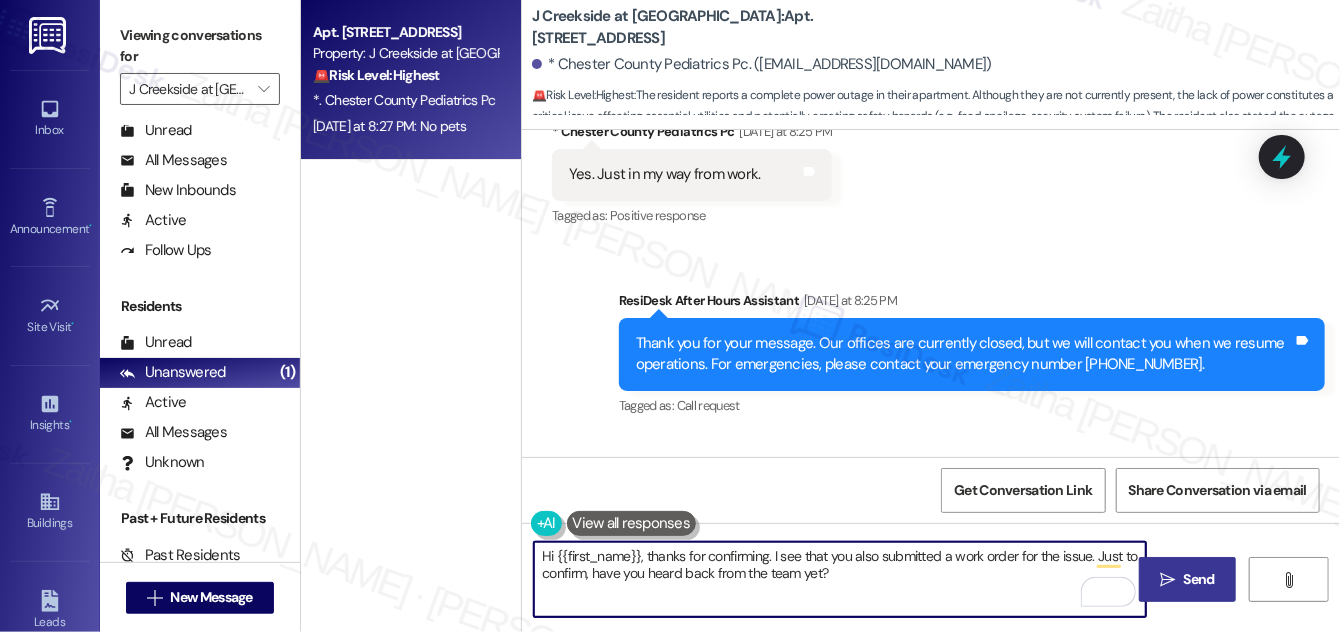 type on "Hi {{first_name}}, thanks for confirming. I see that you also submitted a work order for the issue. Just to confirm, have you heard back from the team yet?" 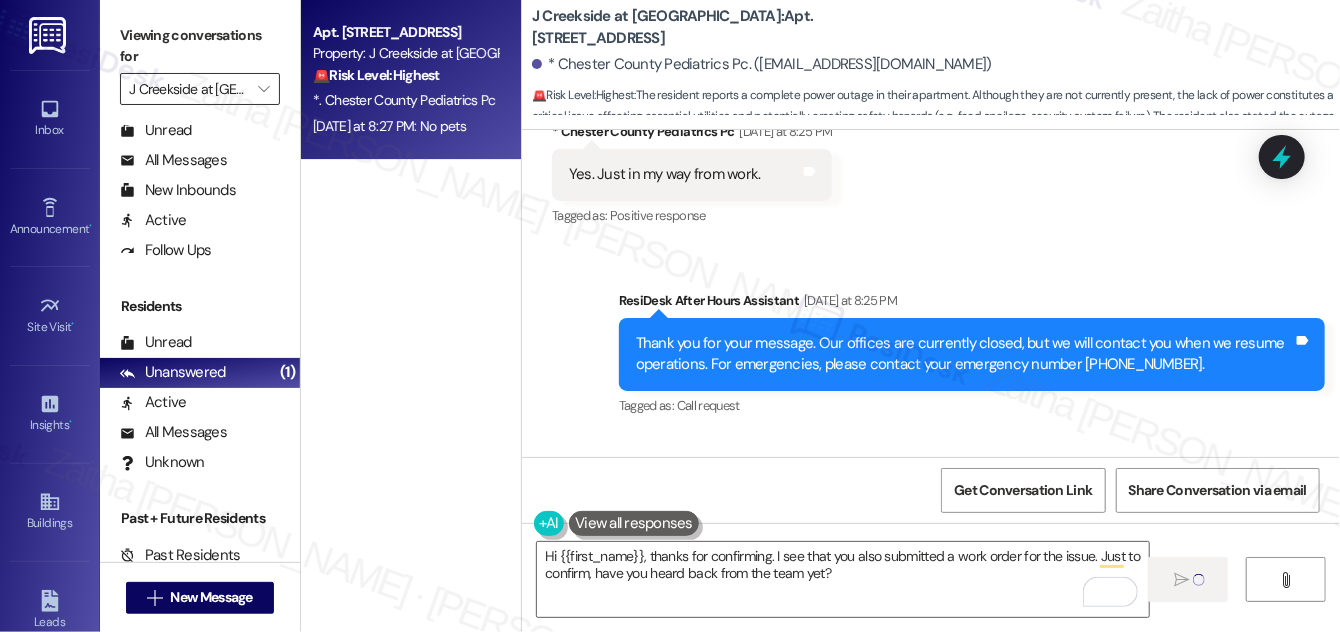 type 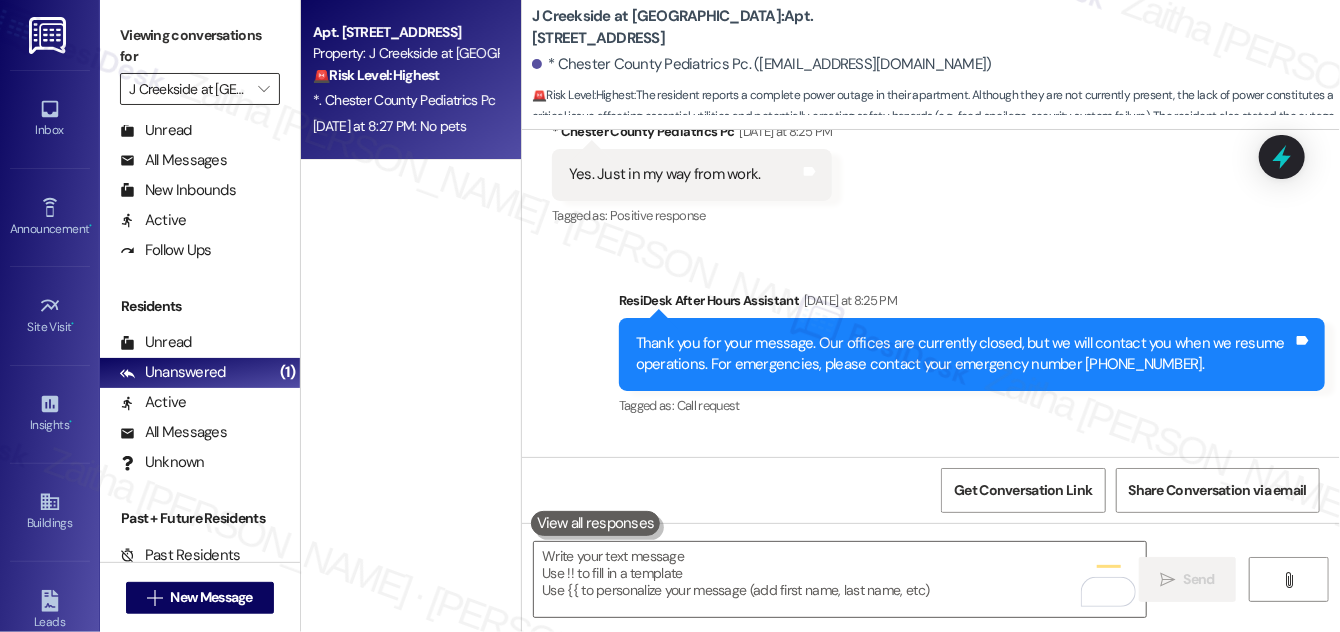 scroll, scrollTop: 12125, scrollLeft: 0, axis: vertical 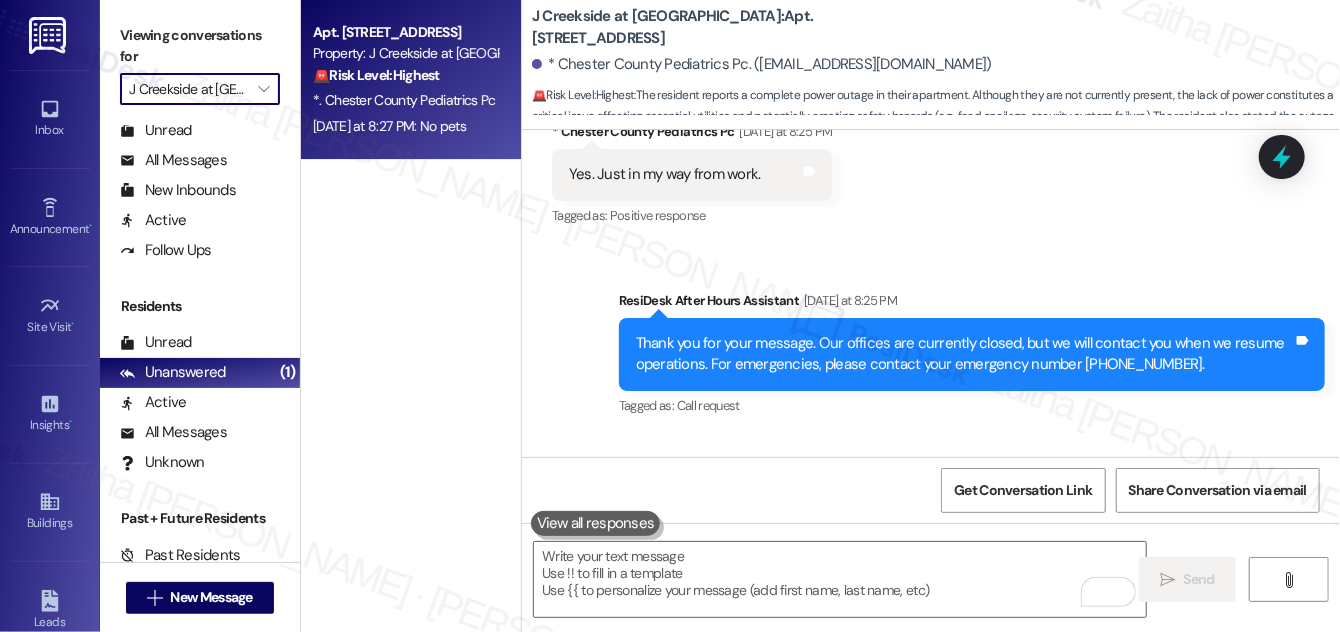click on "J Creekside at [GEOGRAPHIC_DATA]" at bounding box center [188, 89] 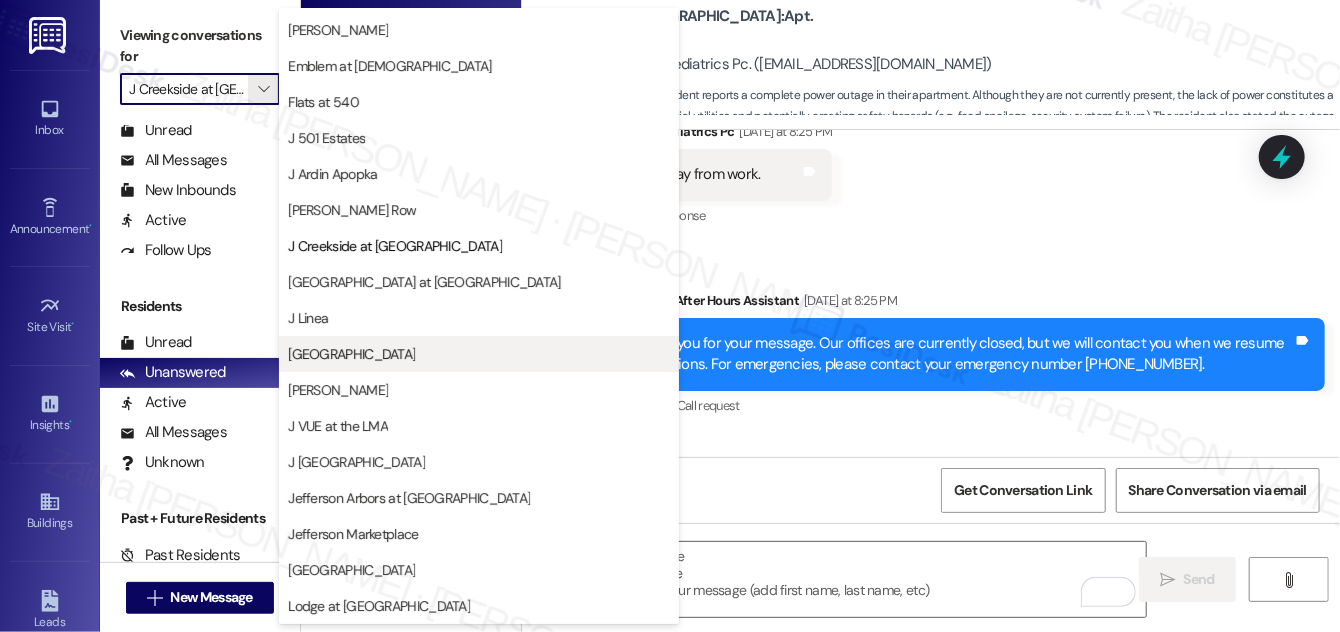 scroll, scrollTop: 0, scrollLeft: 0, axis: both 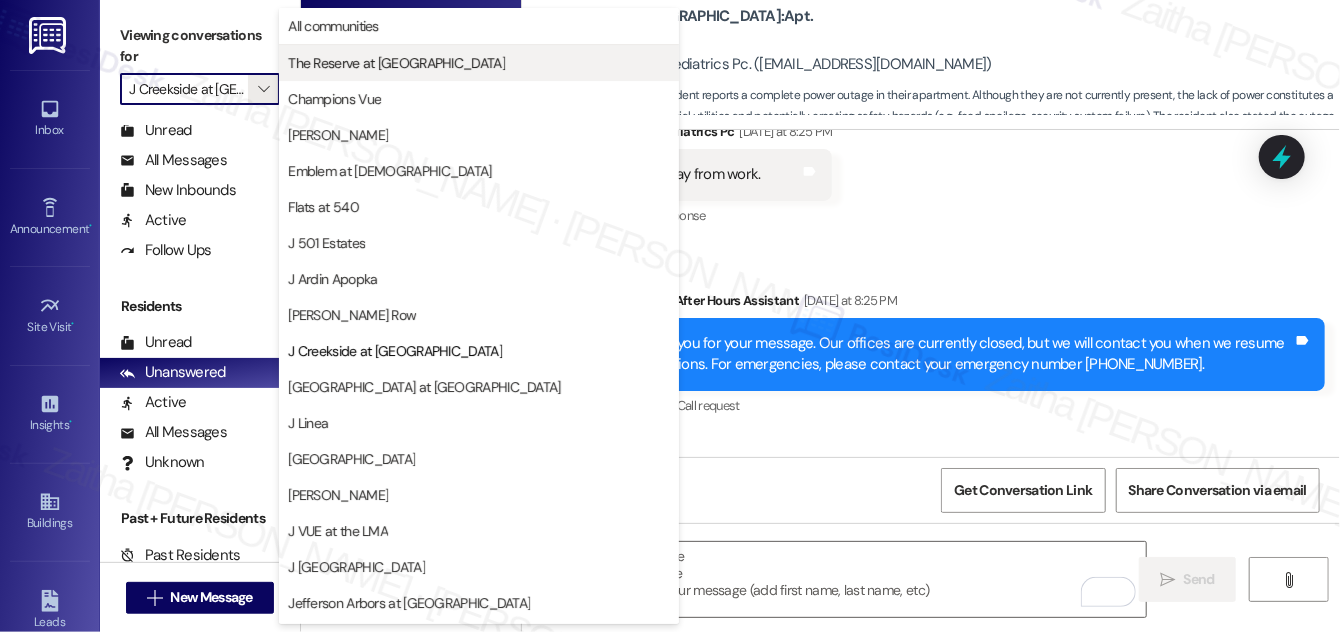 click on "The Reserve at [GEOGRAPHIC_DATA]" at bounding box center [396, 63] 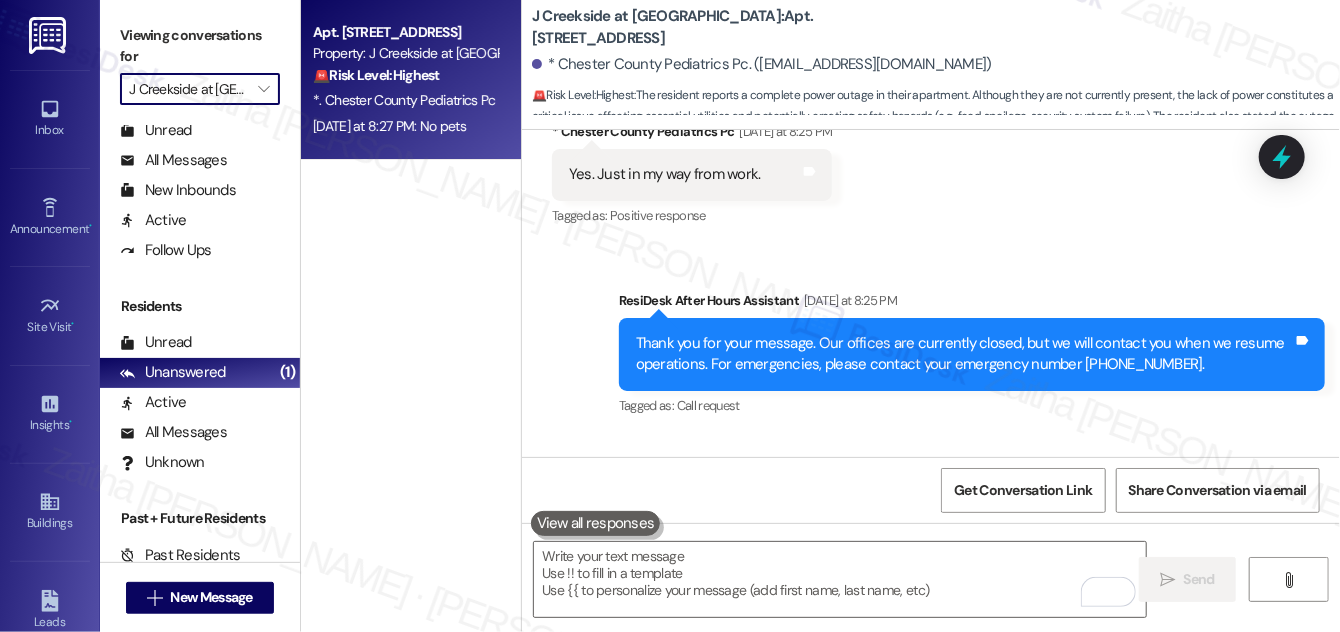 type on "The Reserve at [GEOGRAPHIC_DATA]" 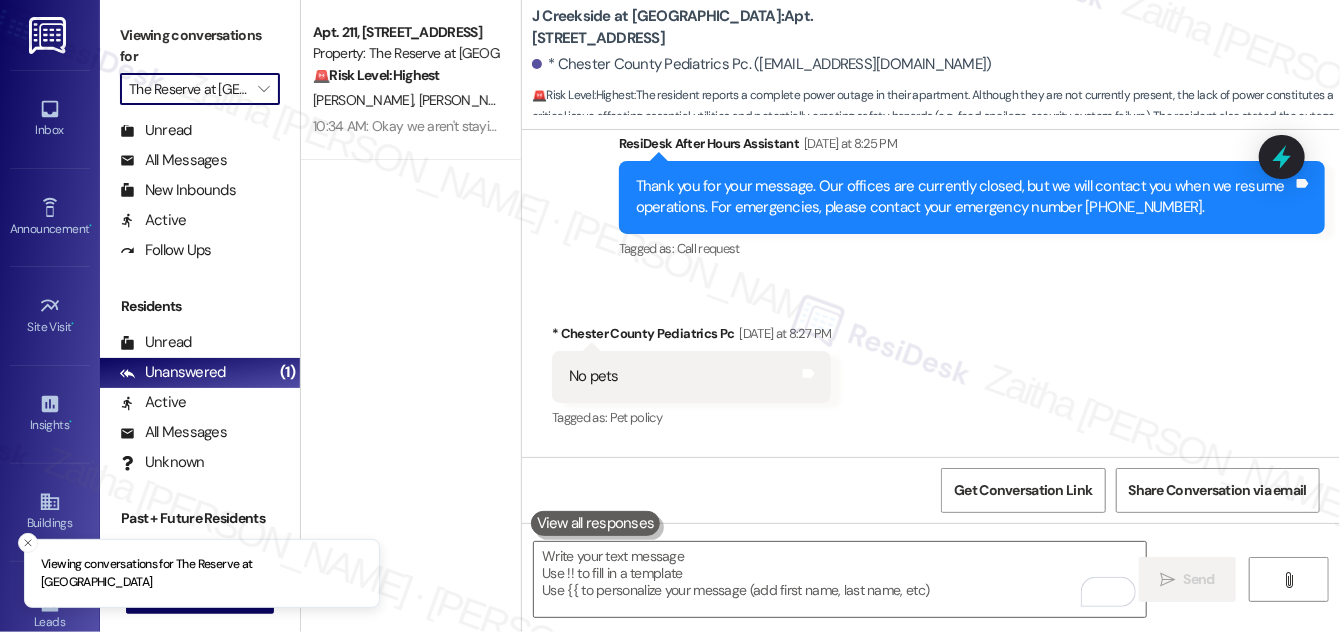 scroll, scrollTop: 12286, scrollLeft: 0, axis: vertical 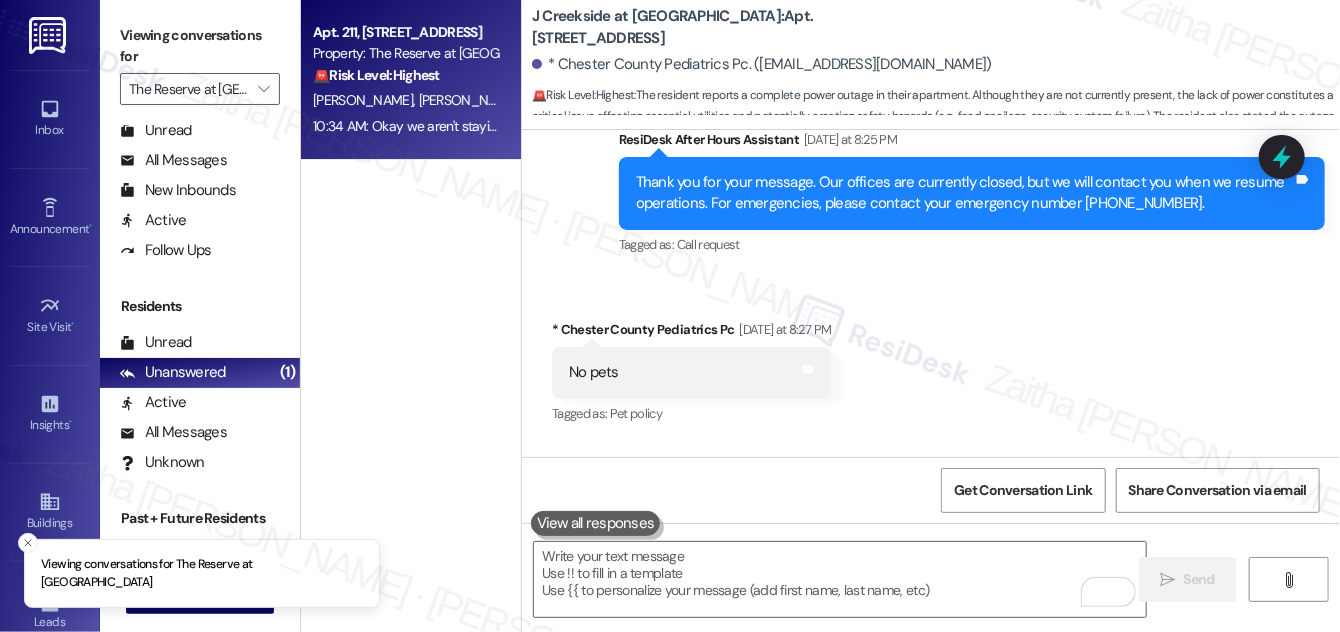 click on "[PERSON_NAME] [PERSON_NAME]" at bounding box center (405, 100) 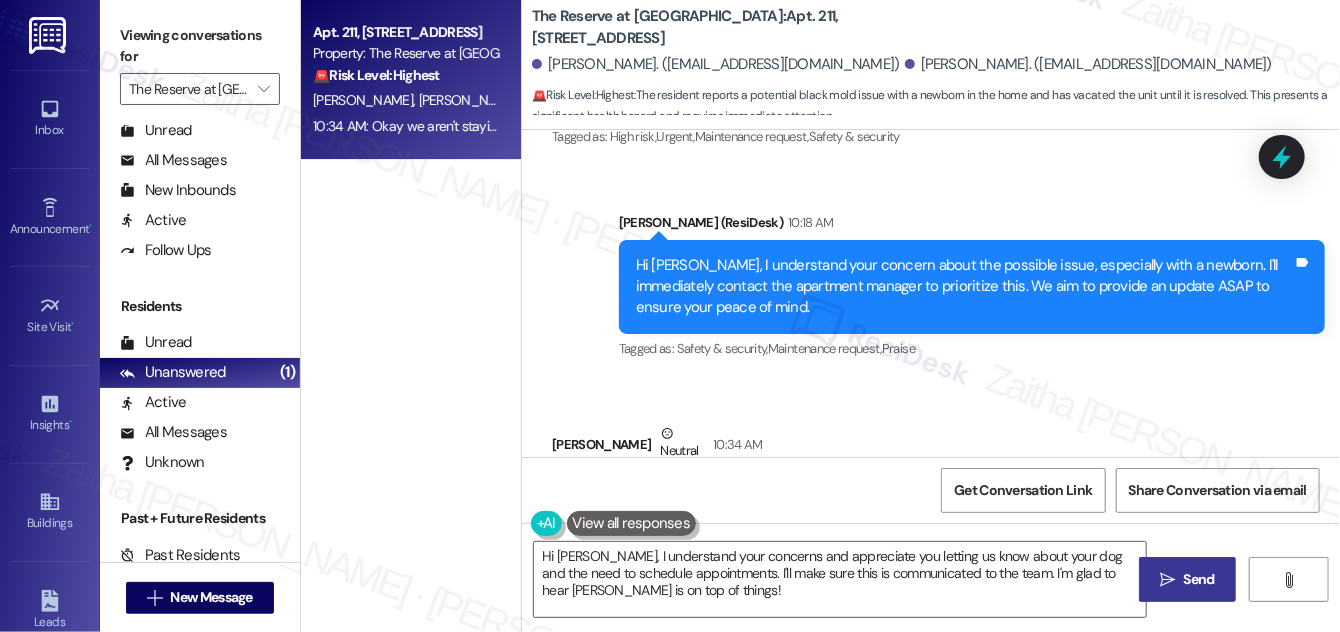 scroll, scrollTop: 3728, scrollLeft: 0, axis: vertical 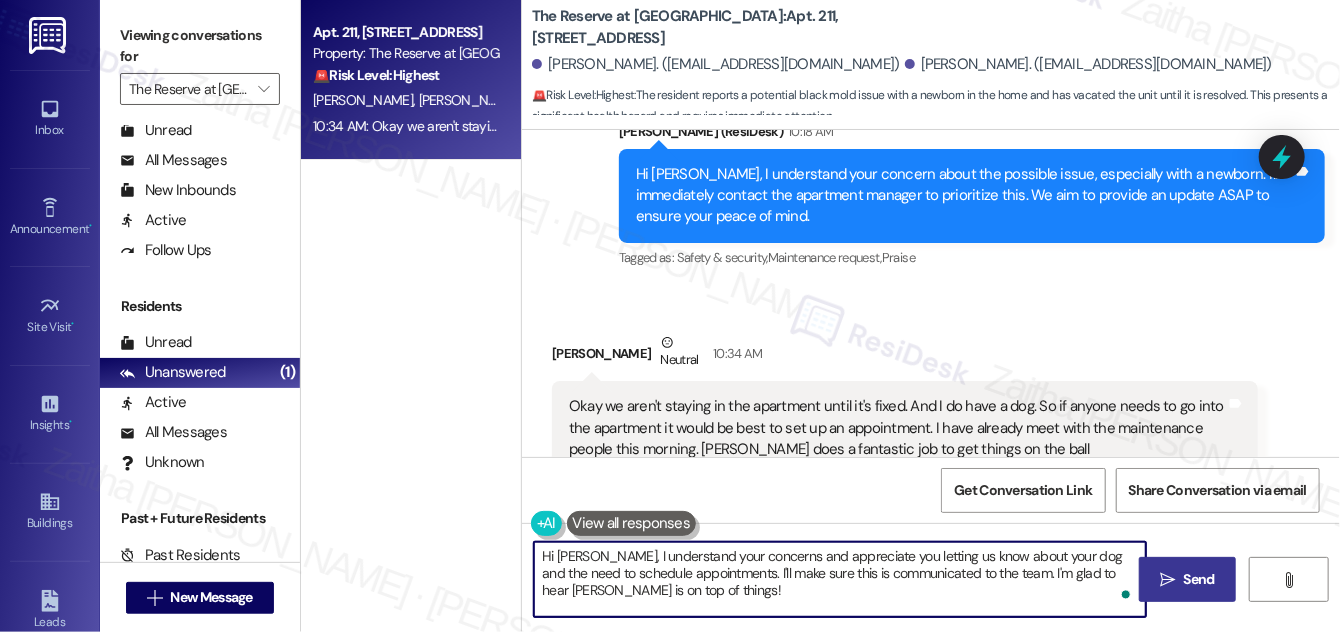 drag, startPoint x: 773, startPoint y: 553, endPoint x: 538, endPoint y: 564, distance: 235.25731 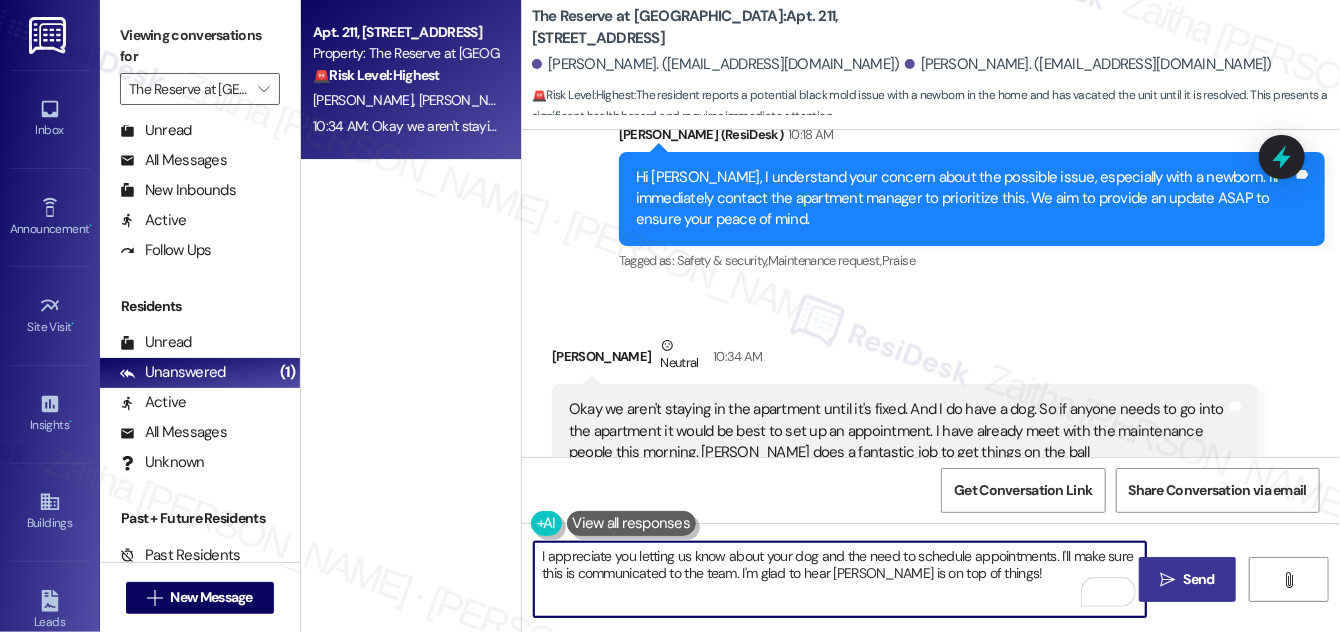 scroll, scrollTop: 3728, scrollLeft: 0, axis: vertical 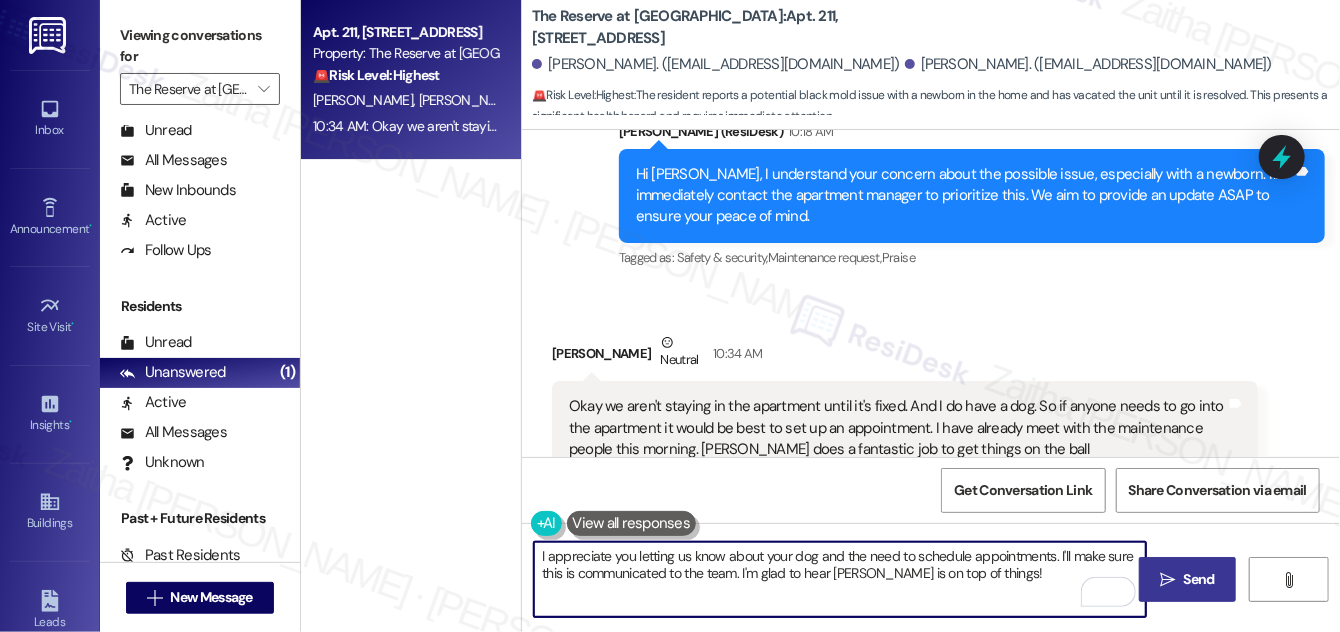 click on "I appreciate you letting us know about your dog and the need to schedule appointments. I'll make sure this is communicated to the team. I'm glad to hear [PERSON_NAME] is on top of things!" at bounding box center [840, 579] 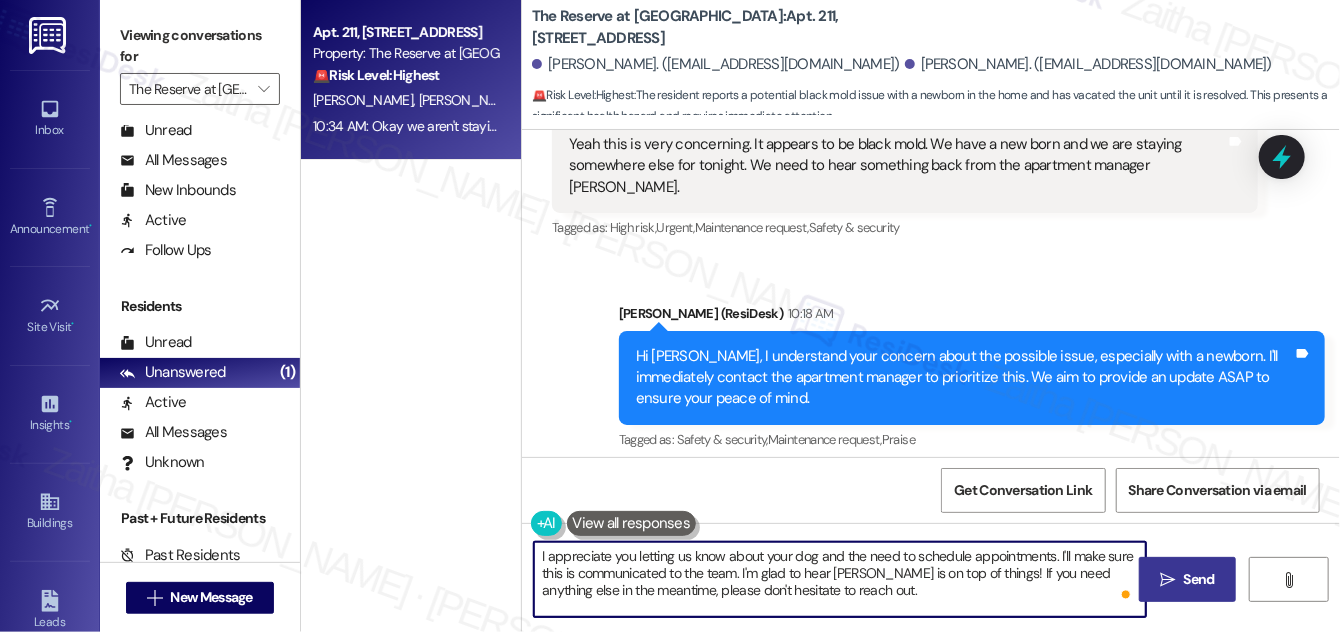 scroll, scrollTop: 3728, scrollLeft: 0, axis: vertical 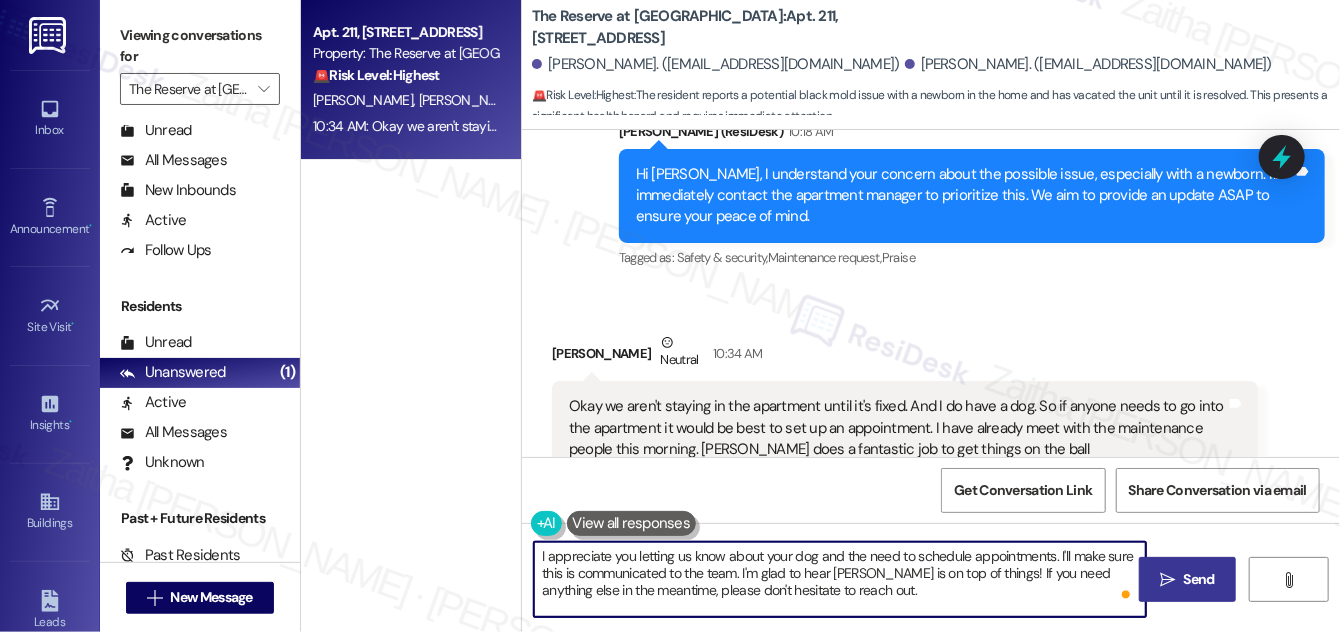 type on "I appreciate you letting us know about your dog and the need to schedule appointments. I'll make sure this is communicated to the team. I'm glad to hear [PERSON_NAME] is on top of things! If you need anything else in the meantime, please don't hesitate to reach out." 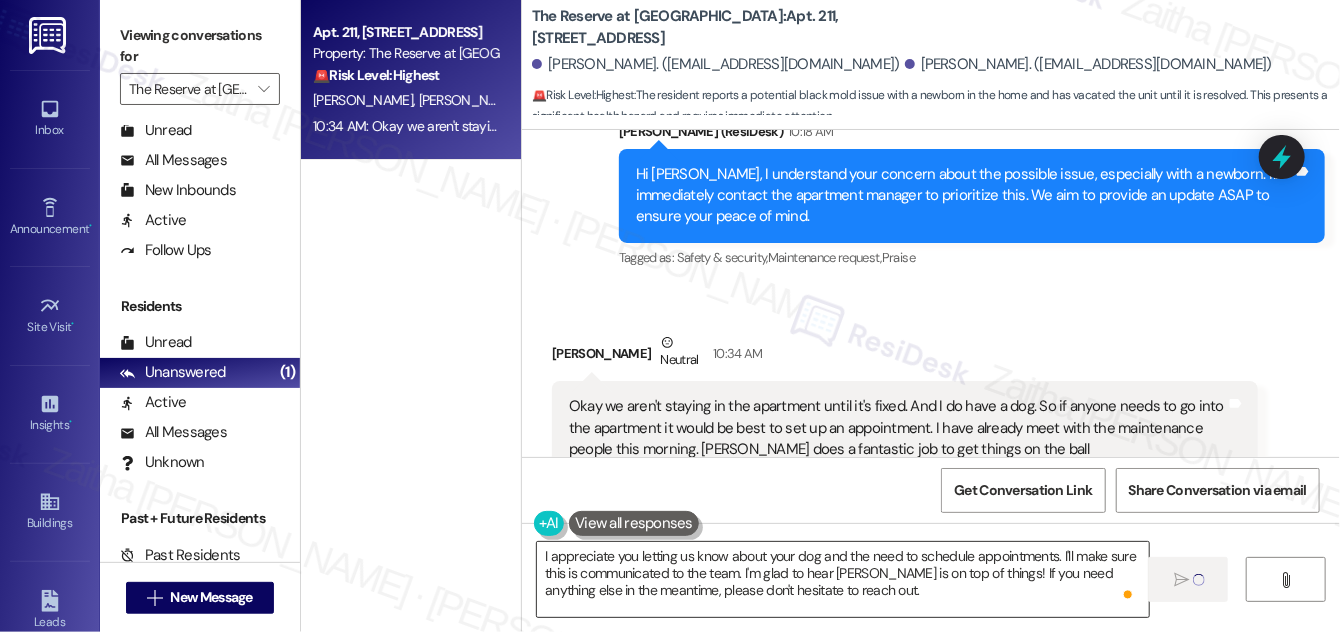type 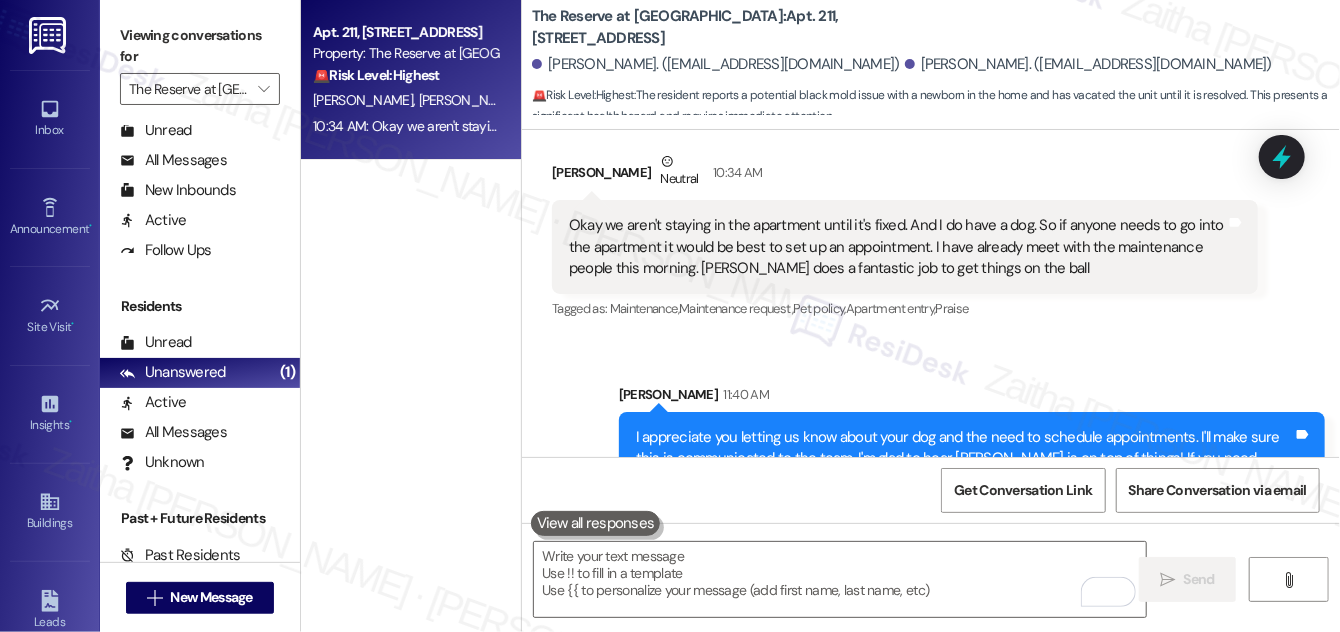 scroll, scrollTop: 3910, scrollLeft: 0, axis: vertical 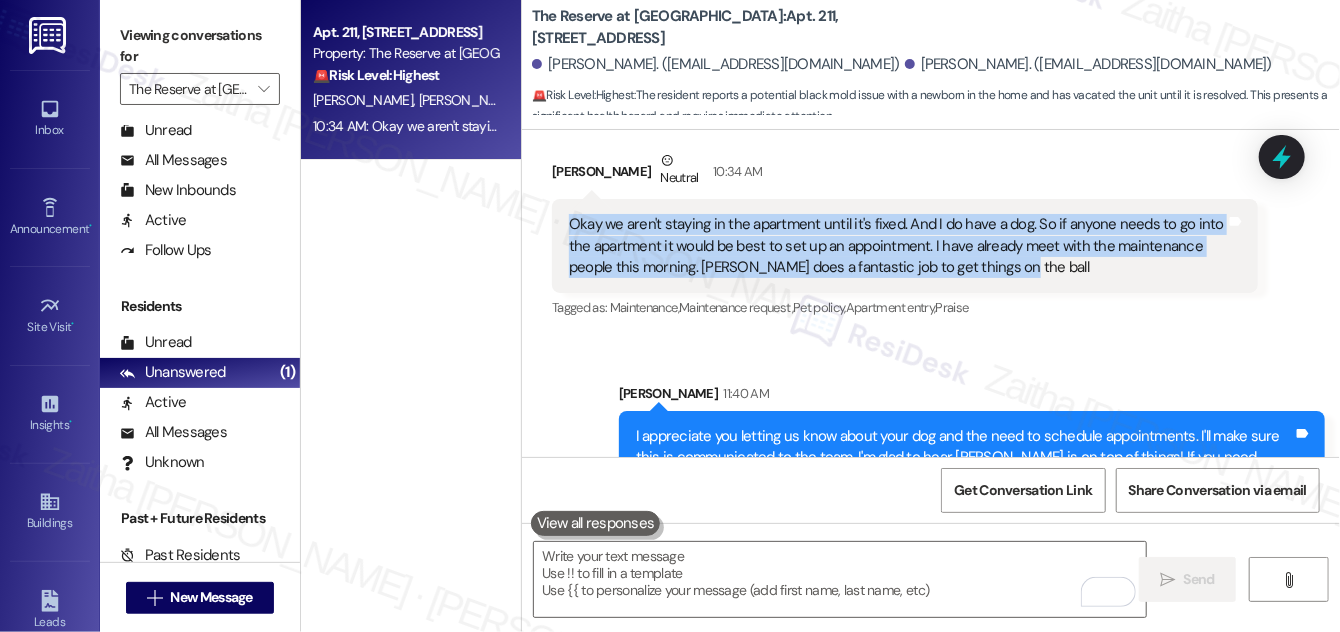 drag, startPoint x: 603, startPoint y: 164, endPoint x: 1049, endPoint y: 220, distance: 449.50195 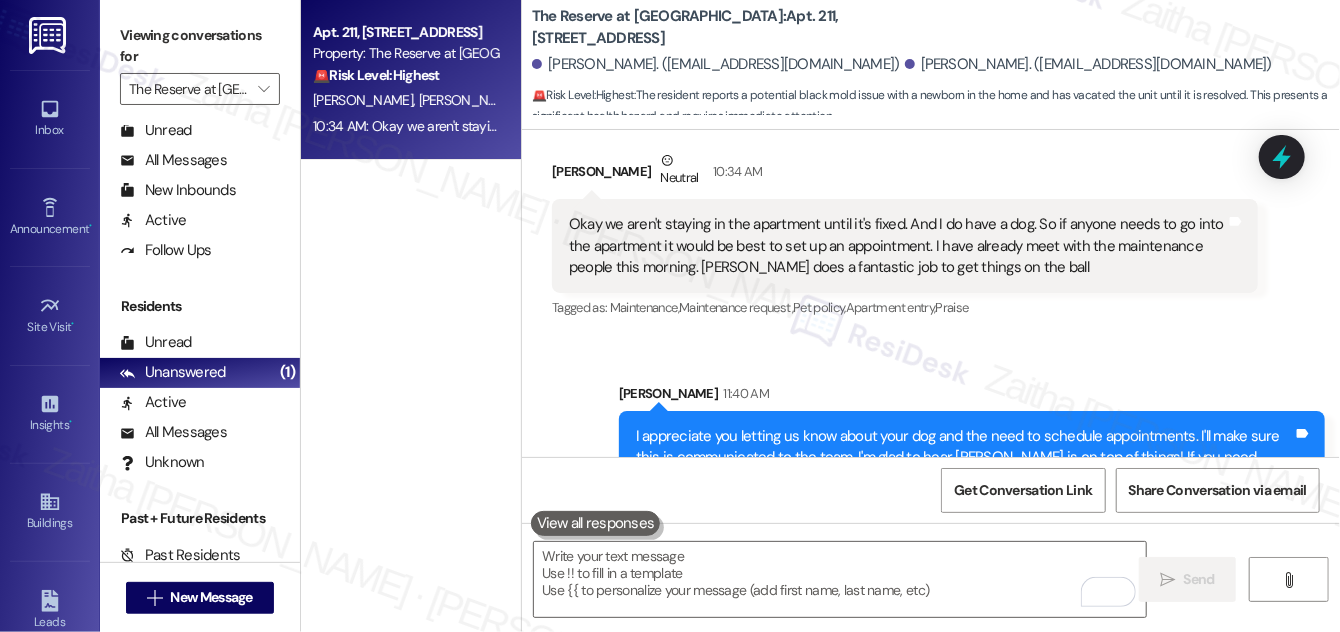 click on "Tagged as:   Maintenance ,  Click to highlight conversations about Maintenance Maintenance request ,  Click to highlight conversations about Maintenance request Pet policy ,  Click to highlight conversations about Pet policy Apartment entry ,  Click to highlight conversations about Apartment entry Praise Click to highlight conversations about Praise" at bounding box center [905, 307] 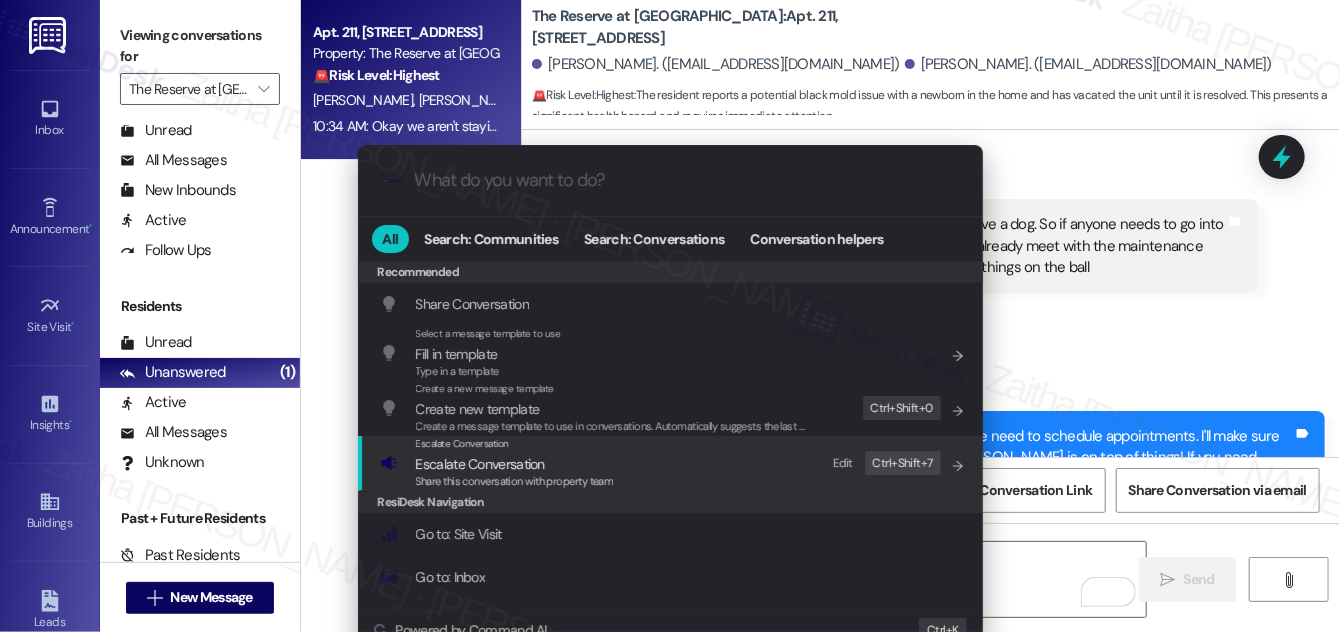 click on "Escalate Conversation" at bounding box center (480, 464) 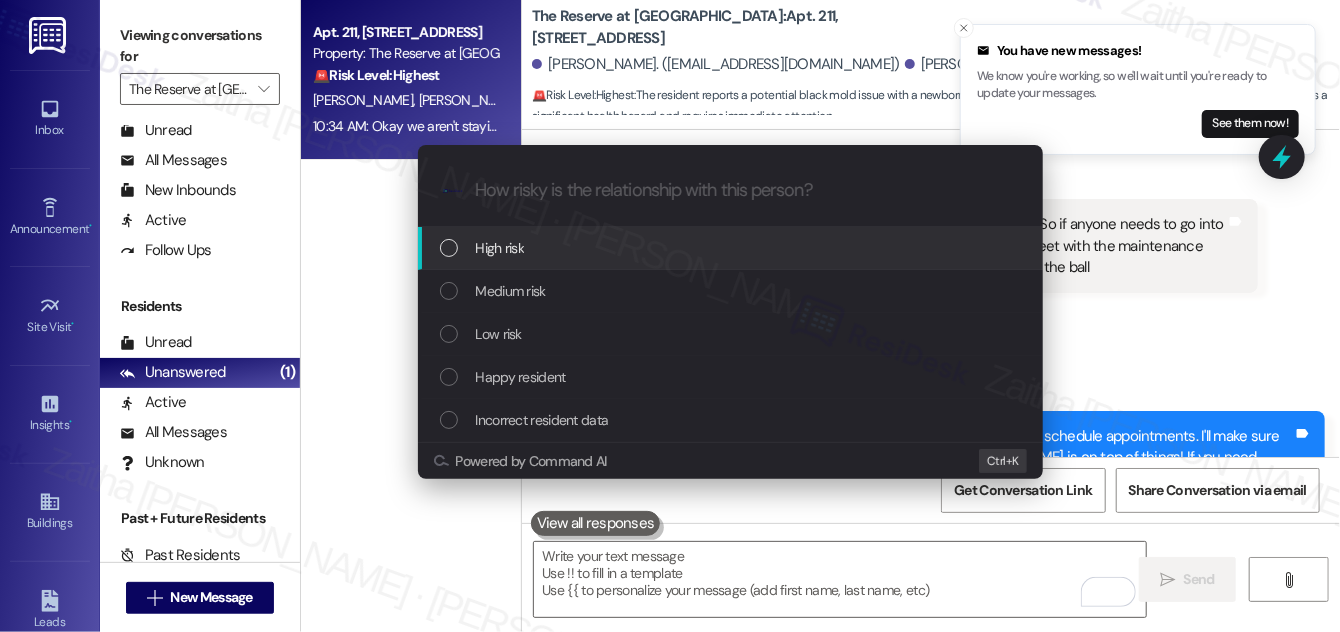 click on "High risk" at bounding box center [732, 248] 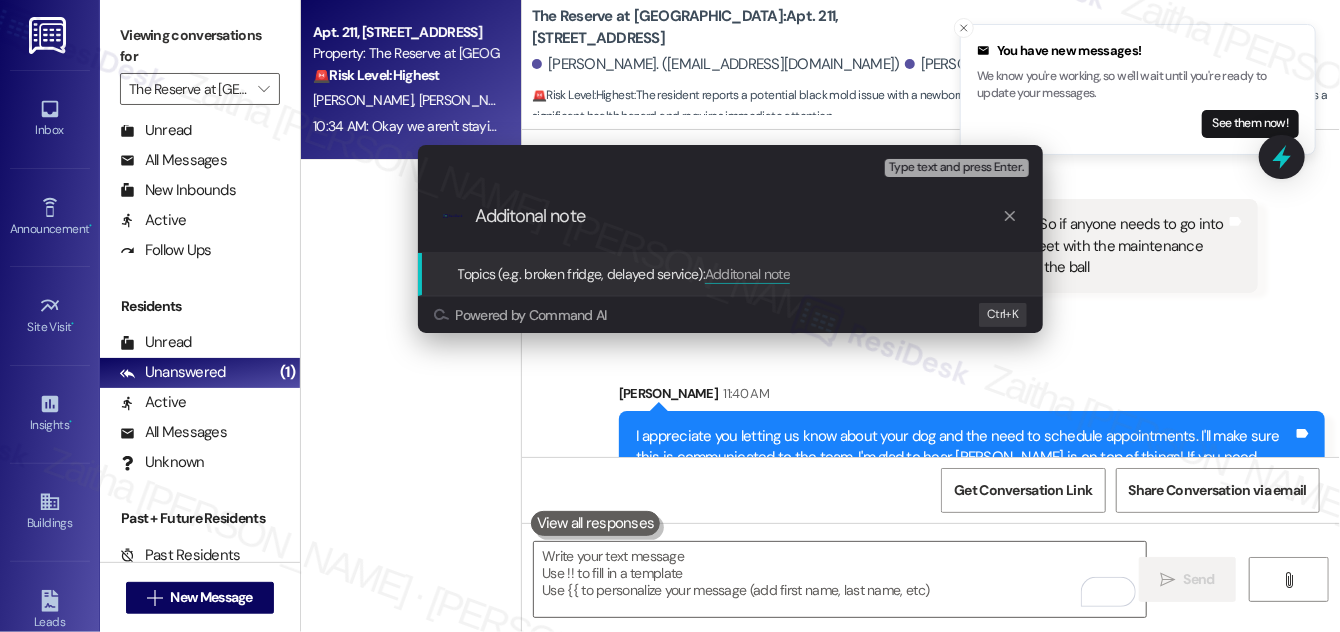 click on "Escalate Conversation High risk Topics (e.g. broken fridge, delayed service) Any messages to highlight in the email? Type text and press Enter. .cls-1{fill:#0a055f;}.cls-2{fill:#0cc4c4;} resideskLogoBlueOrange Additonal note Topics (e.g. broken fridge, delayed service):  Additonal note Powered by Command AI Ctrl+ K" at bounding box center (670, 316) 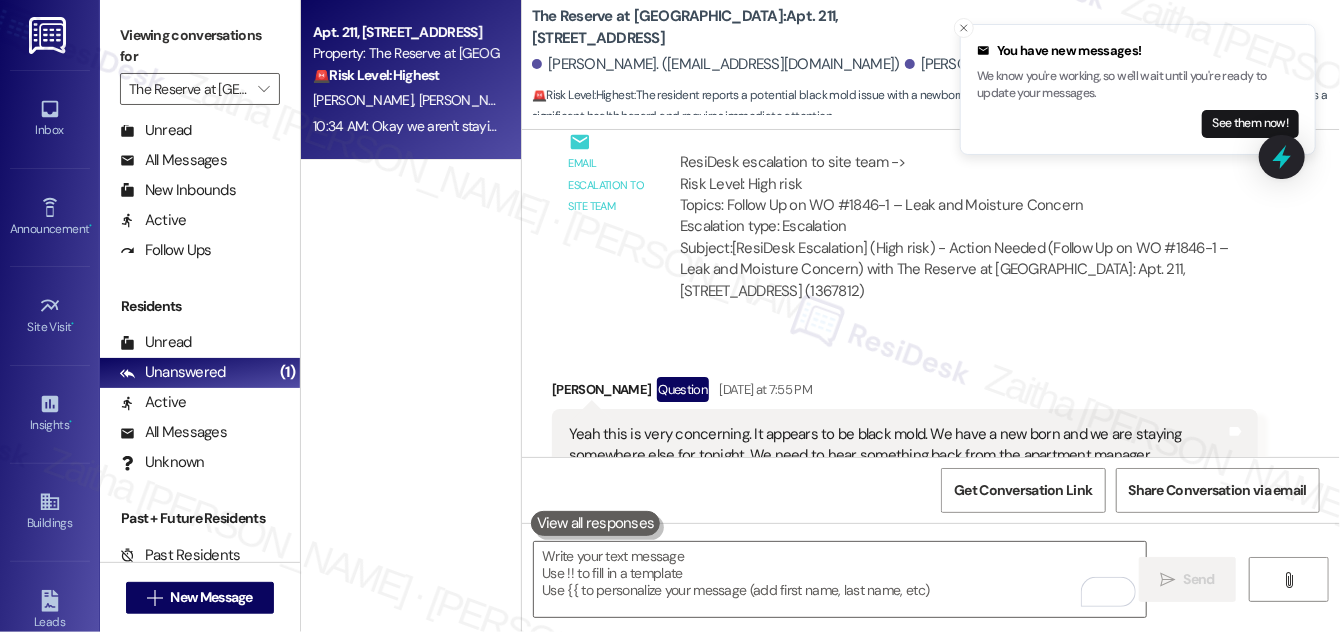 scroll, scrollTop: 3183, scrollLeft: 0, axis: vertical 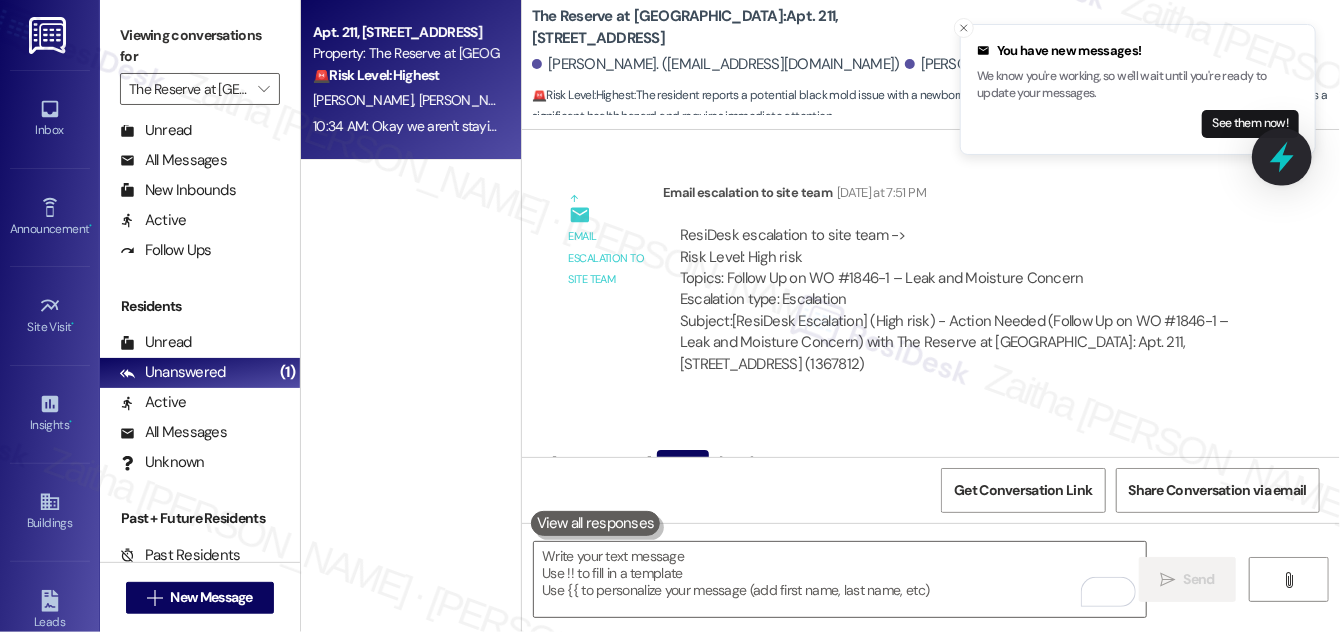 click 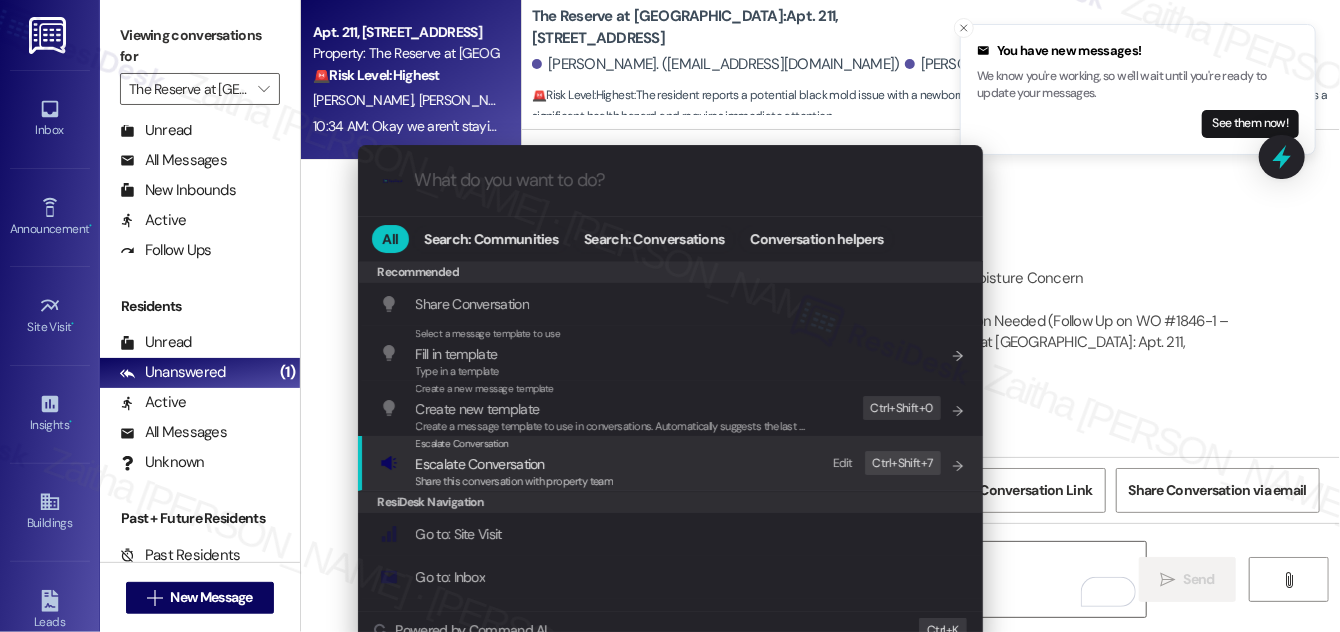 click on "Escalate Conversation" at bounding box center [480, 464] 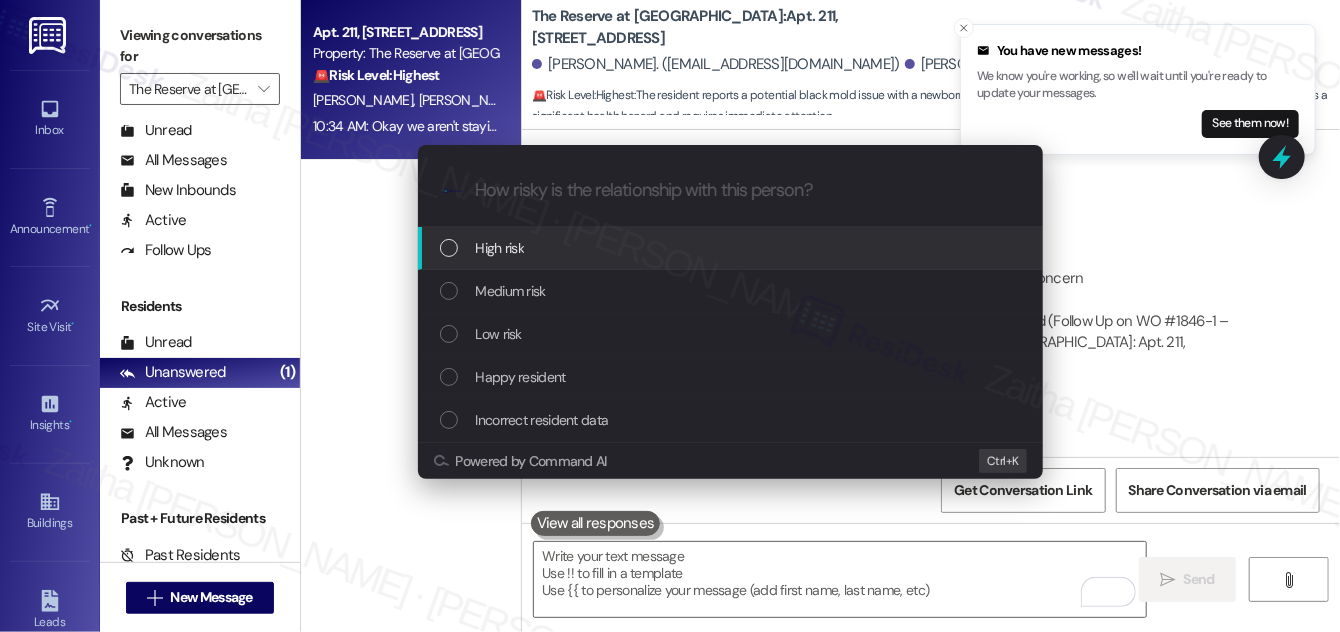 click on "High risk" at bounding box center [732, 248] 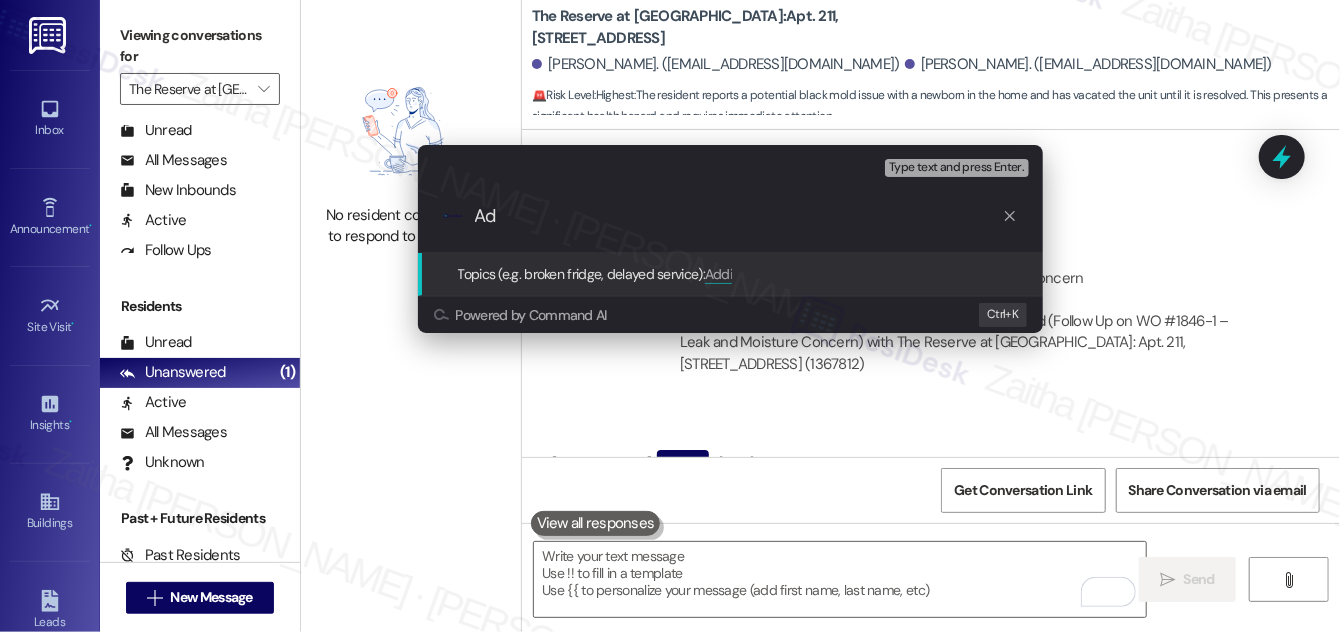 type on "A" 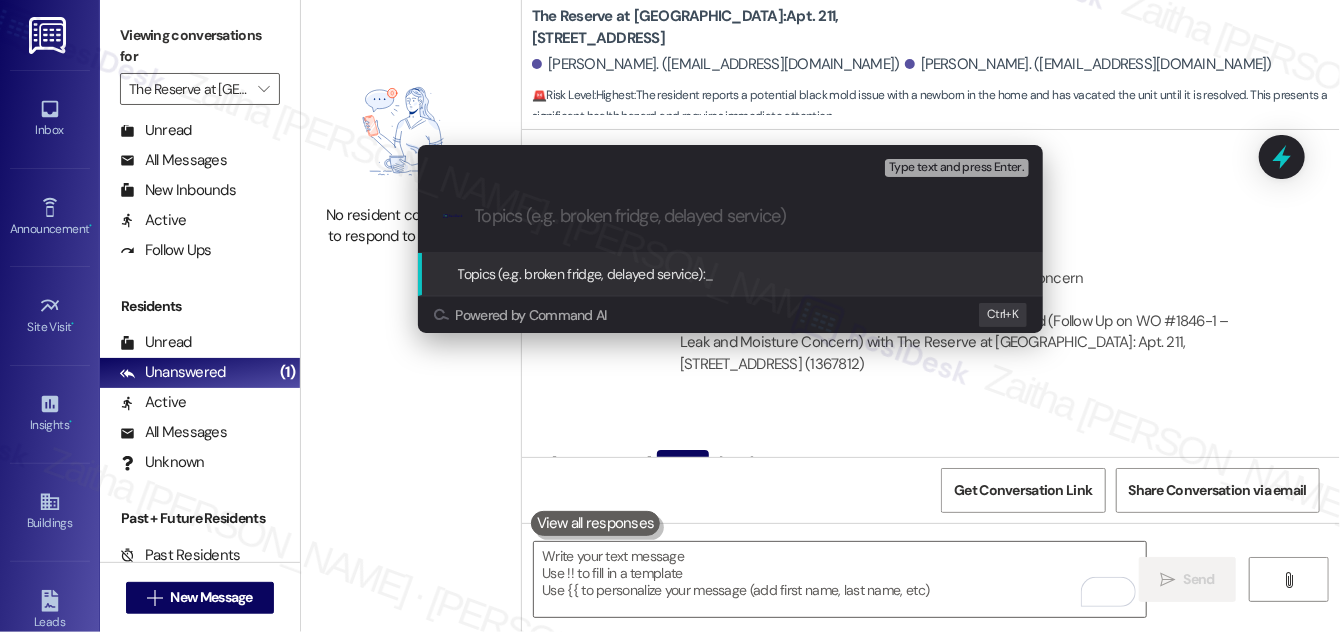click on "Escalate Conversation High risk Topics (e.g. broken fridge, delayed service) Any messages to highlight in the email? Type text and press Enter. .cls-1{fill:#0a055f;}.cls-2{fill:#0cc4c4;} resideskLogoBlueOrange Topics (e.g. broken fridge, delayed service):  _ Powered by Command AI Ctrl+ K" at bounding box center (670, 316) 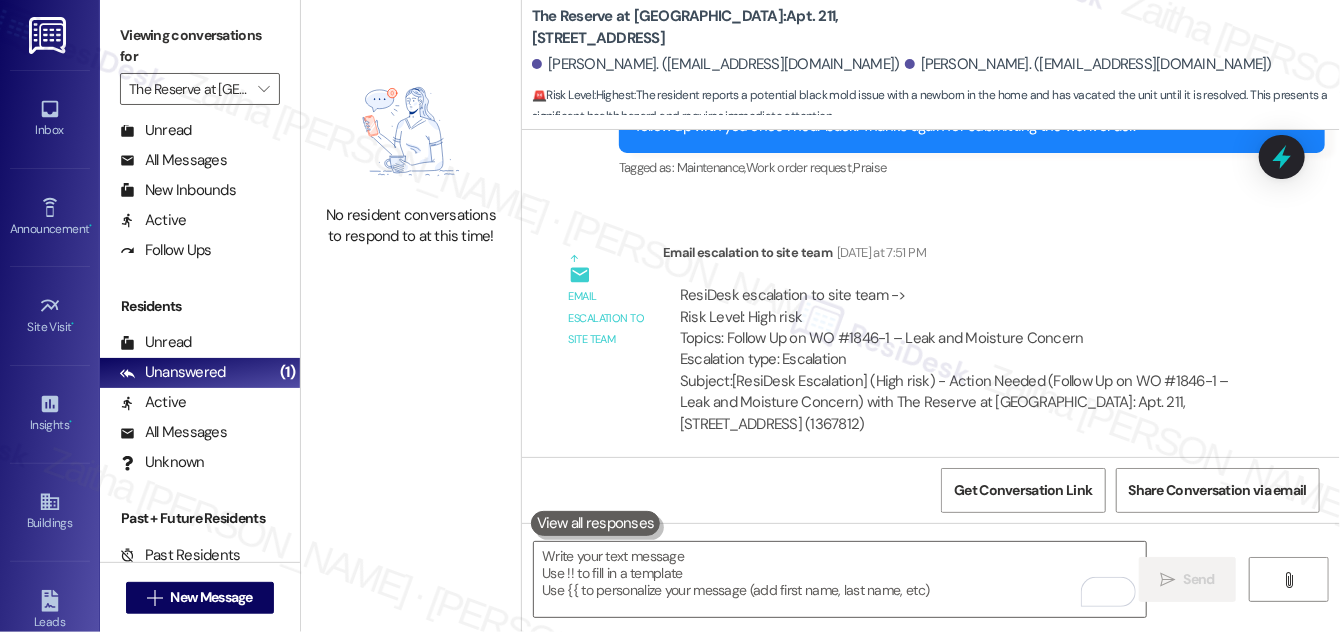 scroll, scrollTop: 3092, scrollLeft: 0, axis: vertical 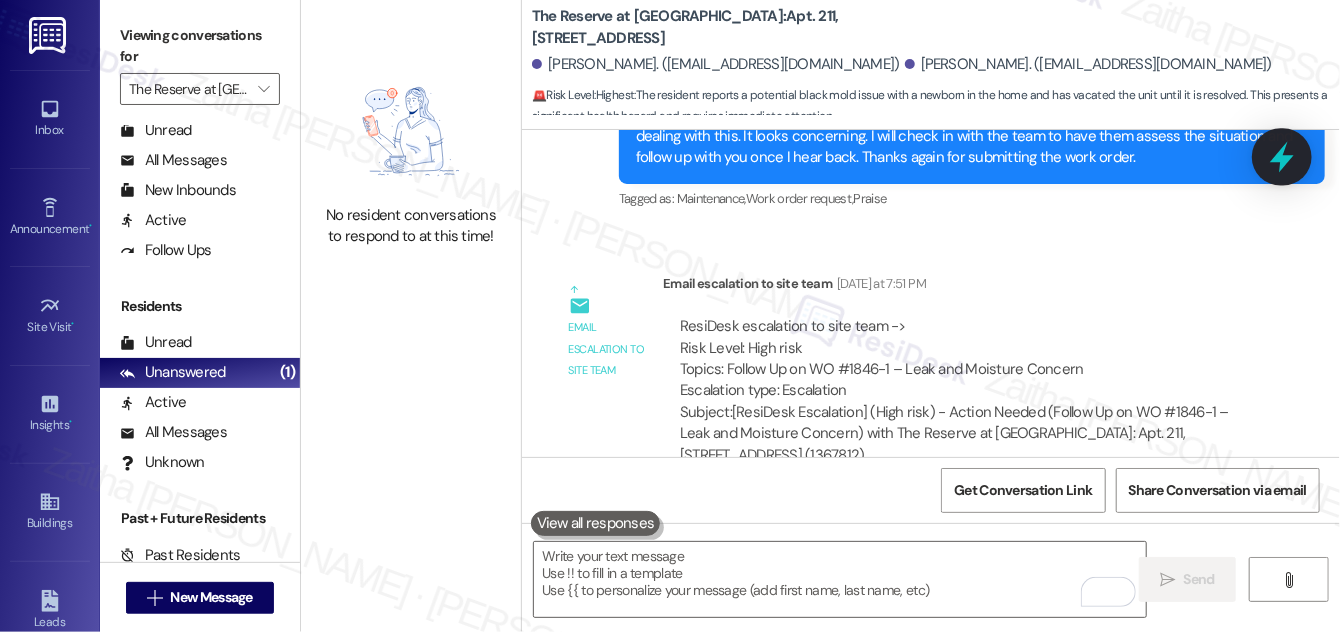 click 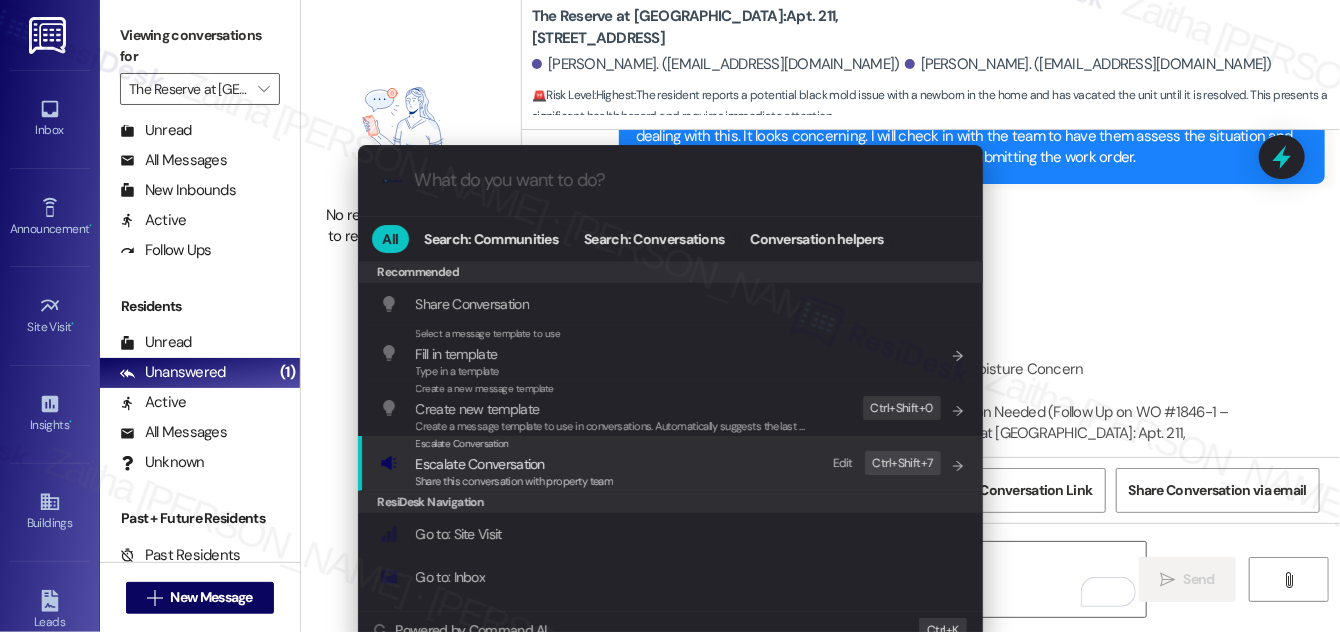 click on "Escalate Conversation" at bounding box center [480, 464] 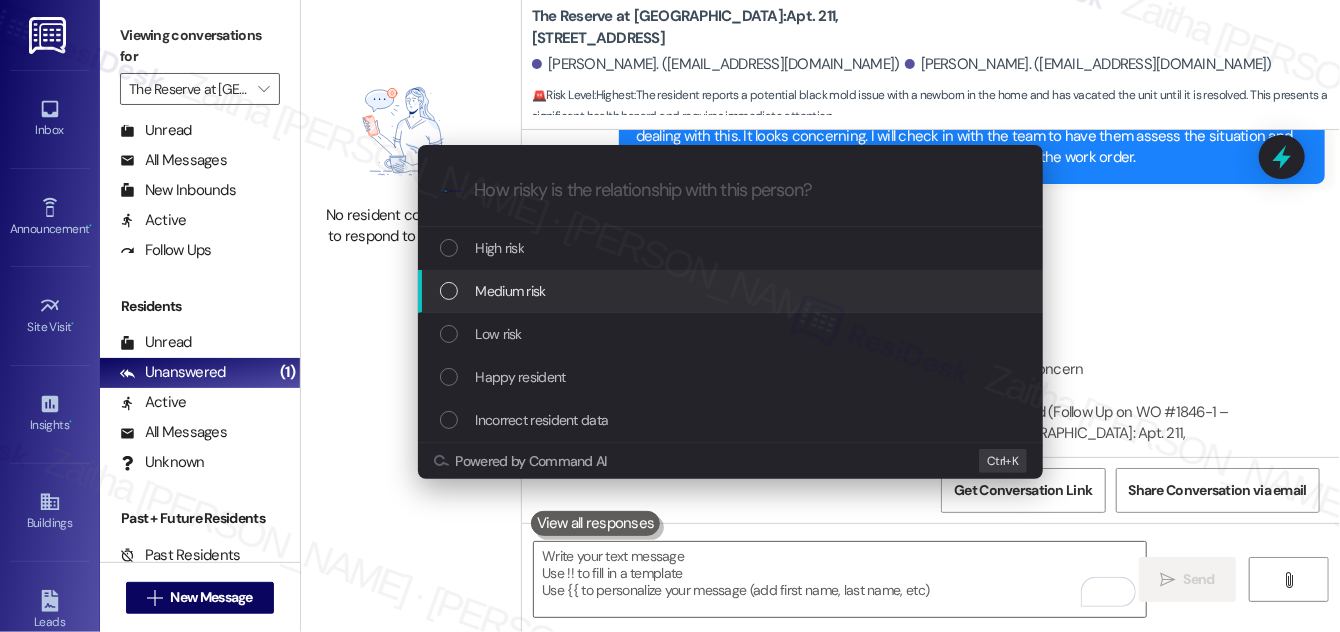 click on "Medium risk" at bounding box center [511, 291] 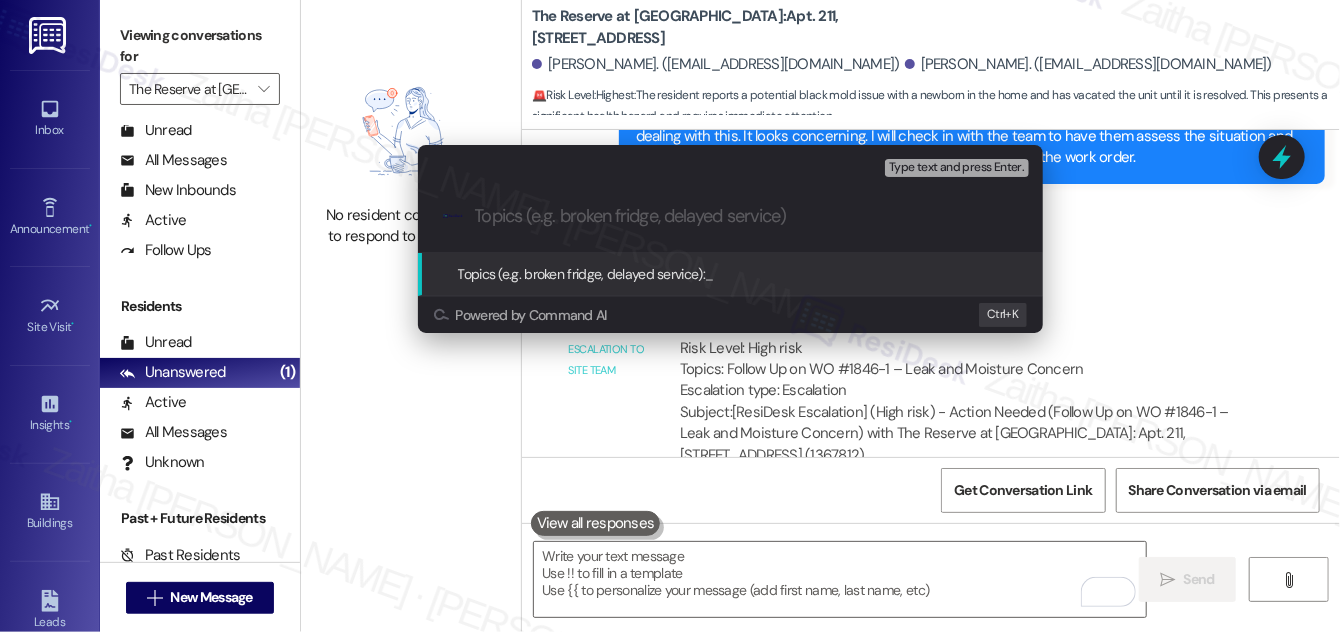 paste on "Not Staying in Unit Until Repaired – Dog in Apartment" 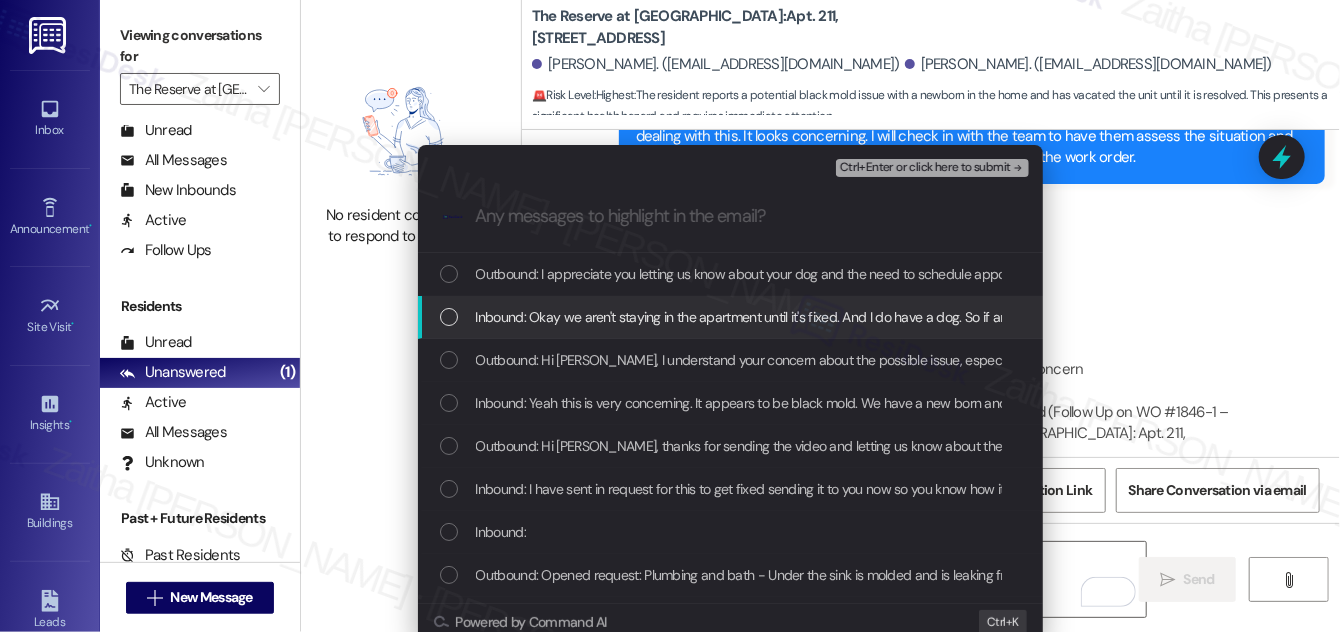 click at bounding box center [449, 317] 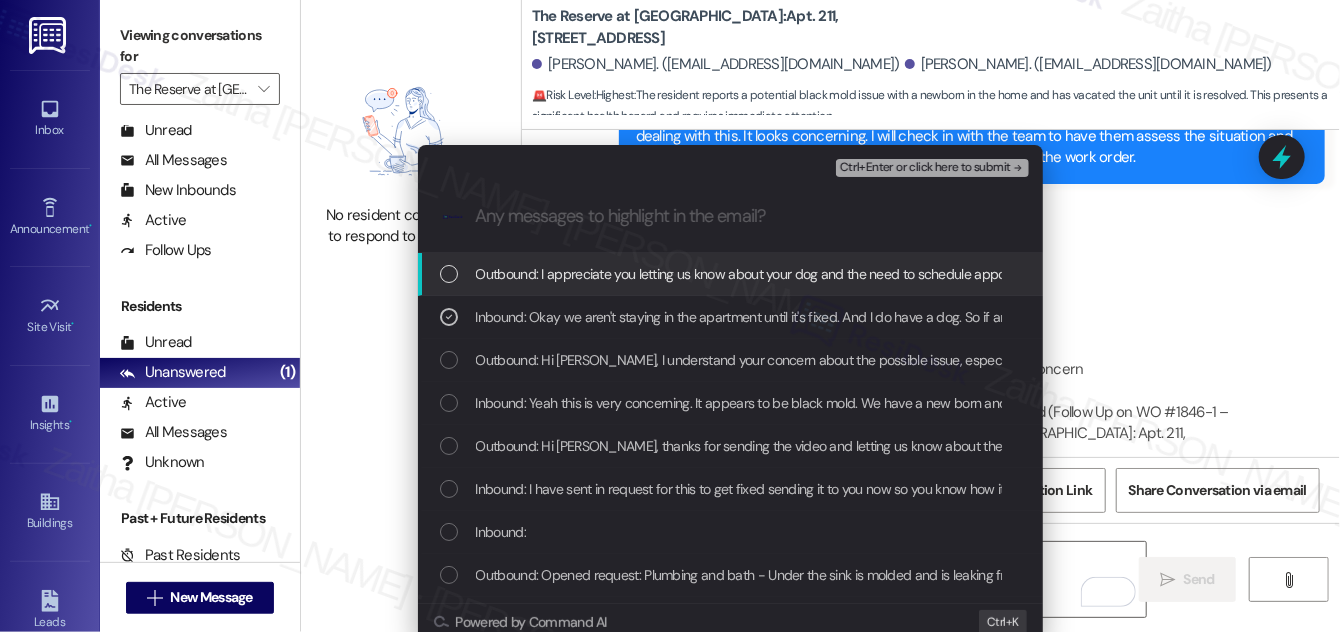 click on "Ctrl+Enter or click here to submit" at bounding box center (925, 168) 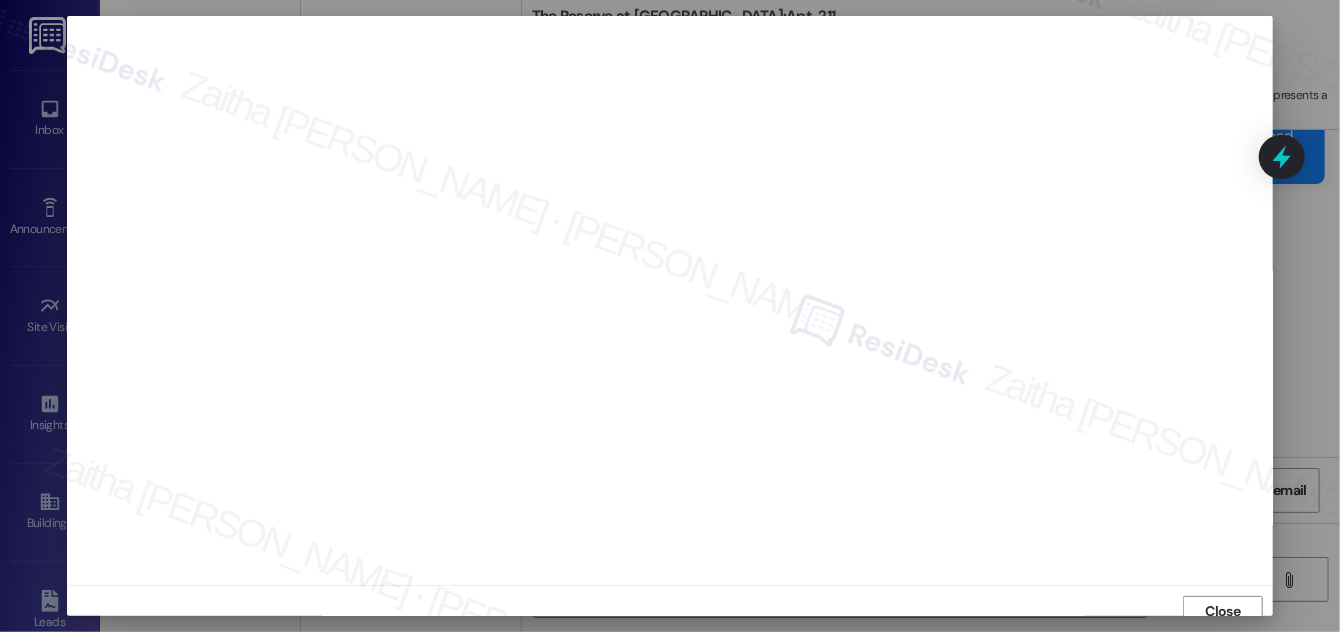 scroll, scrollTop: 11, scrollLeft: 0, axis: vertical 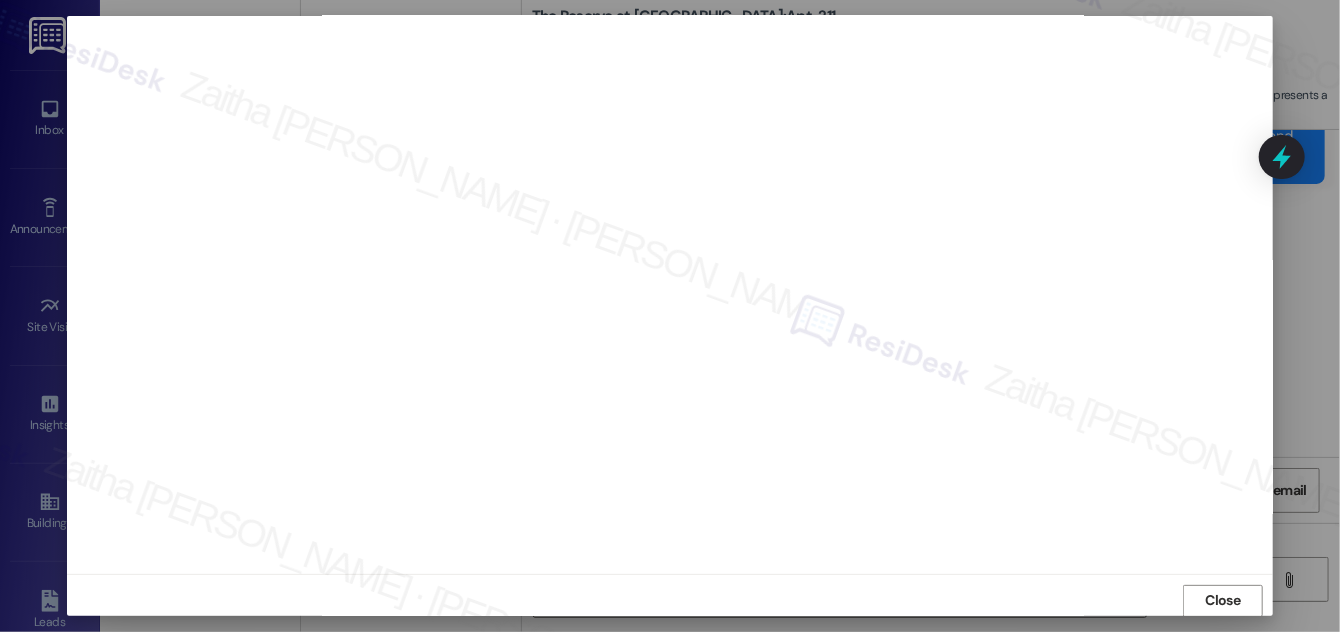 click on "Close" at bounding box center [1223, 600] 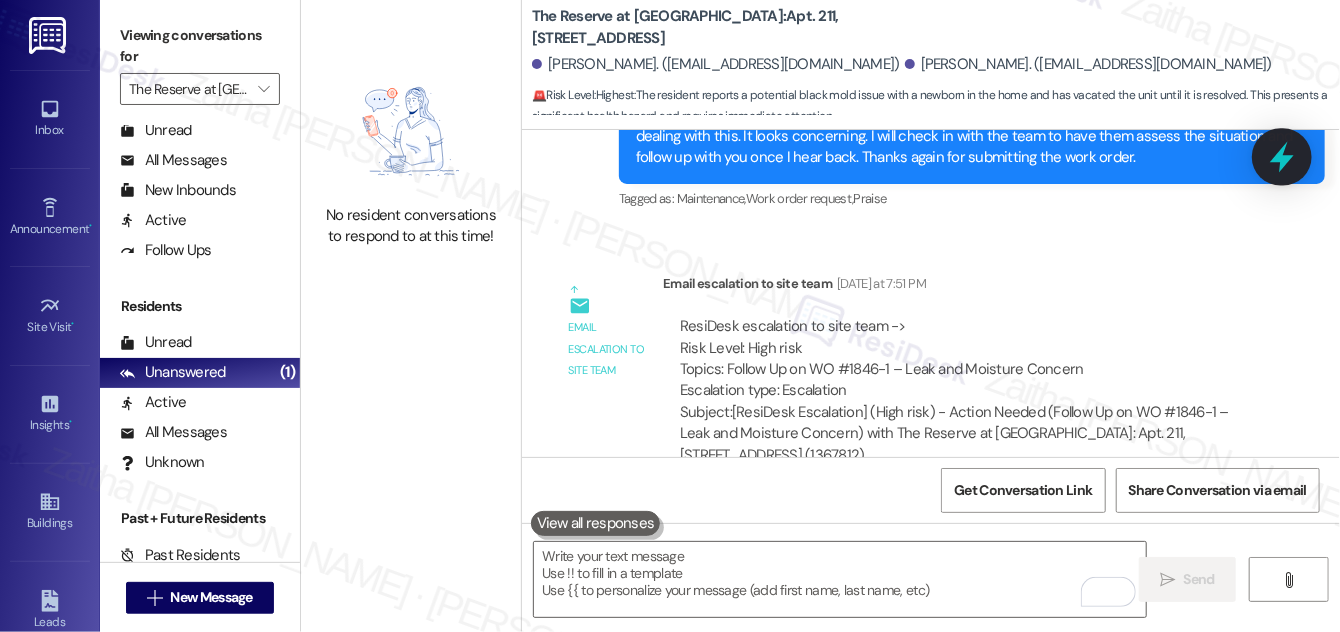 click 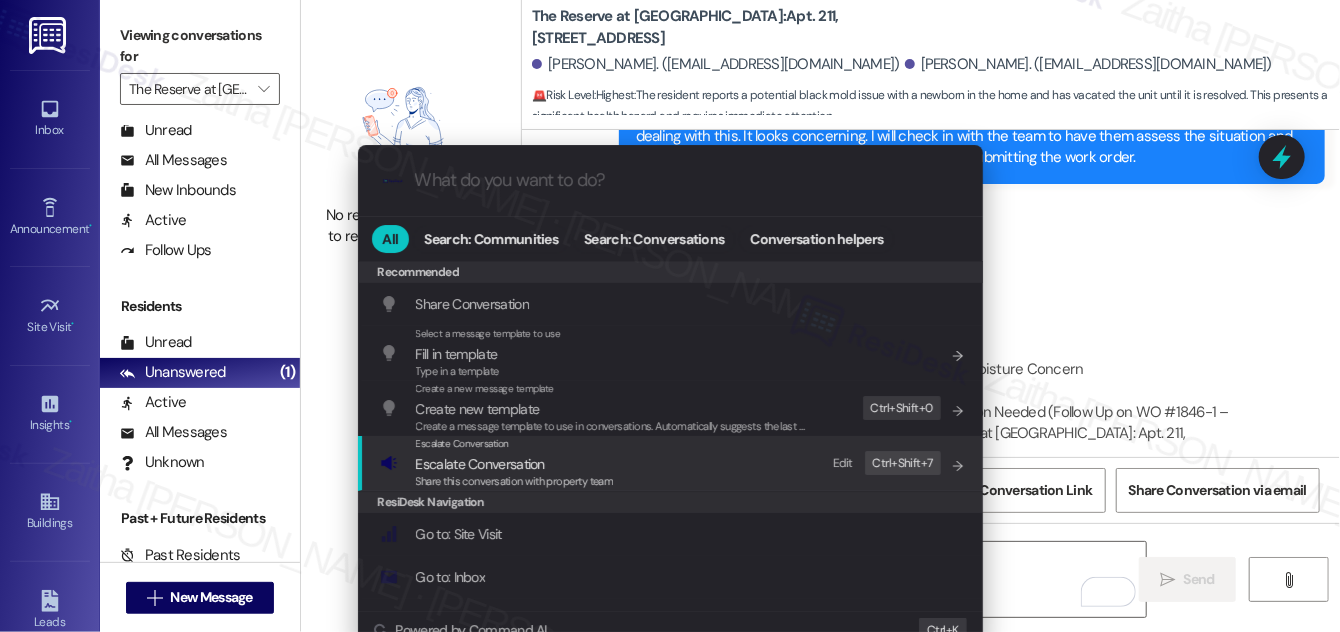 click on "Escalate Conversation" at bounding box center (480, 464) 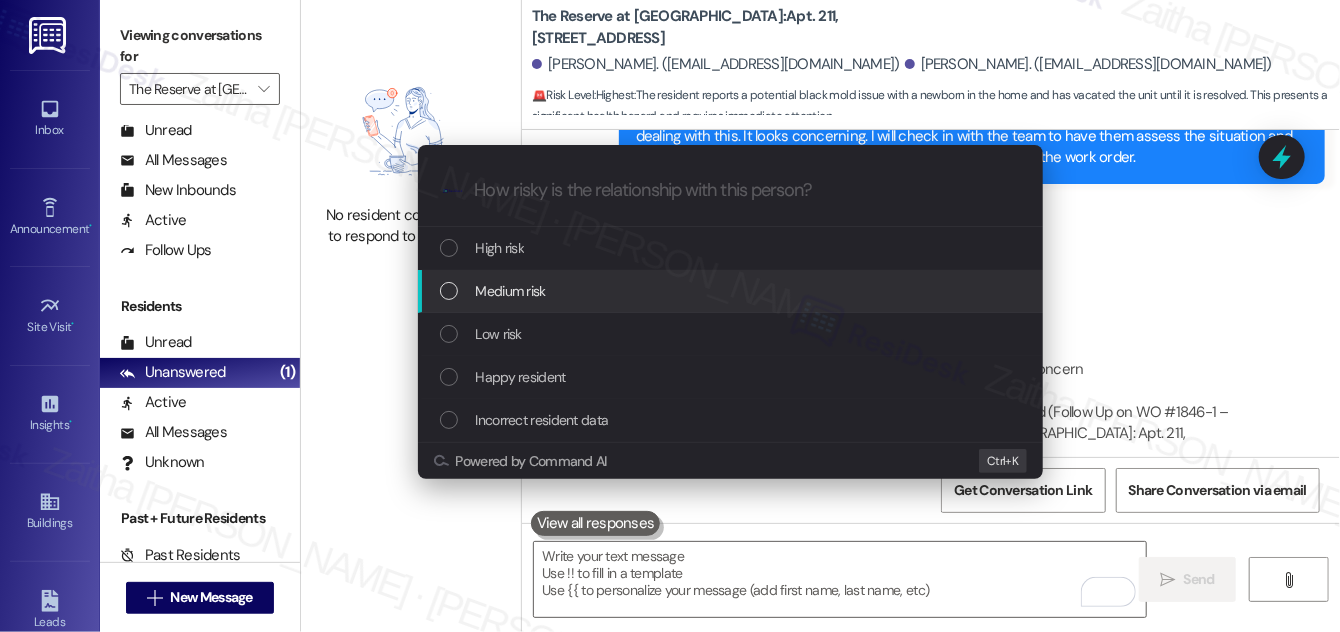 click on "Medium risk" at bounding box center [732, 291] 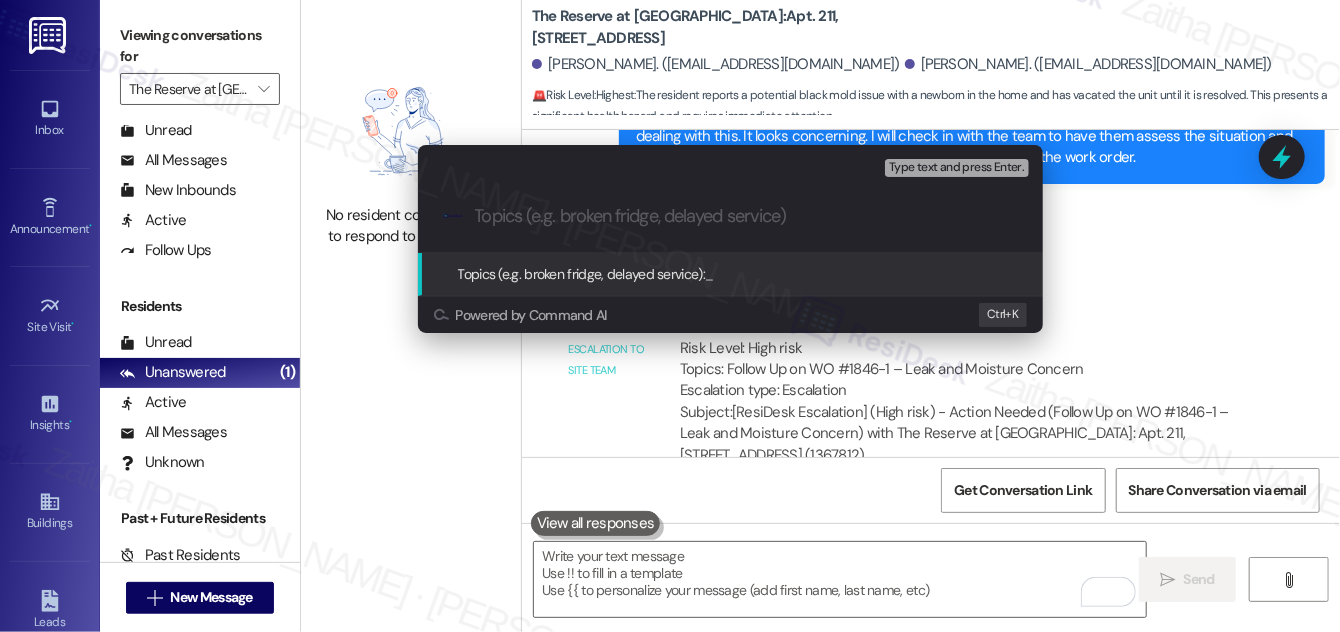 paste on "Not Staying in Unit Until Repaired – Dog in Apartment" 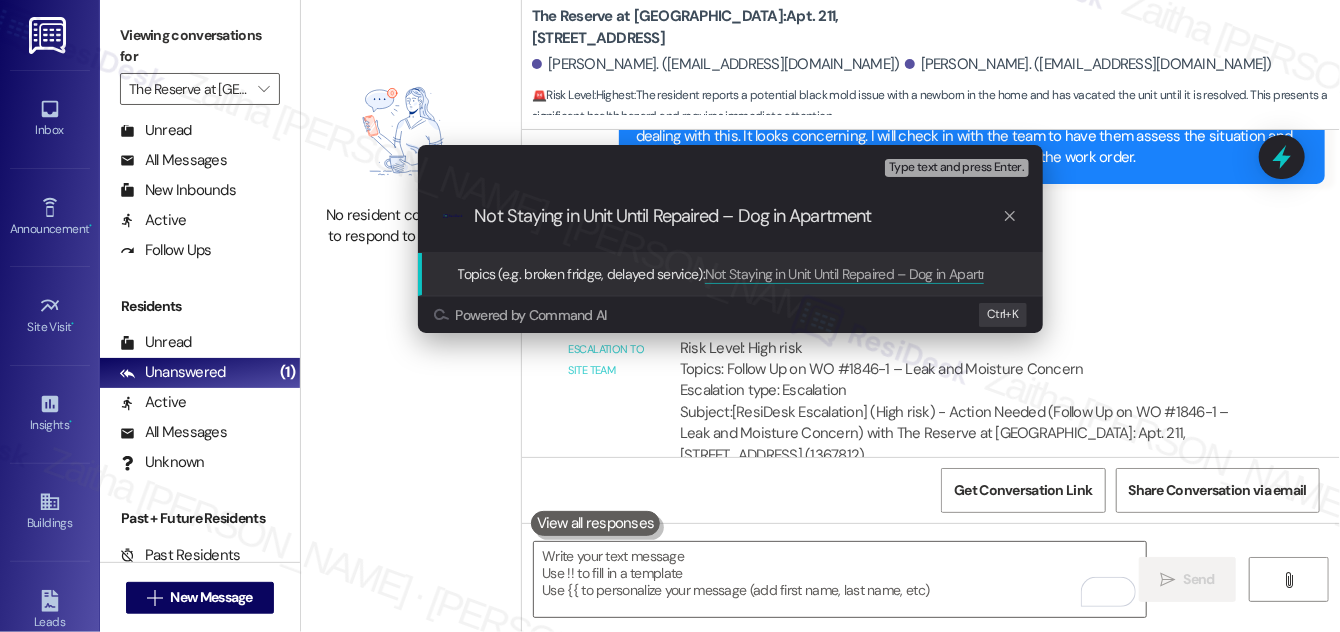 type 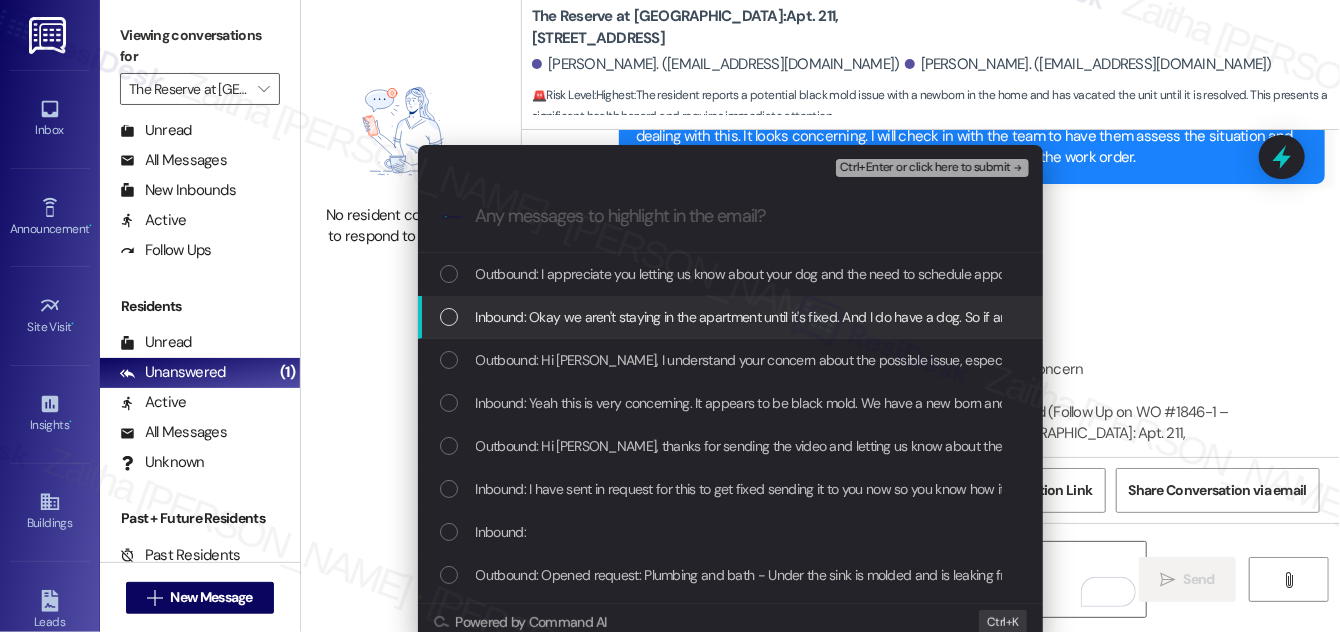 click on "Inbound: Okay we aren't staying in the apartment until it's fixed. And I do have a dog. So if anyone needs to go into the apartment it would be best to set up an appointment. I have already meet with the maintenance people this morning. [PERSON_NAME] does a fantastic job to get things on the ball" at bounding box center [732, 317] 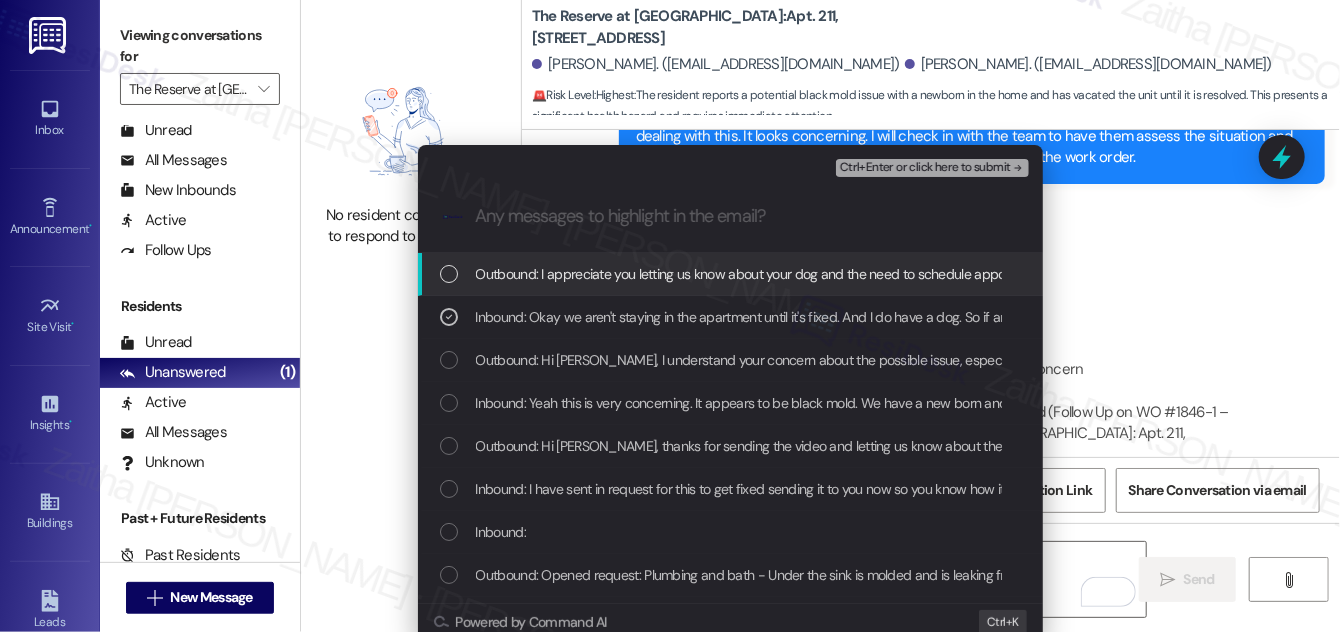 click on "Ctrl+Enter or click here to submit" at bounding box center [925, 168] 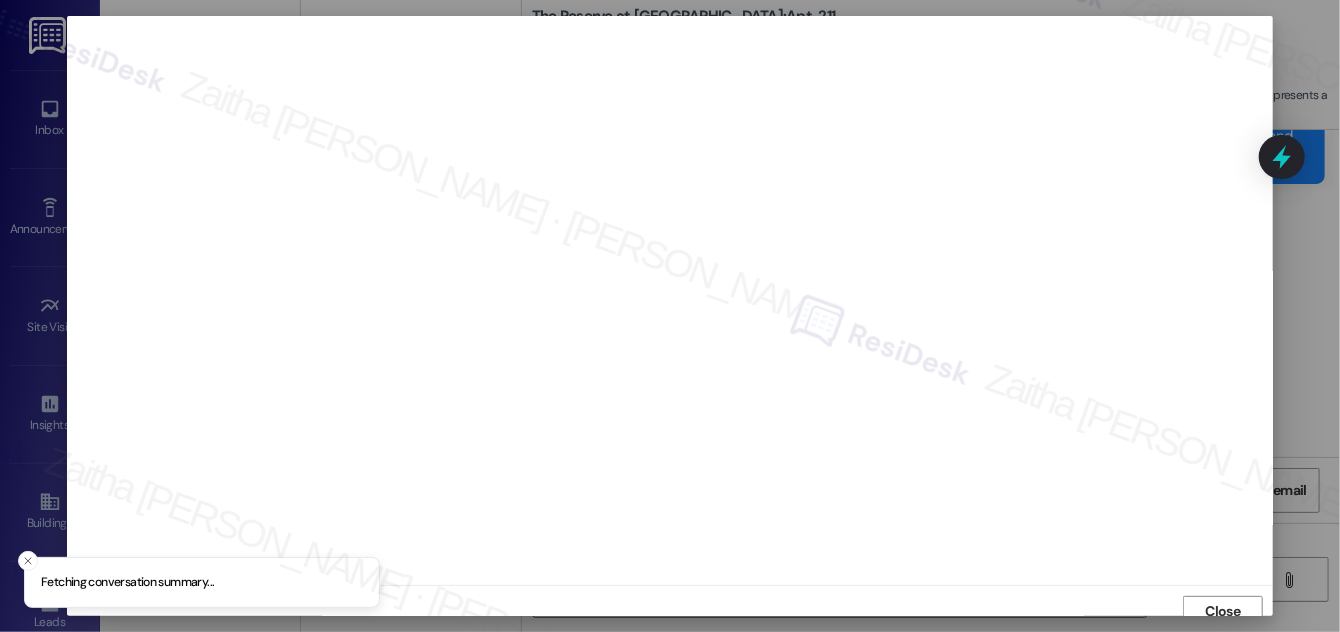 scroll, scrollTop: 11, scrollLeft: 0, axis: vertical 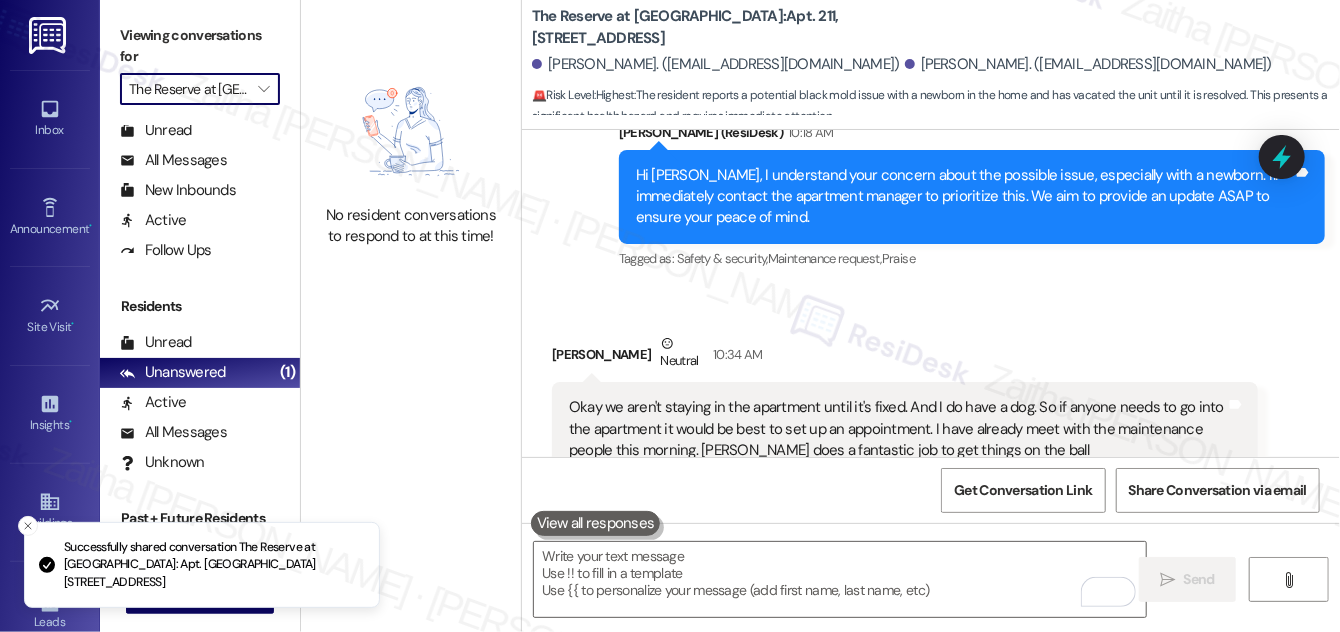 click on "The Reserve at [GEOGRAPHIC_DATA]" at bounding box center [188, 89] 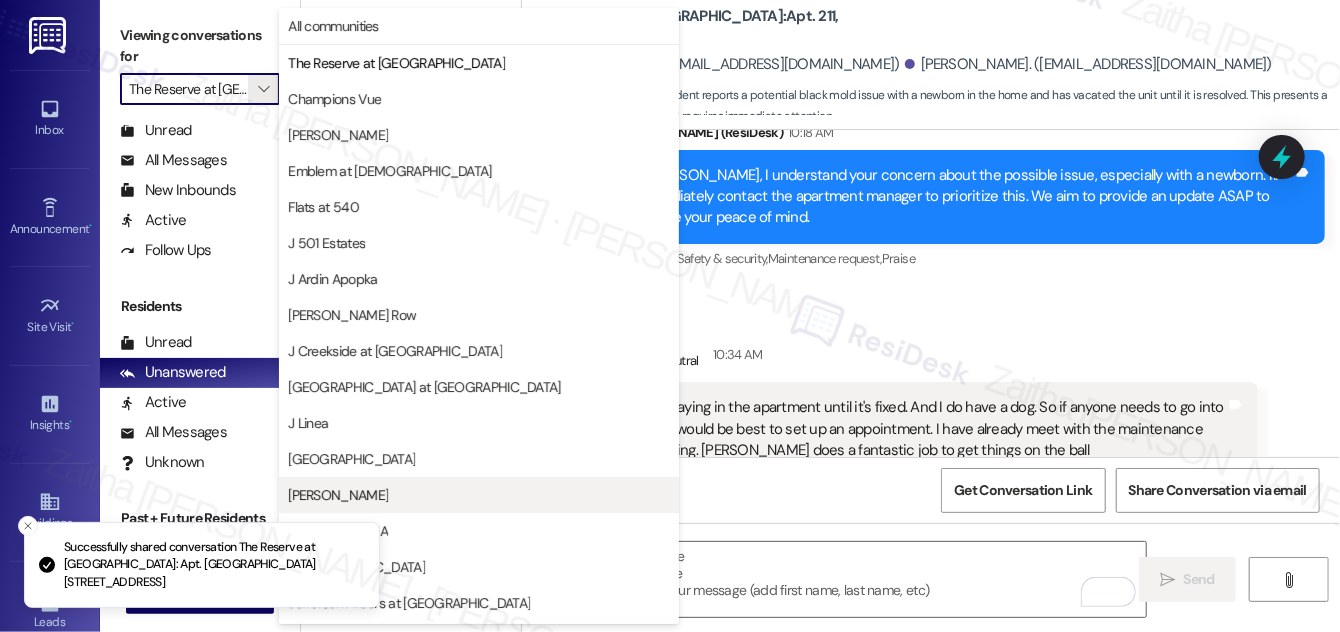click on "[PERSON_NAME]" at bounding box center (479, 495) 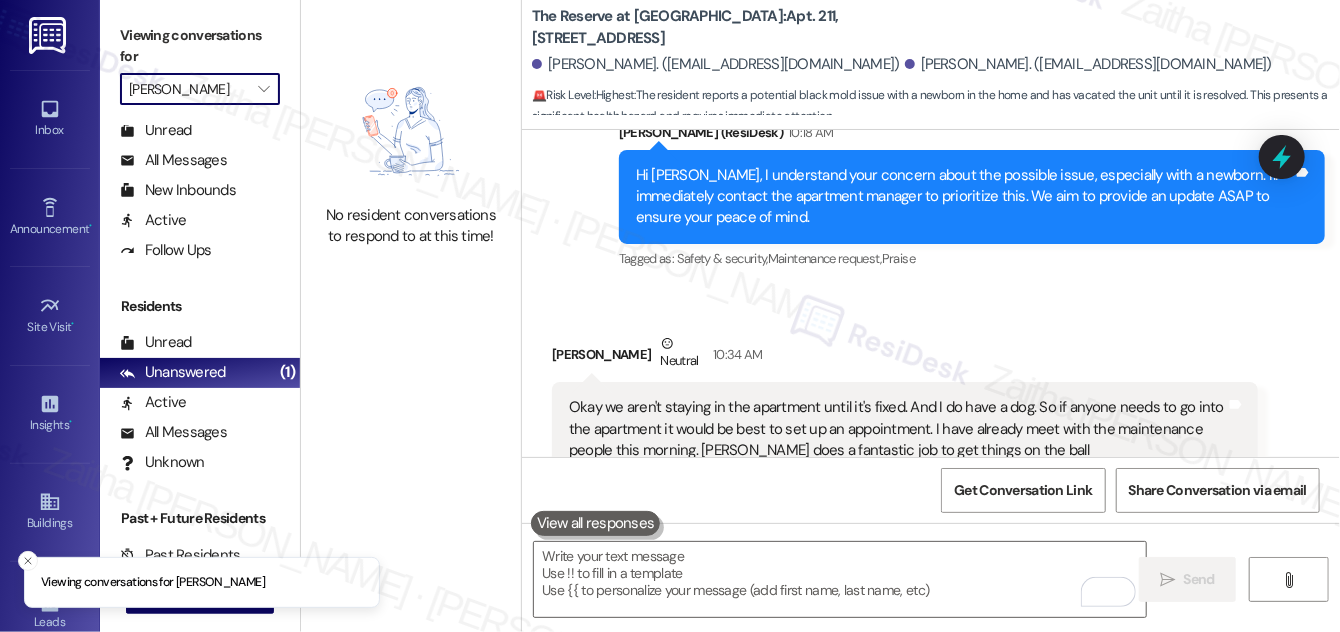 click on "[PERSON_NAME]" at bounding box center [188, 89] 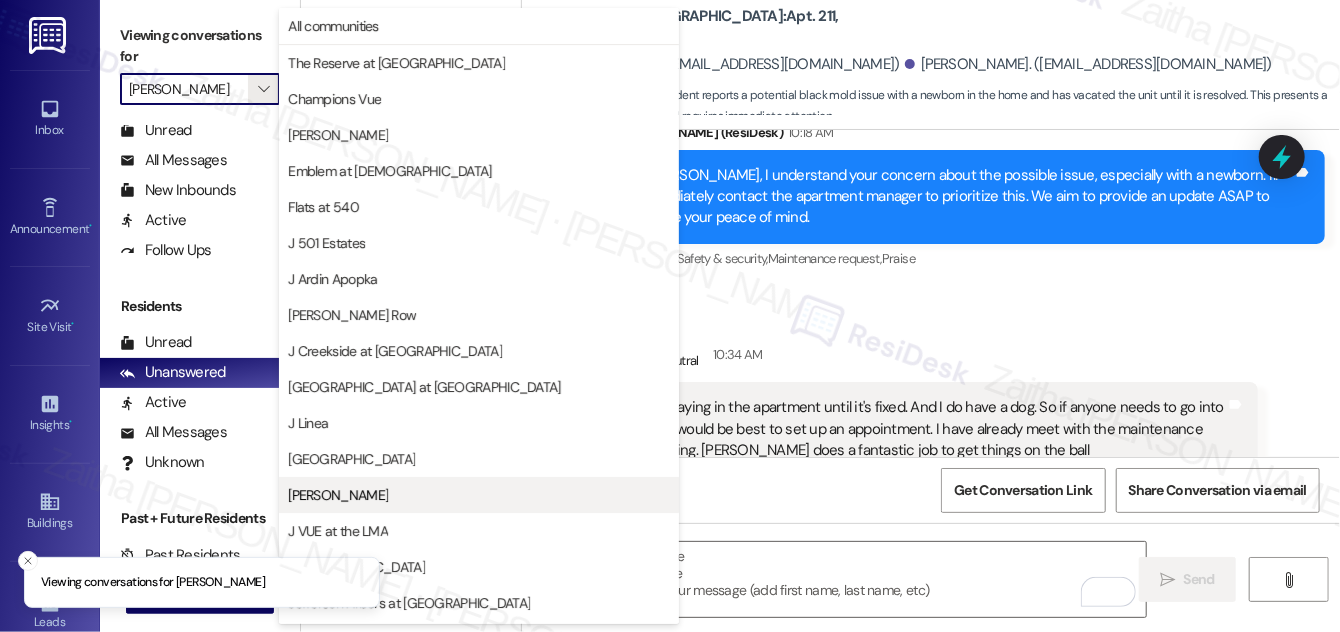 scroll, scrollTop: 325, scrollLeft: 0, axis: vertical 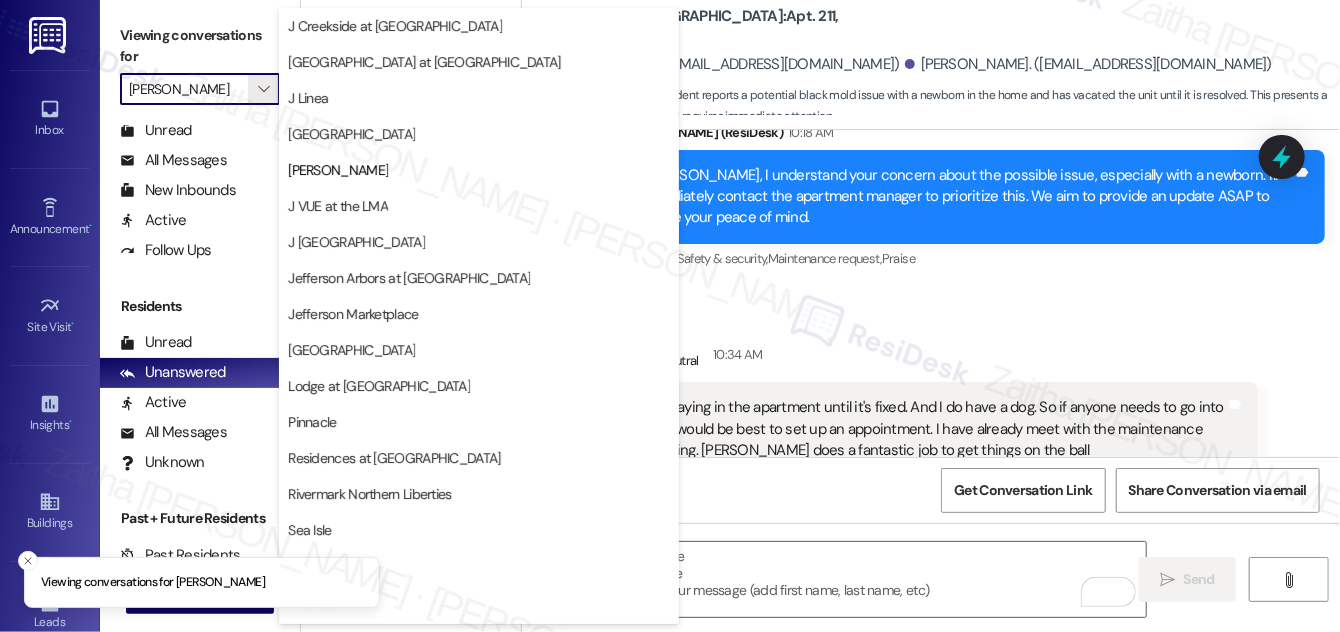 click on "[GEOGRAPHIC_DATA]" at bounding box center [351, 134] 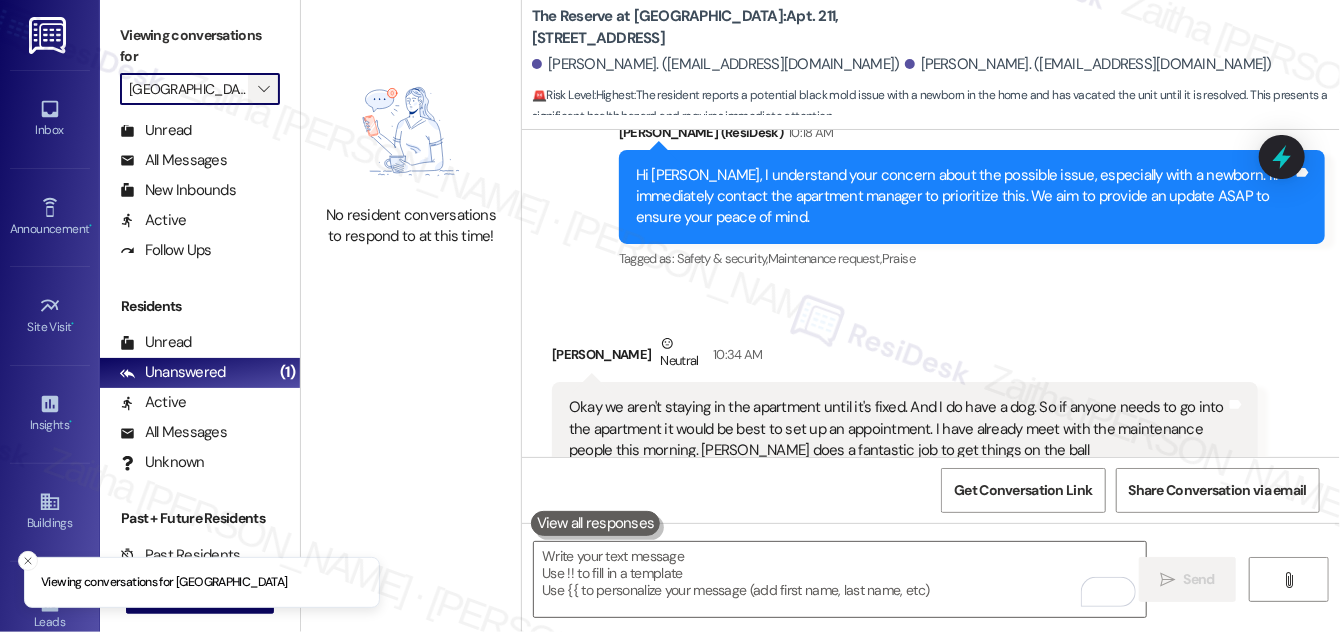click on "" at bounding box center (264, 89) 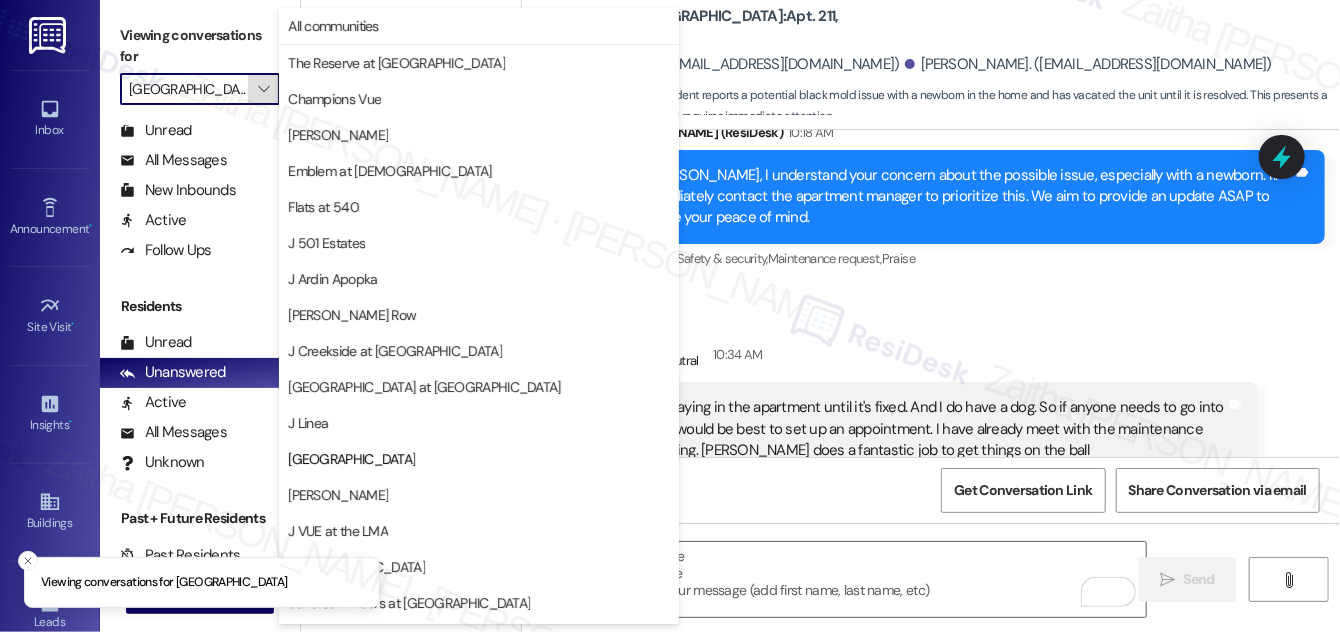 scroll, scrollTop: 325, scrollLeft: 0, axis: vertical 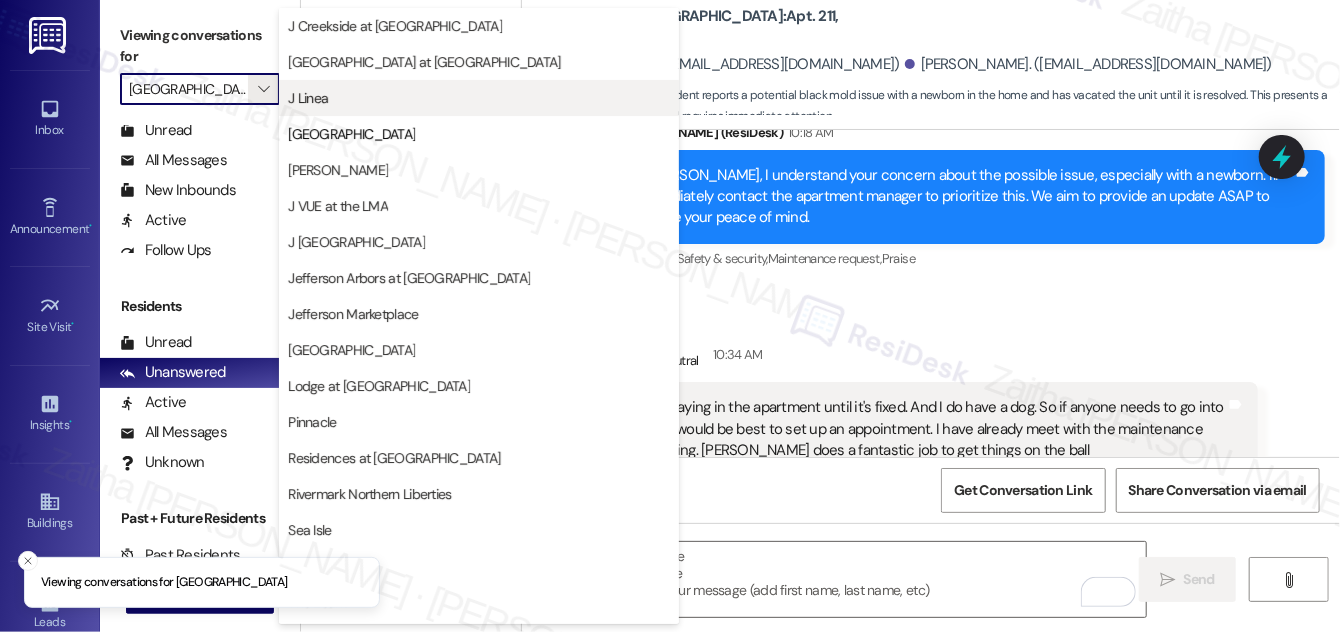 click on "J Linea" at bounding box center (479, 98) 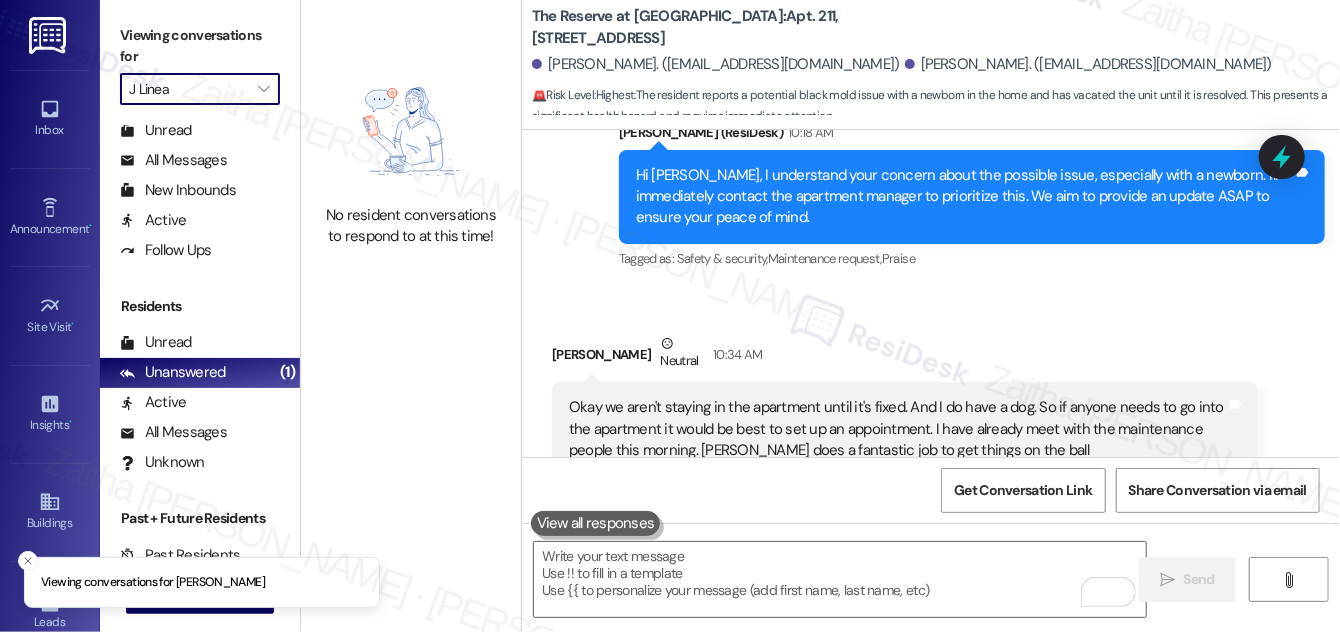 click on "J Linea" at bounding box center (188, 89) 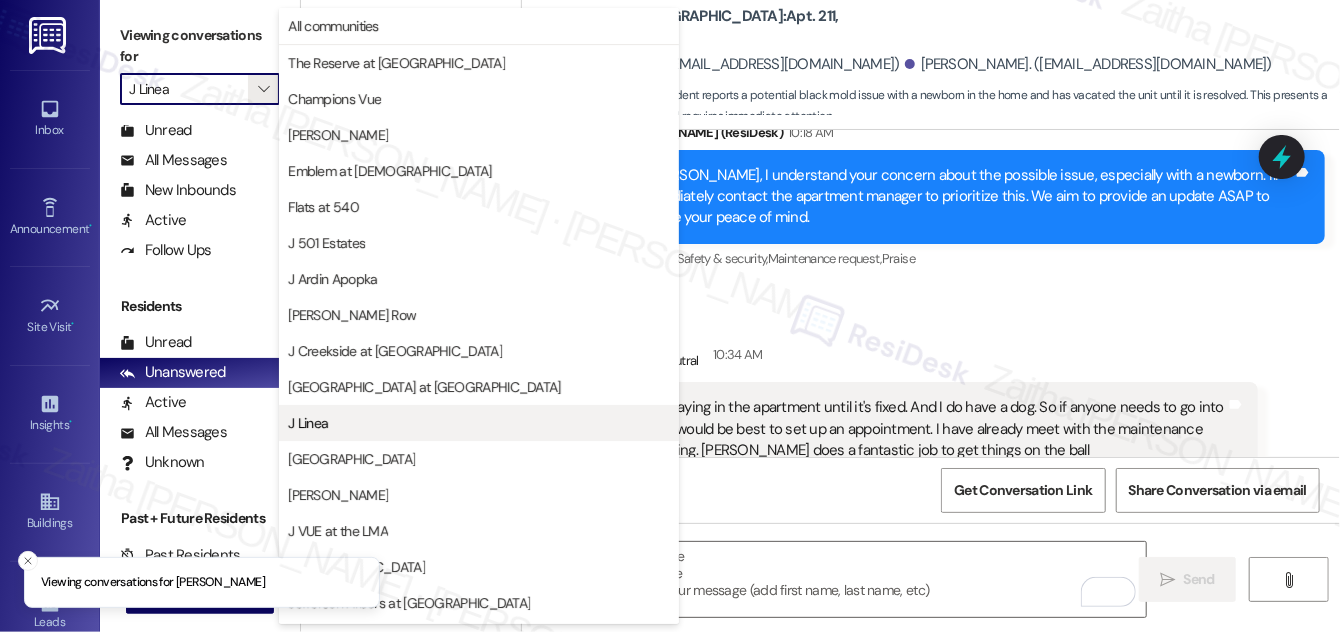 scroll, scrollTop: 325, scrollLeft: 0, axis: vertical 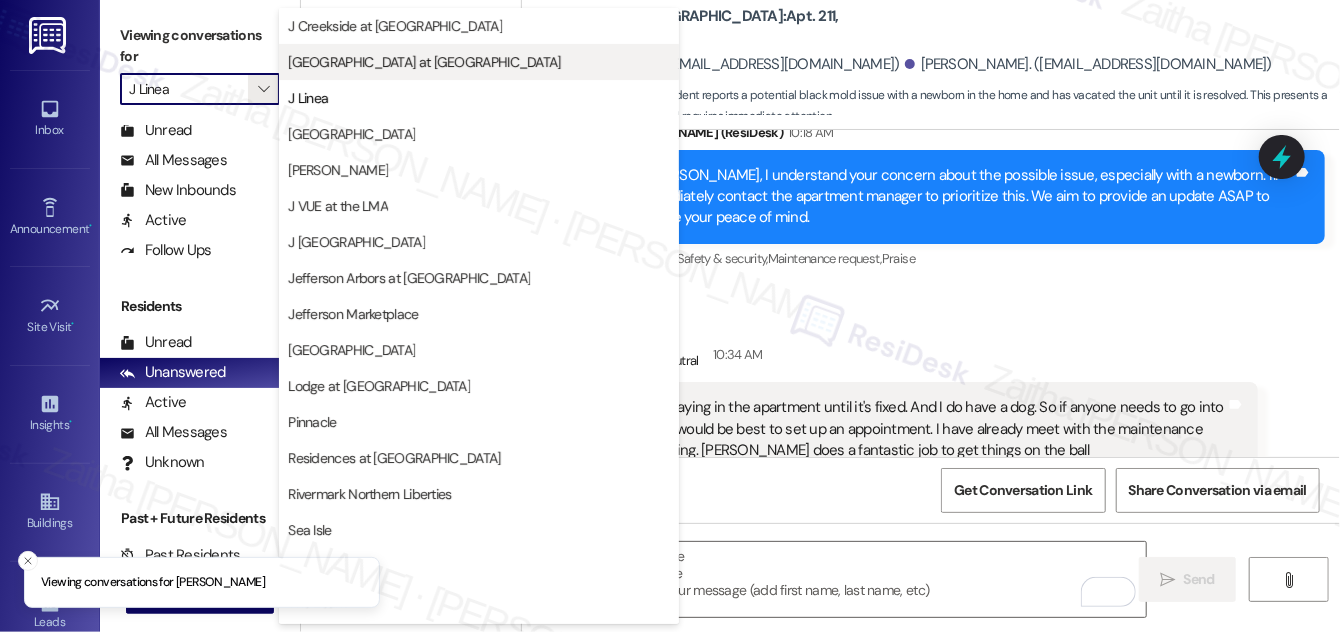 click on "[GEOGRAPHIC_DATA] at [GEOGRAPHIC_DATA]" at bounding box center [424, 62] 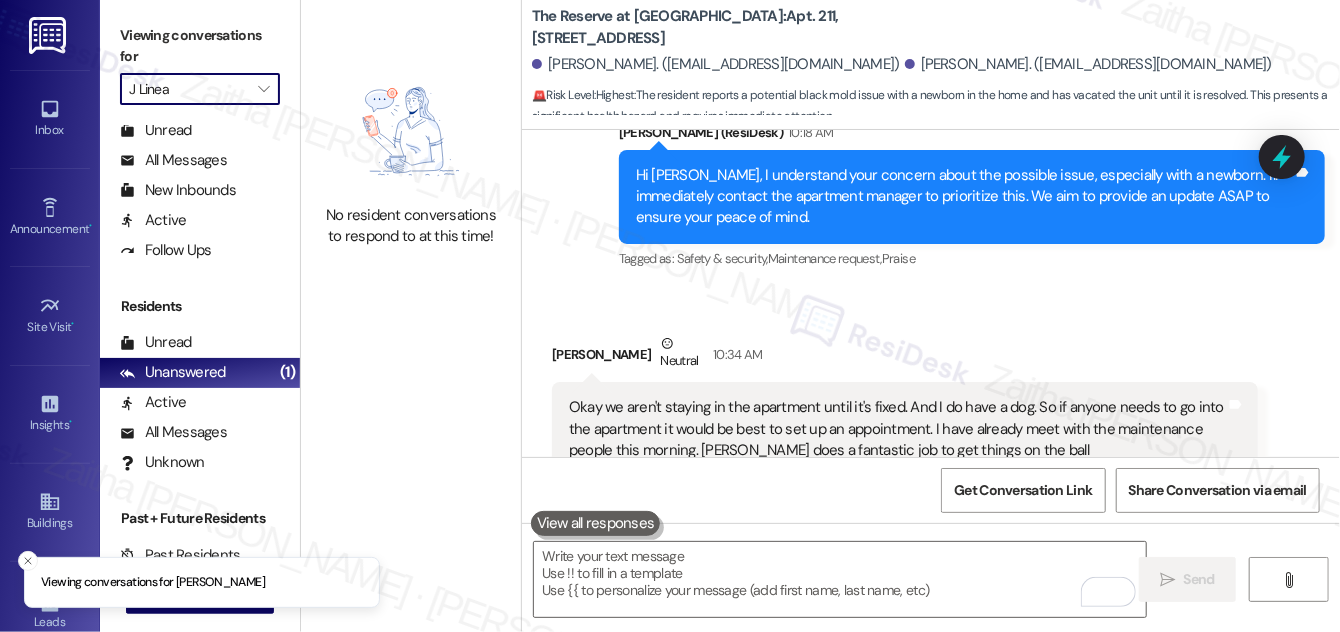 type on "[GEOGRAPHIC_DATA] at [GEOGRAPHIC_DATA]" 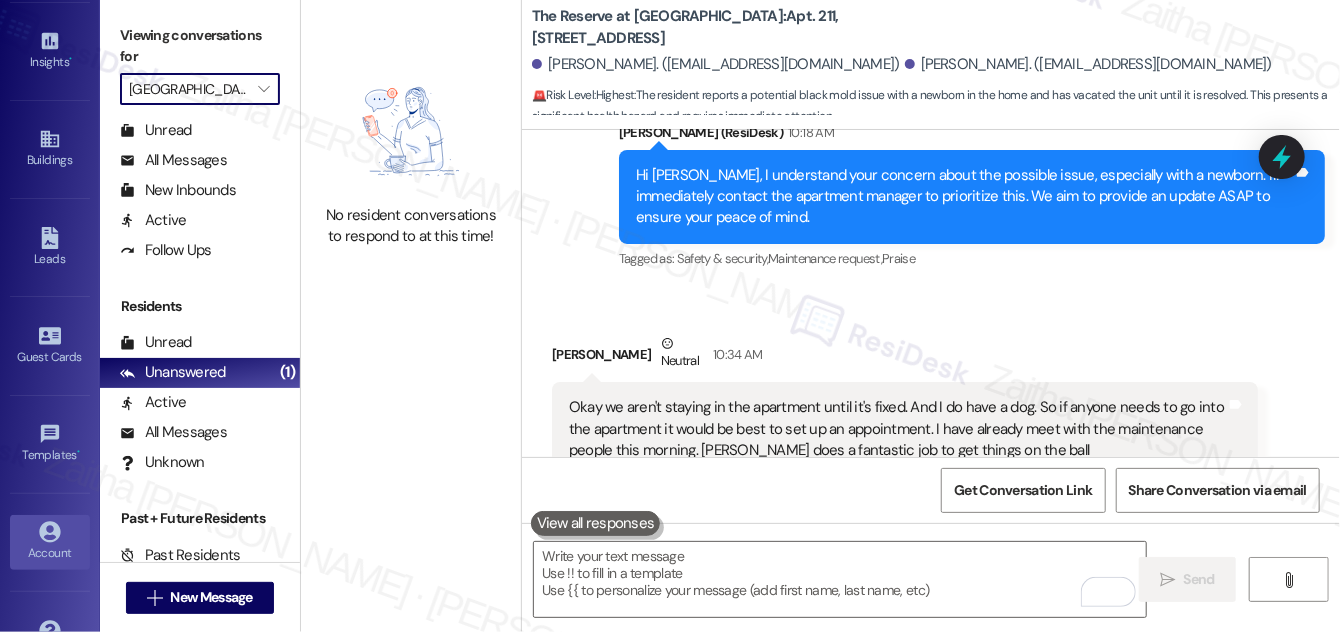 scroll, scrollTop: 412, scrollLeft: 0, axis: vertical 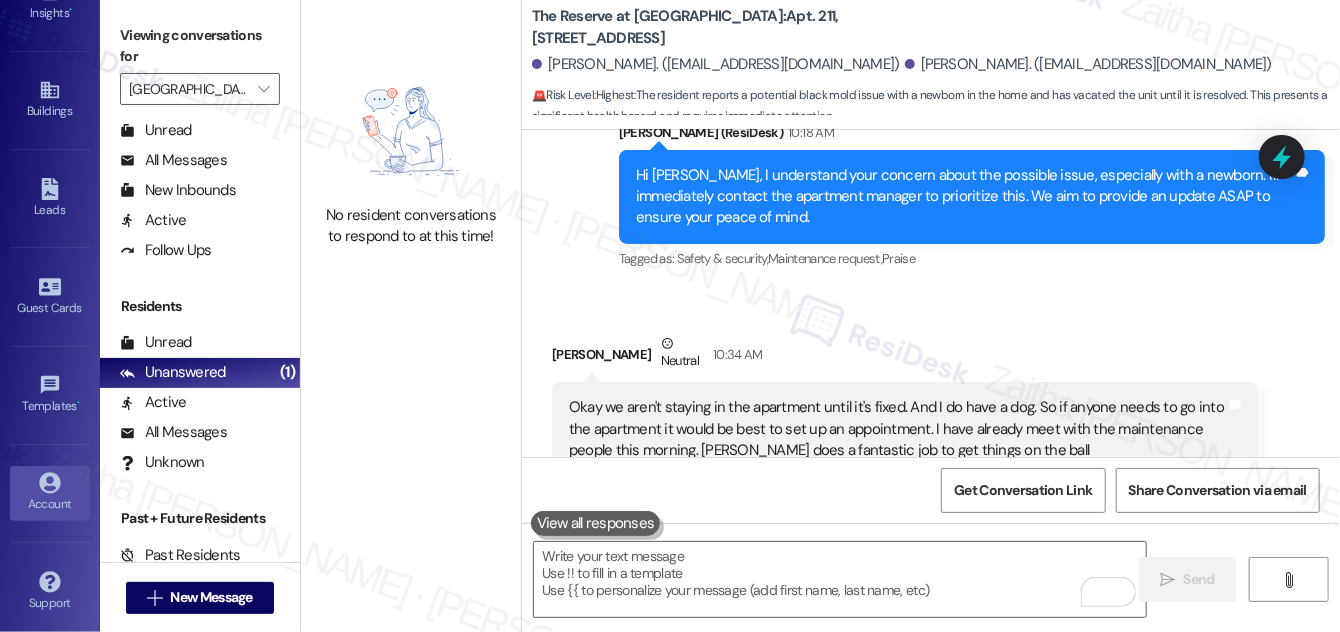 click 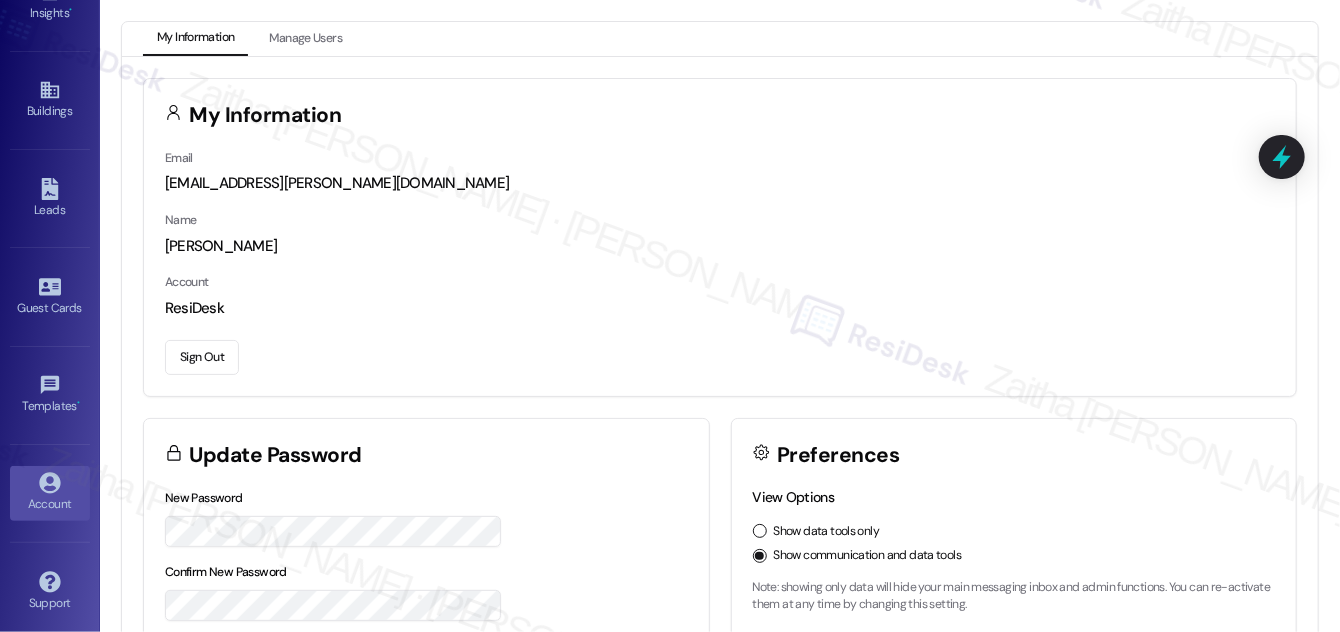 click on "Sign Out" at bounding box center [202, 357] 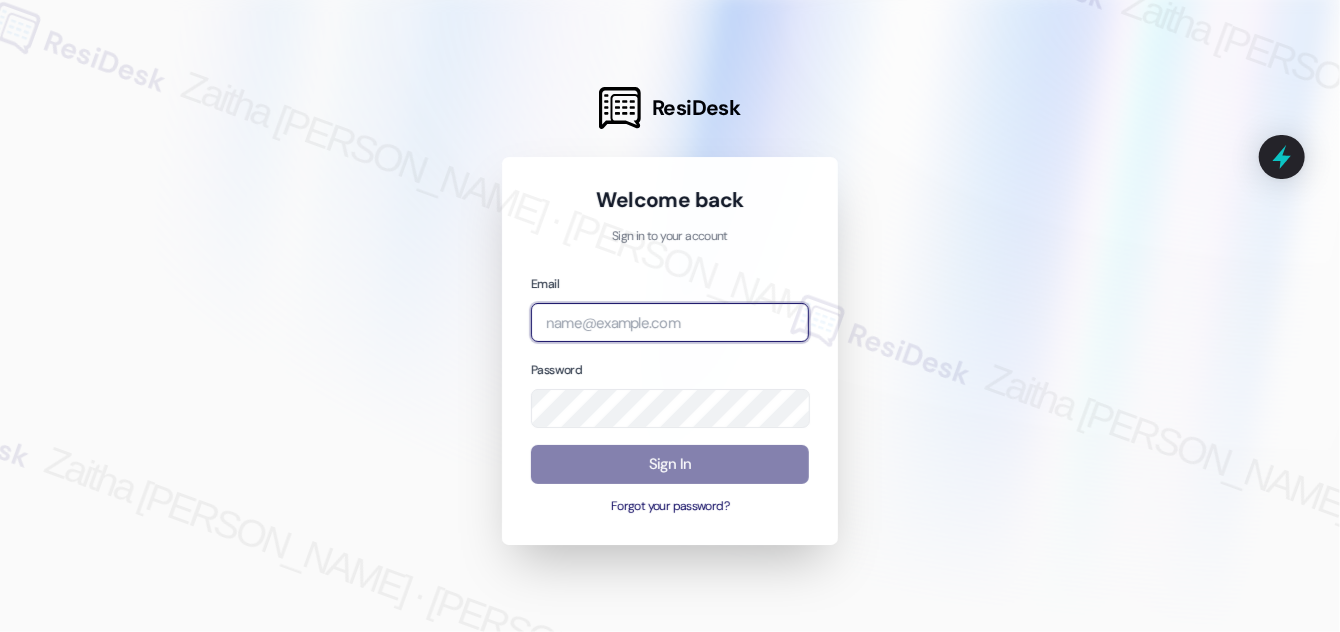 click at bounding box center (670, 322) 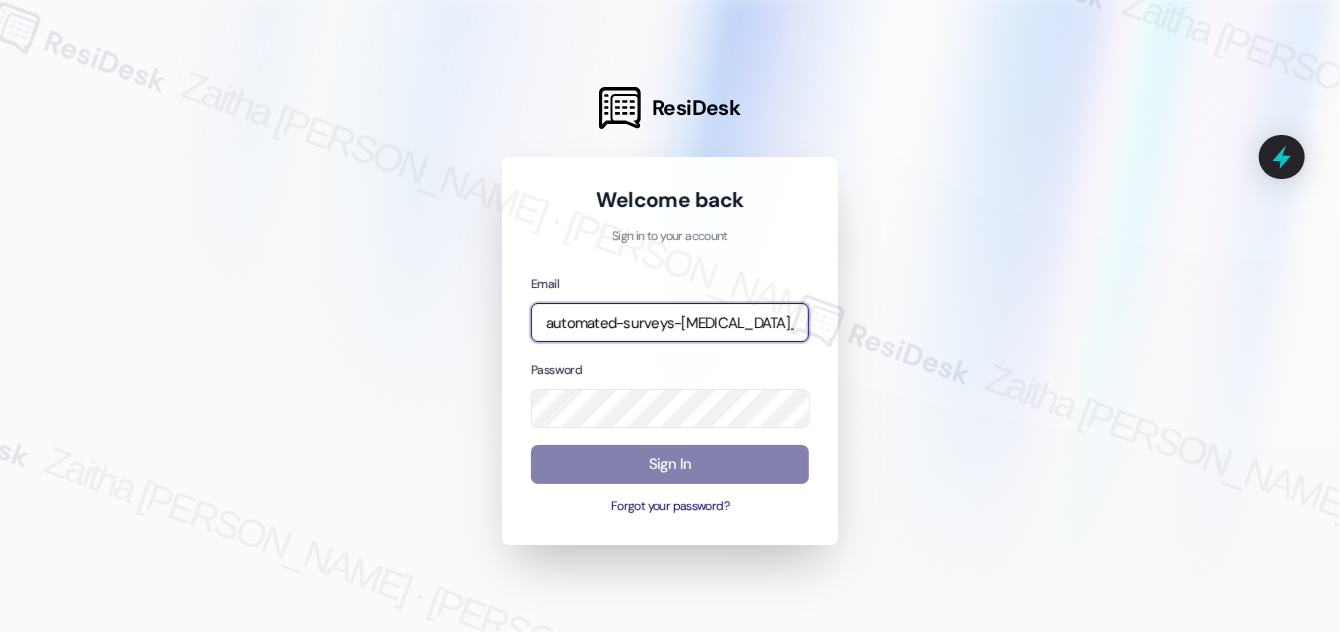 type on "automated-surveys-[MEDICAL_DATA]_formerly_regency-zaitha.mae.[PERSON_NAME]@[MEDICAL_DATA]_formerly_[DOMAIN_NAME]" 